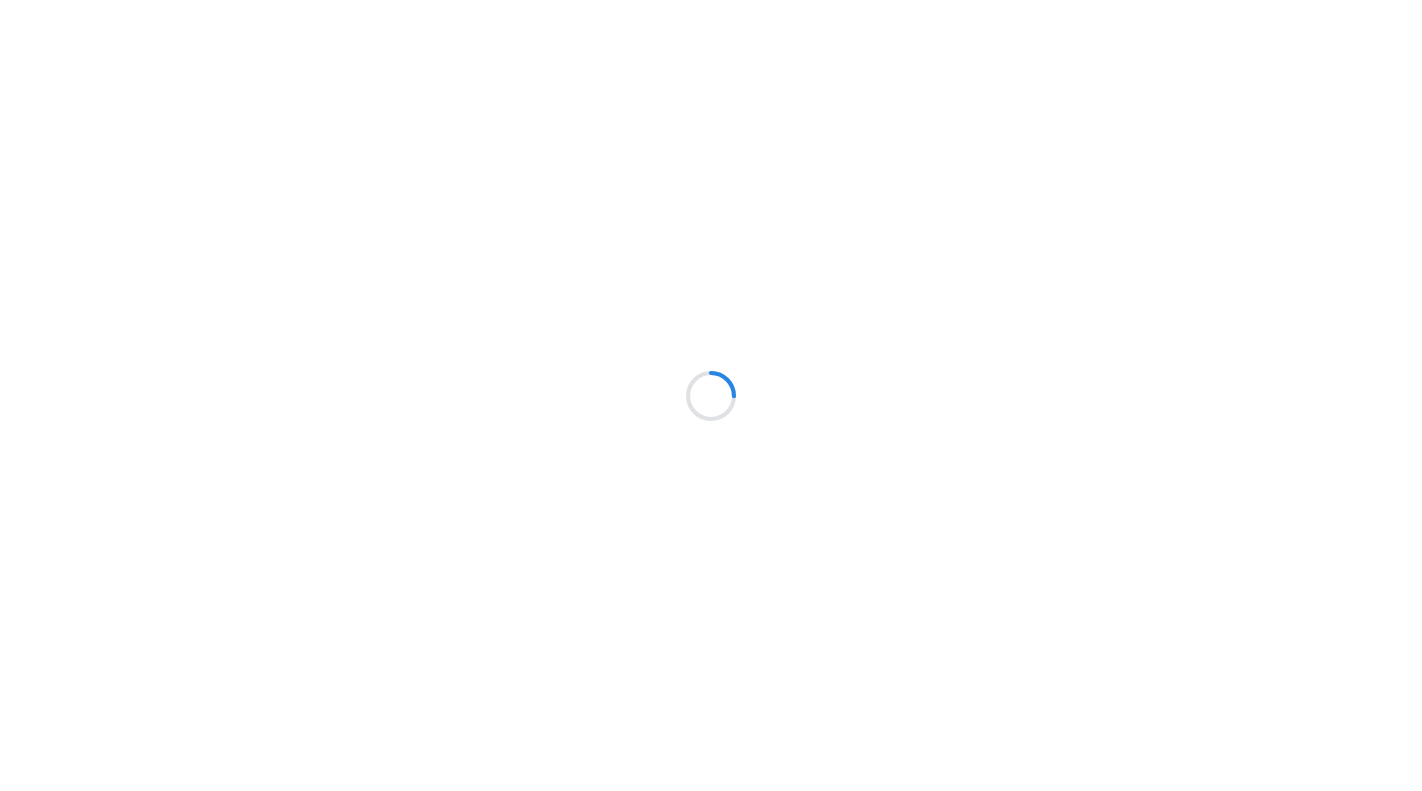scroll, scrollTop: 0, scrollLeft: 0, axis: both 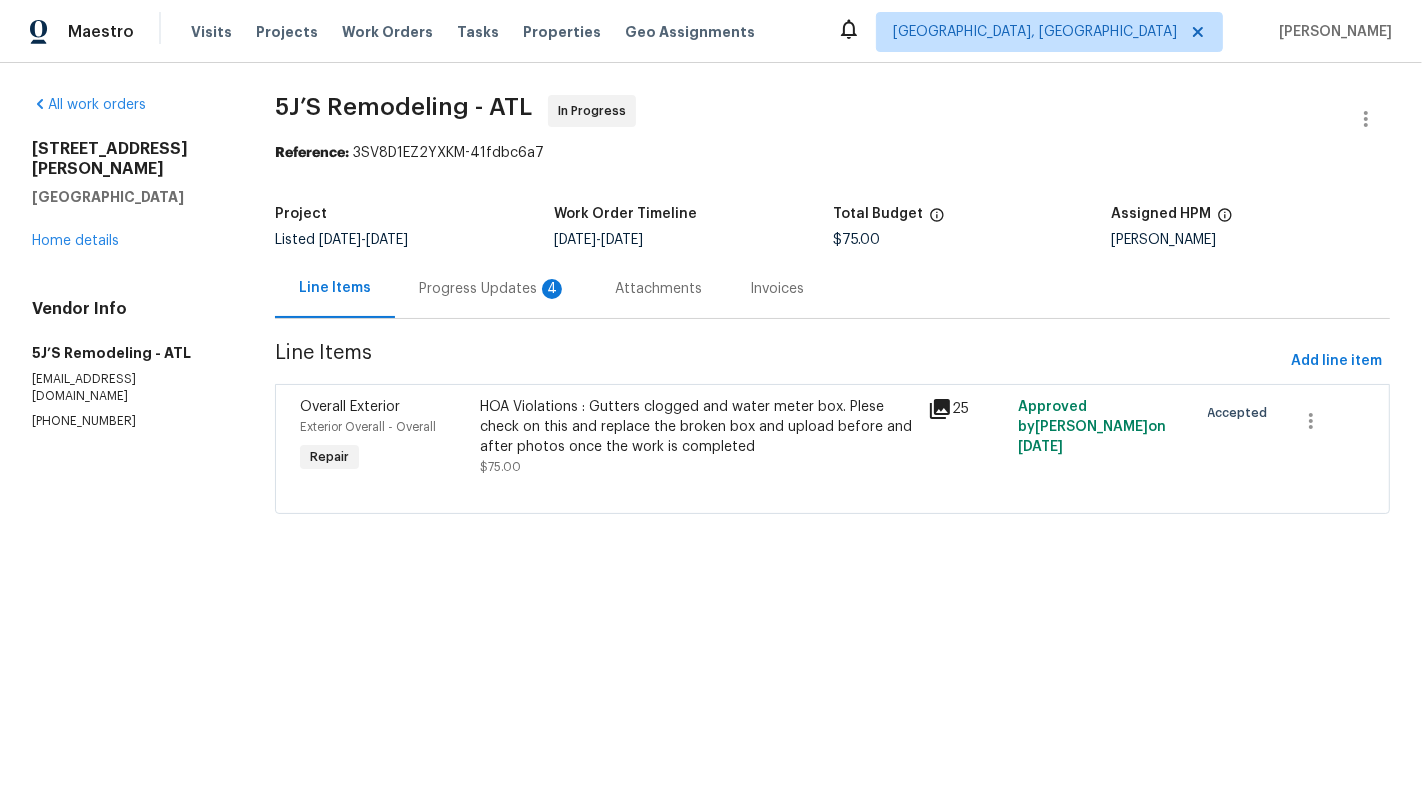 click on "HOA Violations : Gutters clogged and water meter box. Plese check on this and replace the broken box and upload before and after photos once the work is completed" at bounding box center (698, 427) 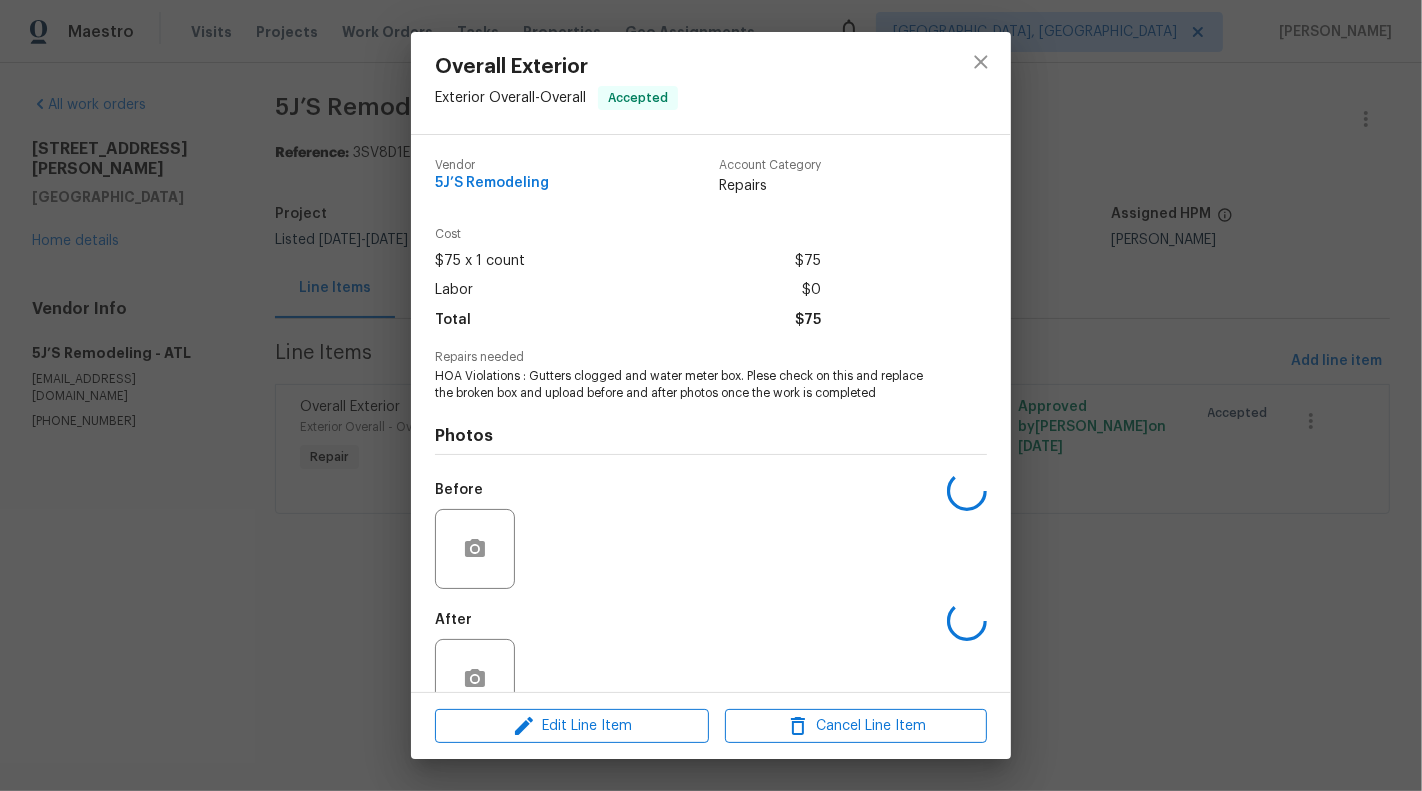 scroll, scrollTop: 47, scrollLeft: 0, axis: vertical 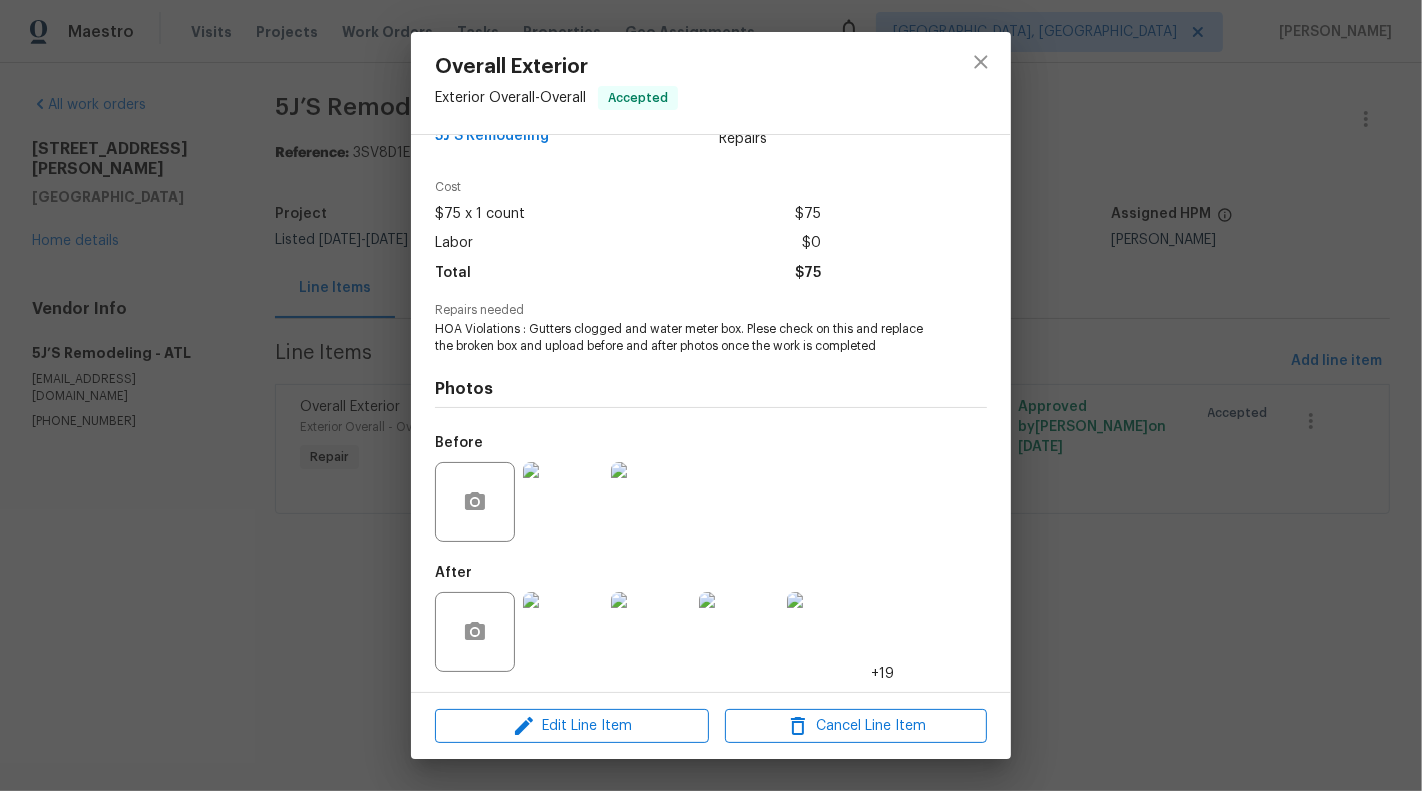 click at bounding box center (563, 502) 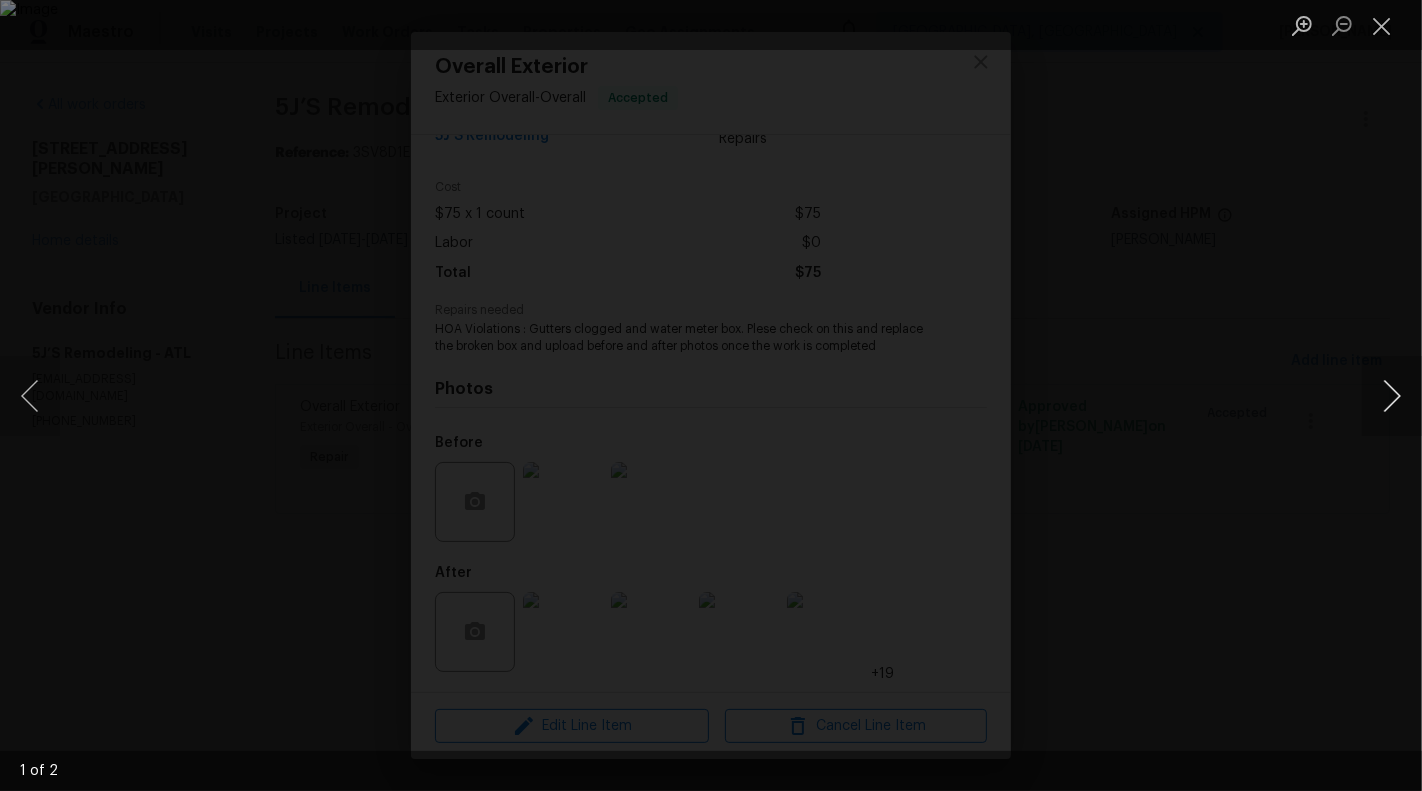 click at bounding box center (1392, 396) 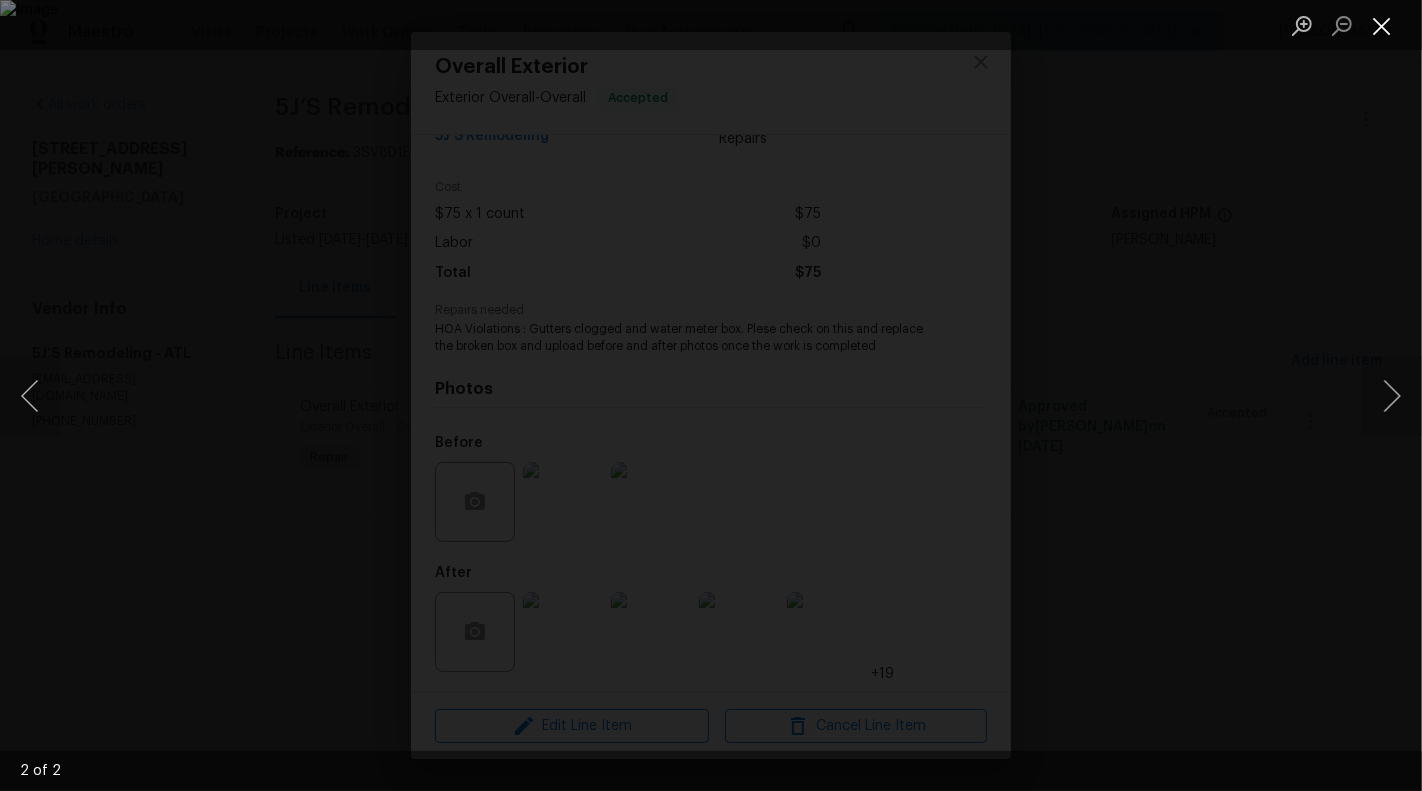 click at bounding box center [1382, 25] 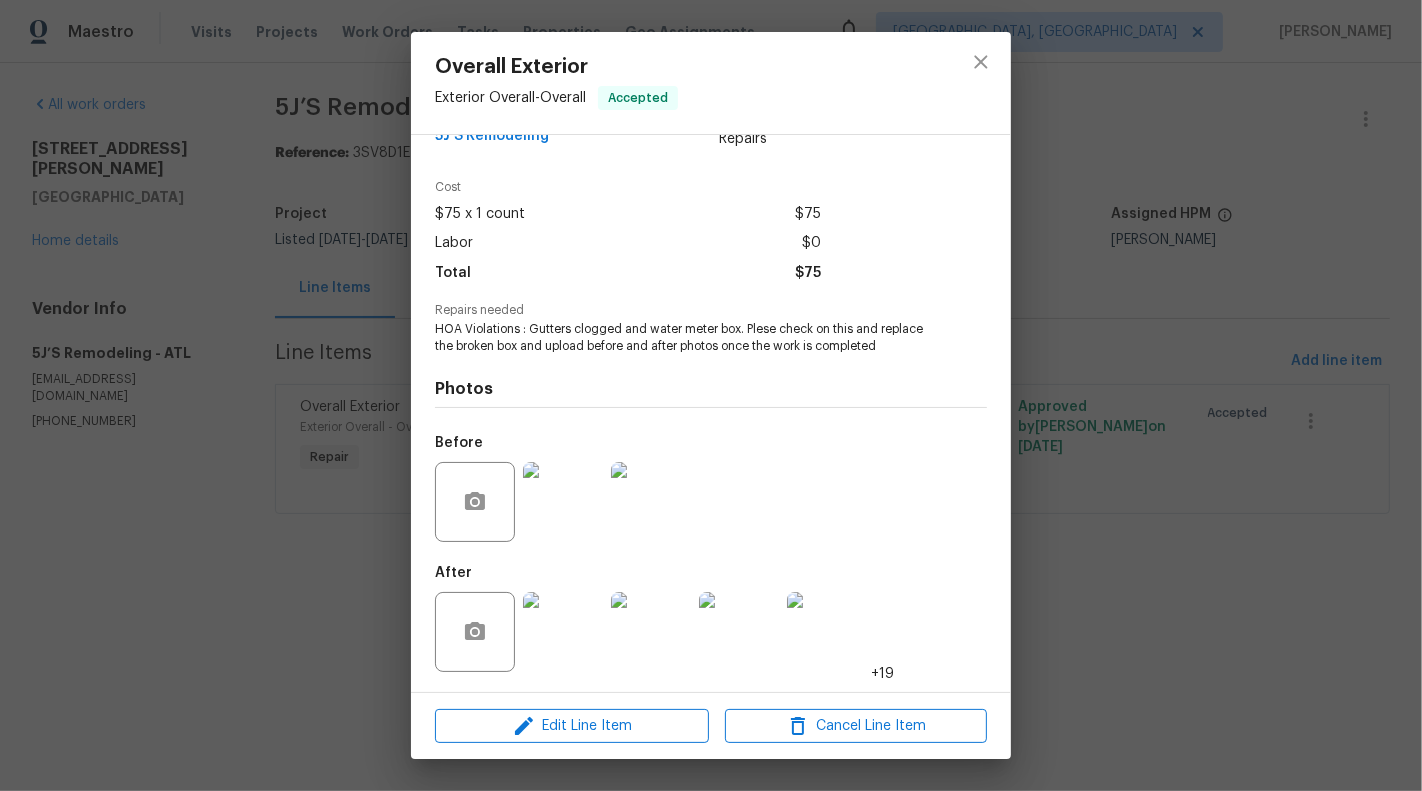 click at bounding box center [563, 632] 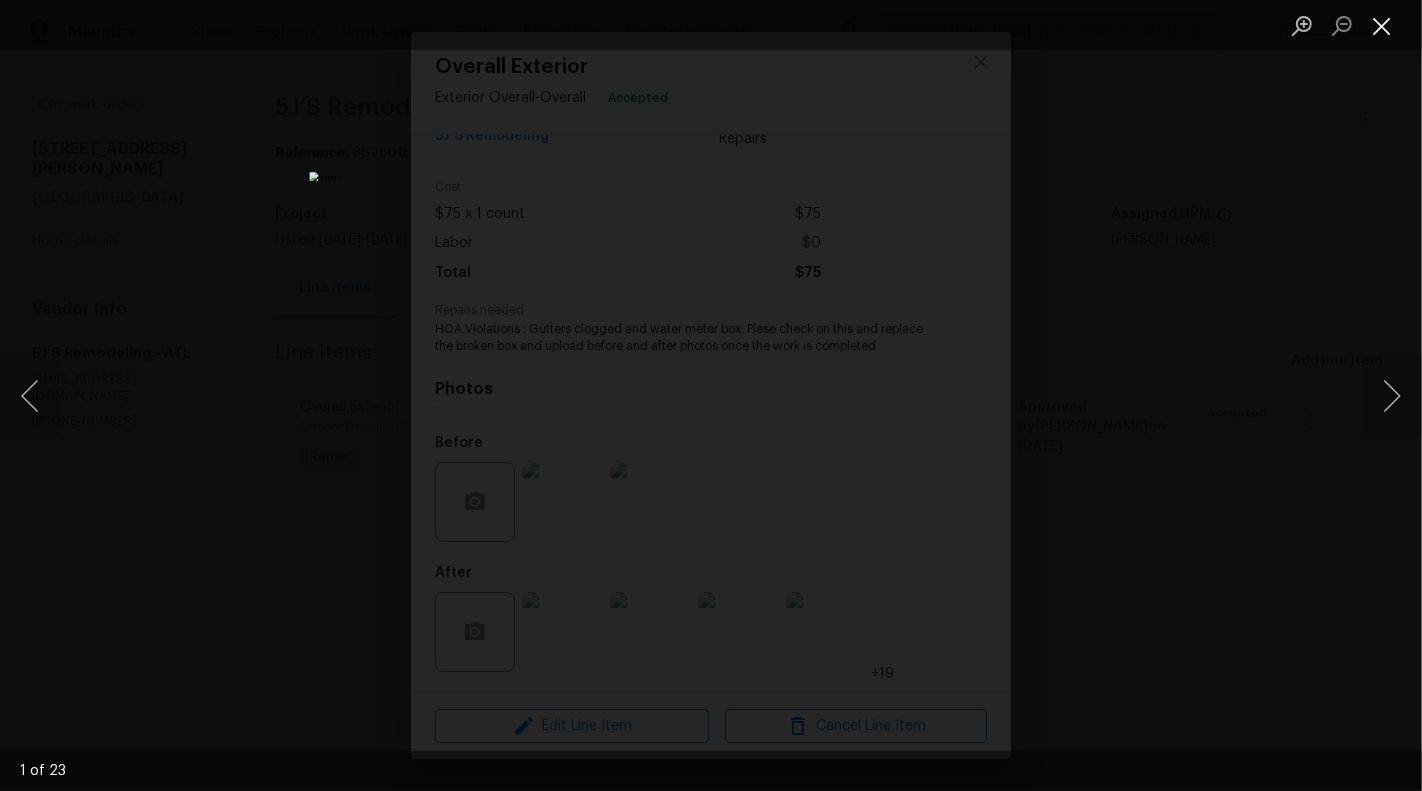 click at bounding box center (1382, 25) 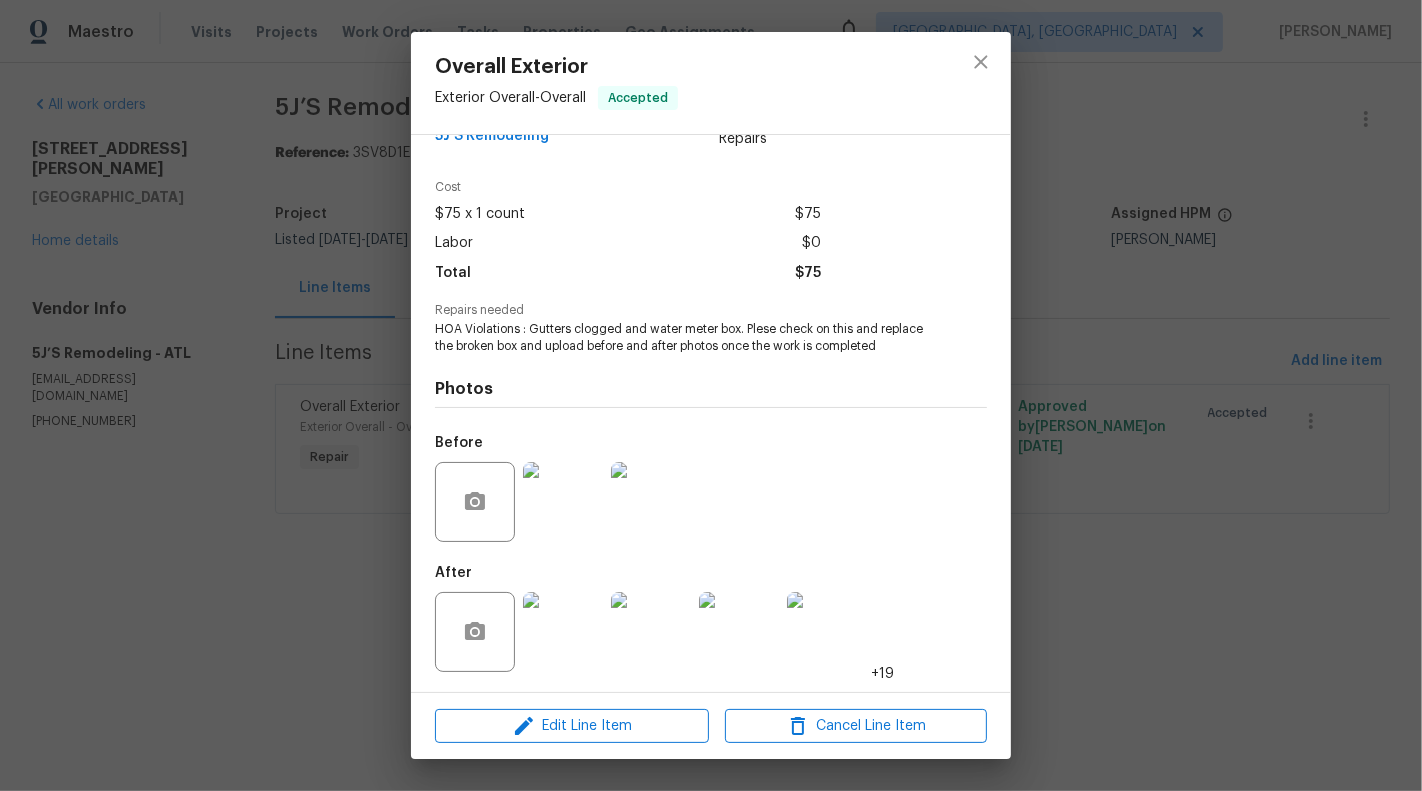 click on "Overall Exterior Exterior Overall  -  Overall Accepted Vendor 5J’S Remodeling Account Category Repairs Cost $75 x 1 count $75 Labor $0 Total $75 Repairs needed HOA Violations : Gutters clogged and water meter box. Plese check on this and replace the broken box and upload before and after photos once the work is completed Photos Before After  +19  Edit Line Item  Cancel Line Item" at bounding box center (711, 395) 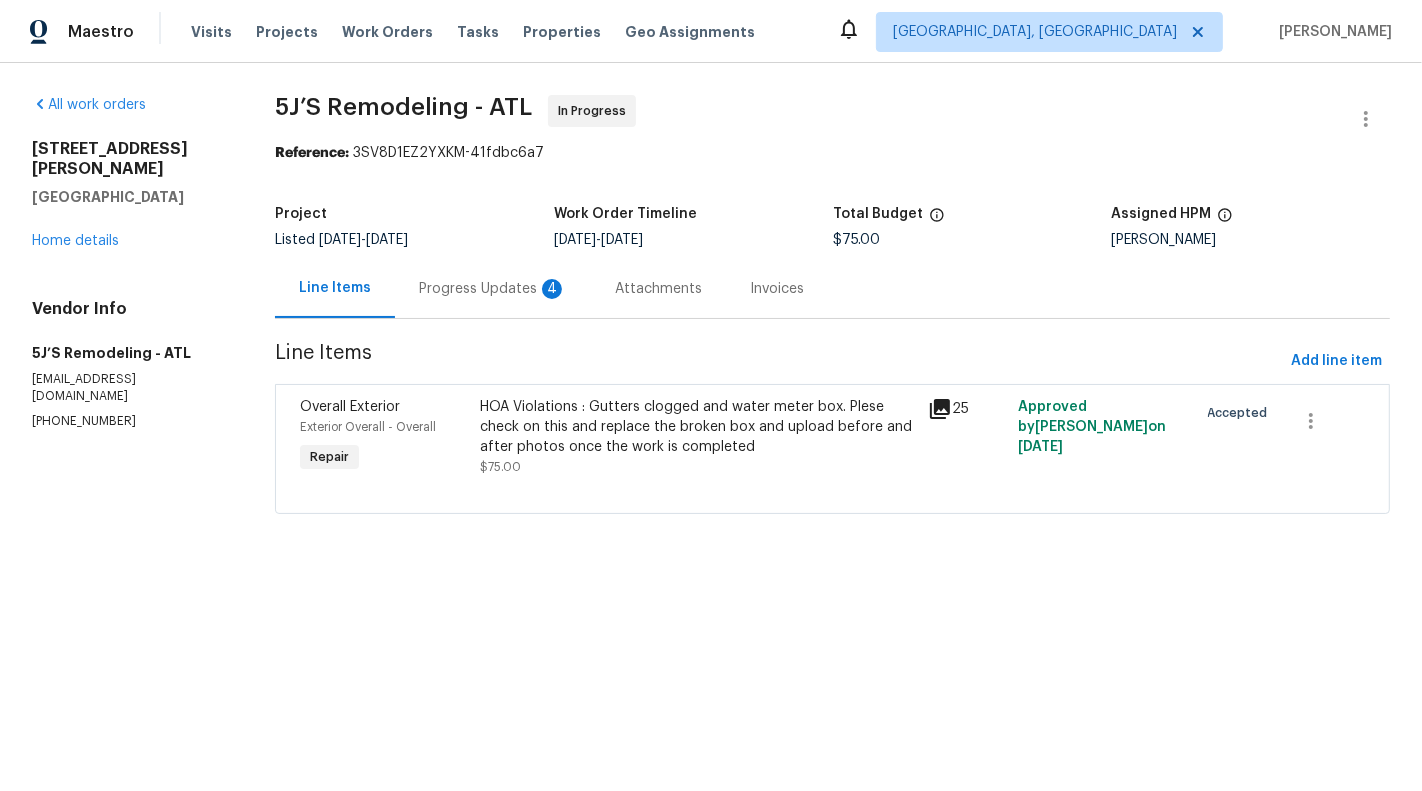click on "Progress Updates 4" at bounding box center (493, 288) 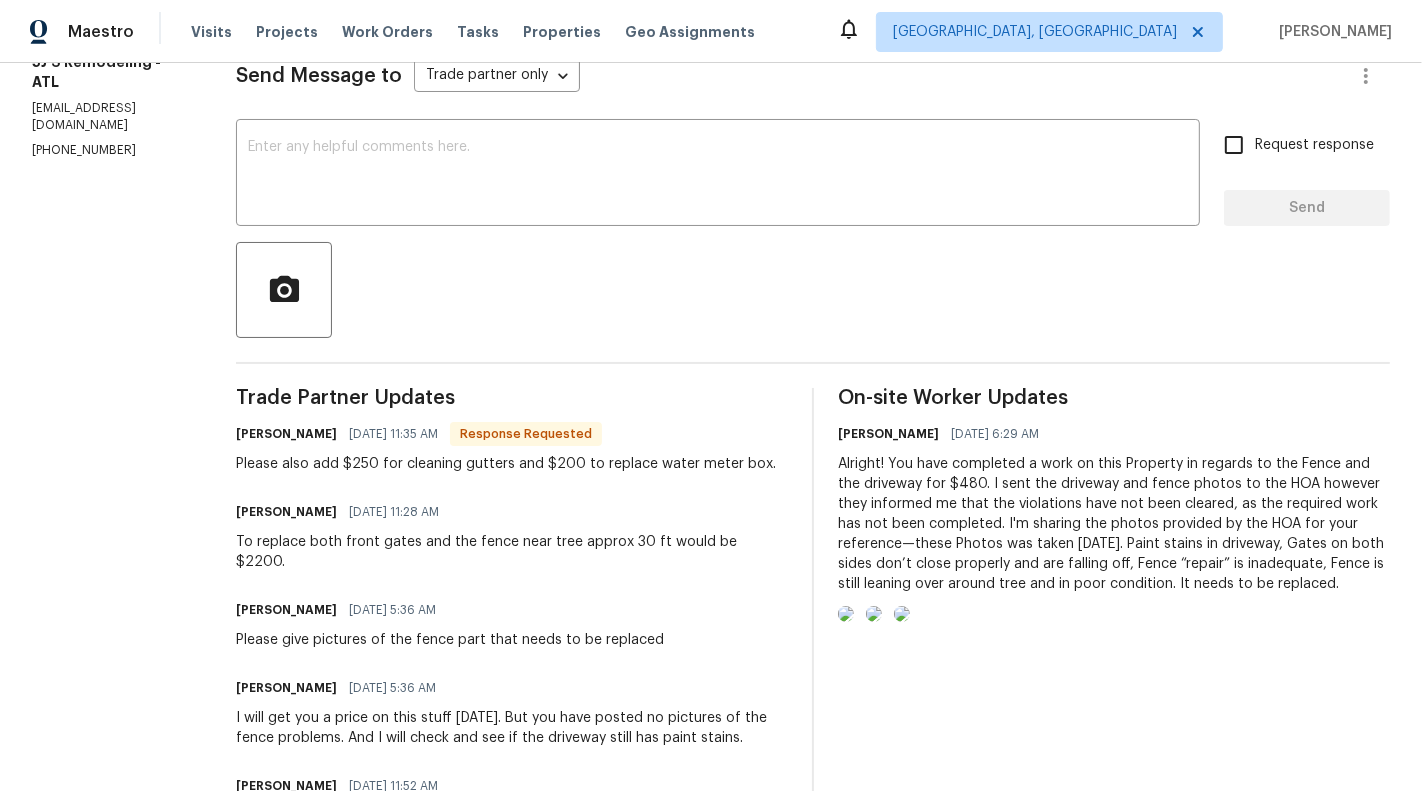scroll, scrollTop: 0, scrollLeft: 0, axis: both 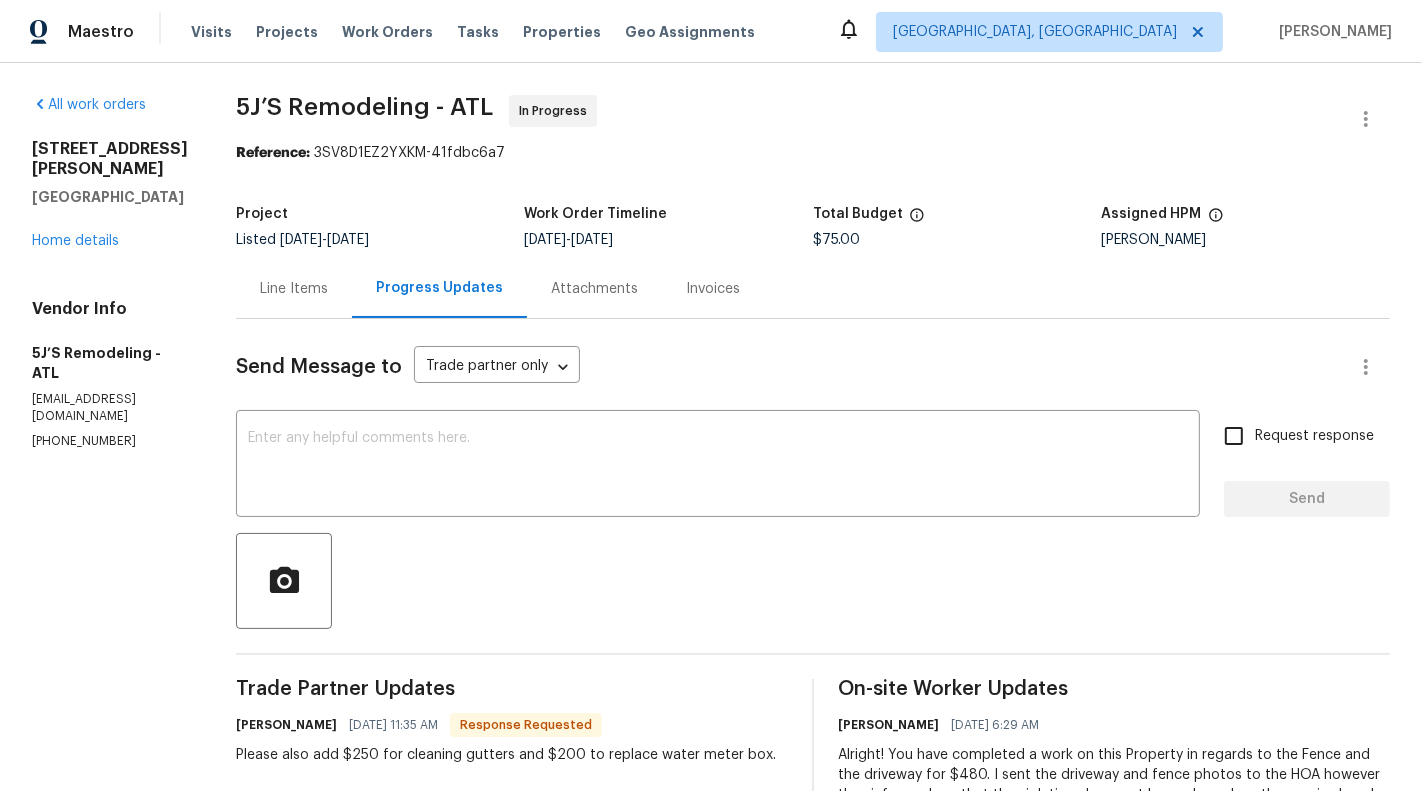 click on "Line Items" at bounding box center (294, 289) 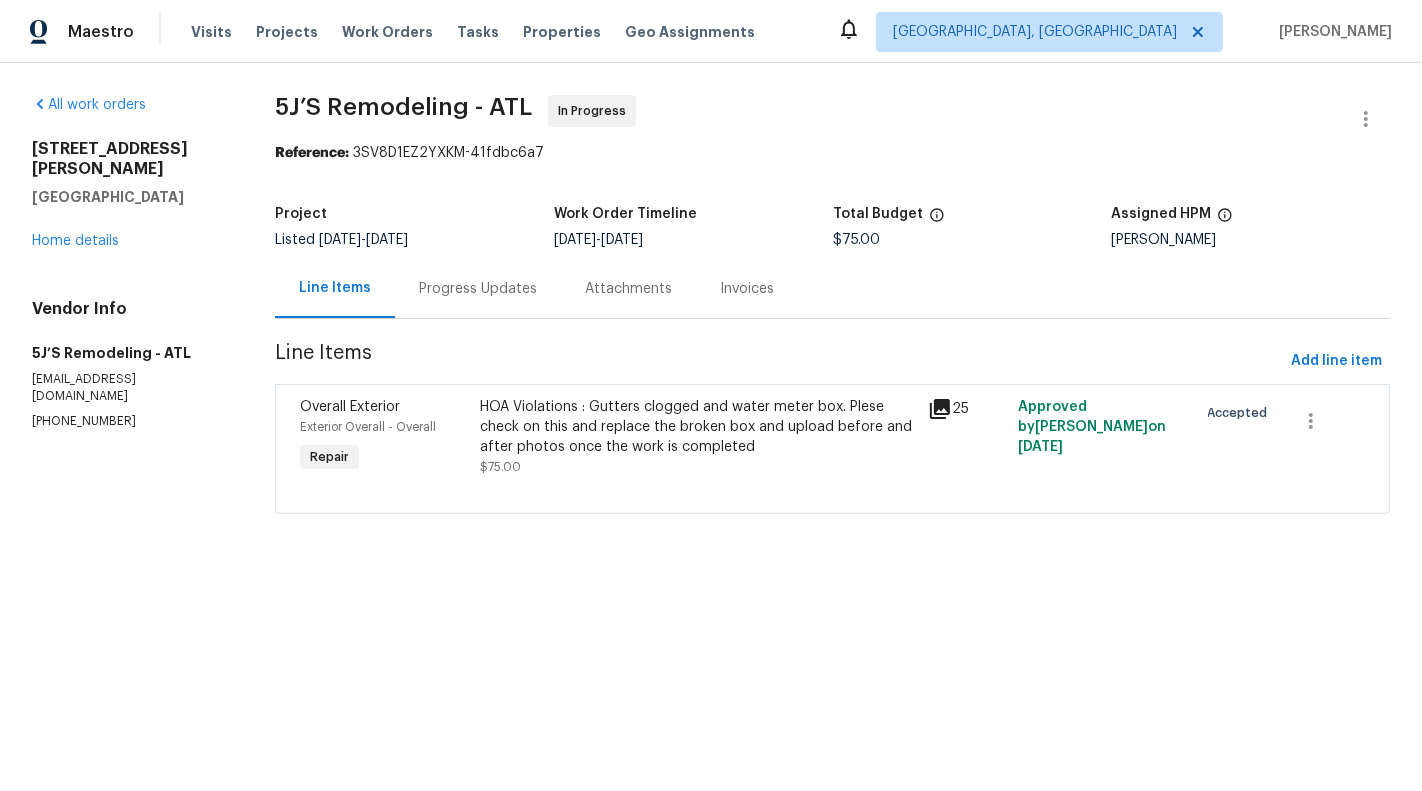 click on "HOA Violations : Gutters clogged and water meter box. Plese check on this and replace the broken box and upload before and after photos once the work is completed" at bounding box center (698, 427) 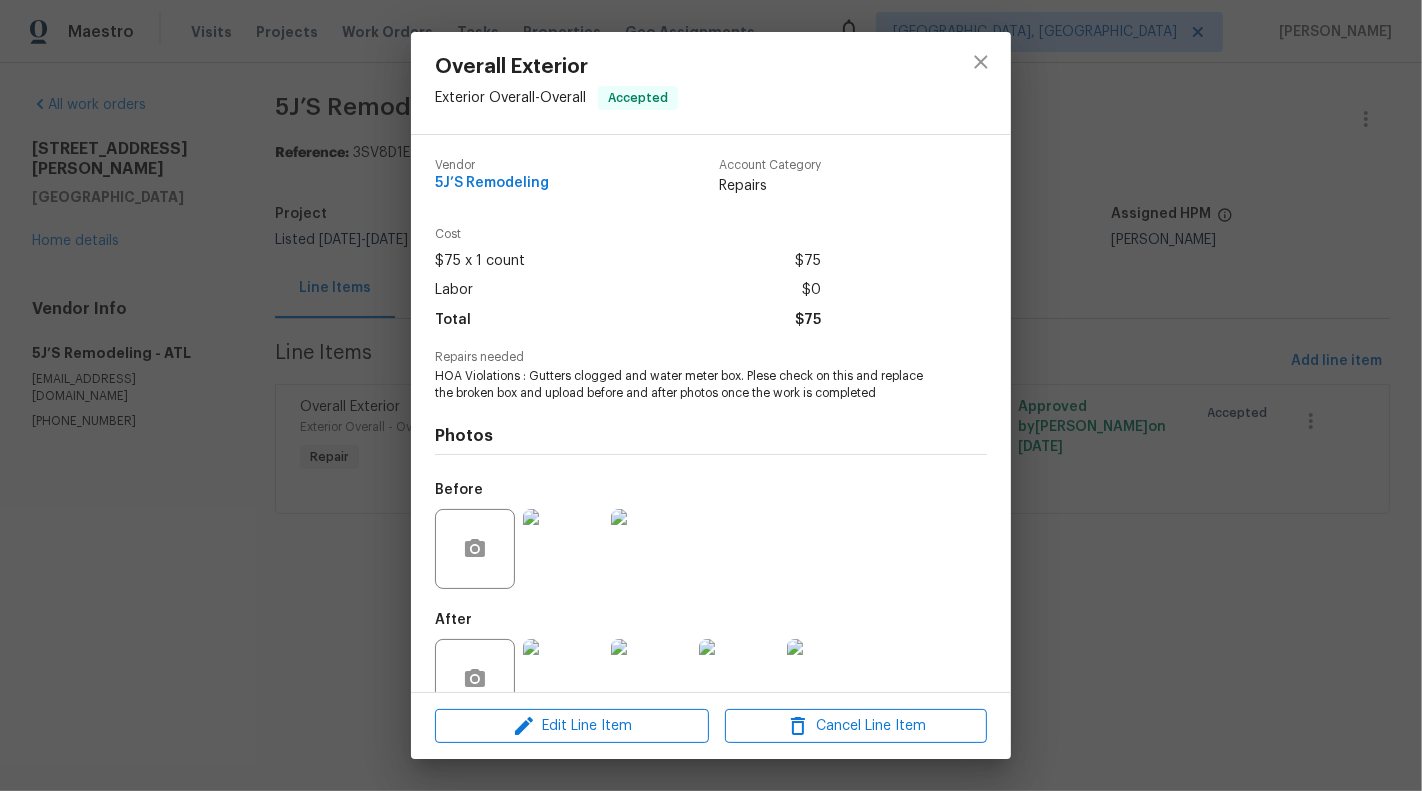 scroll, scrollTop: 47, scrollLeft: 0, axis: vertical 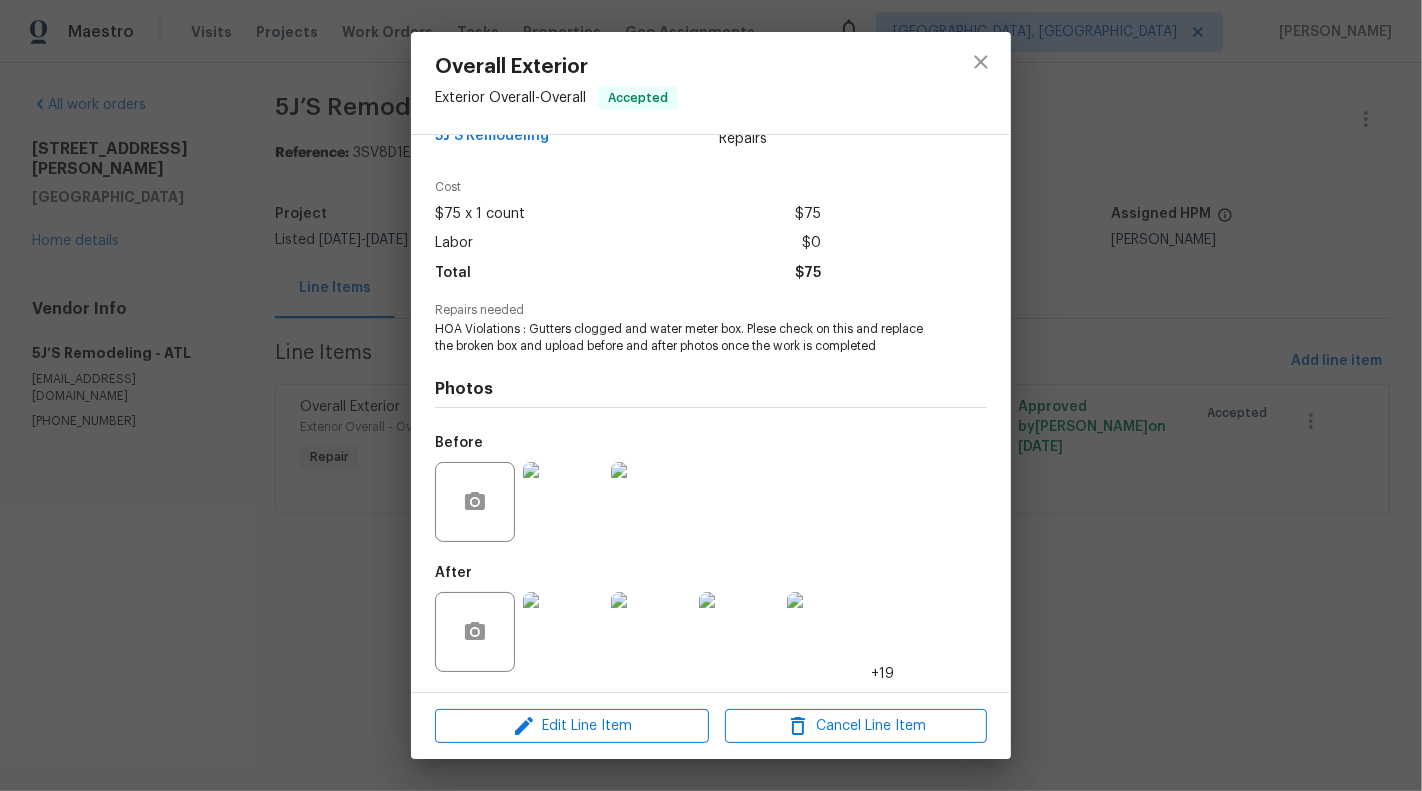 click at bounding box center (563, 632) 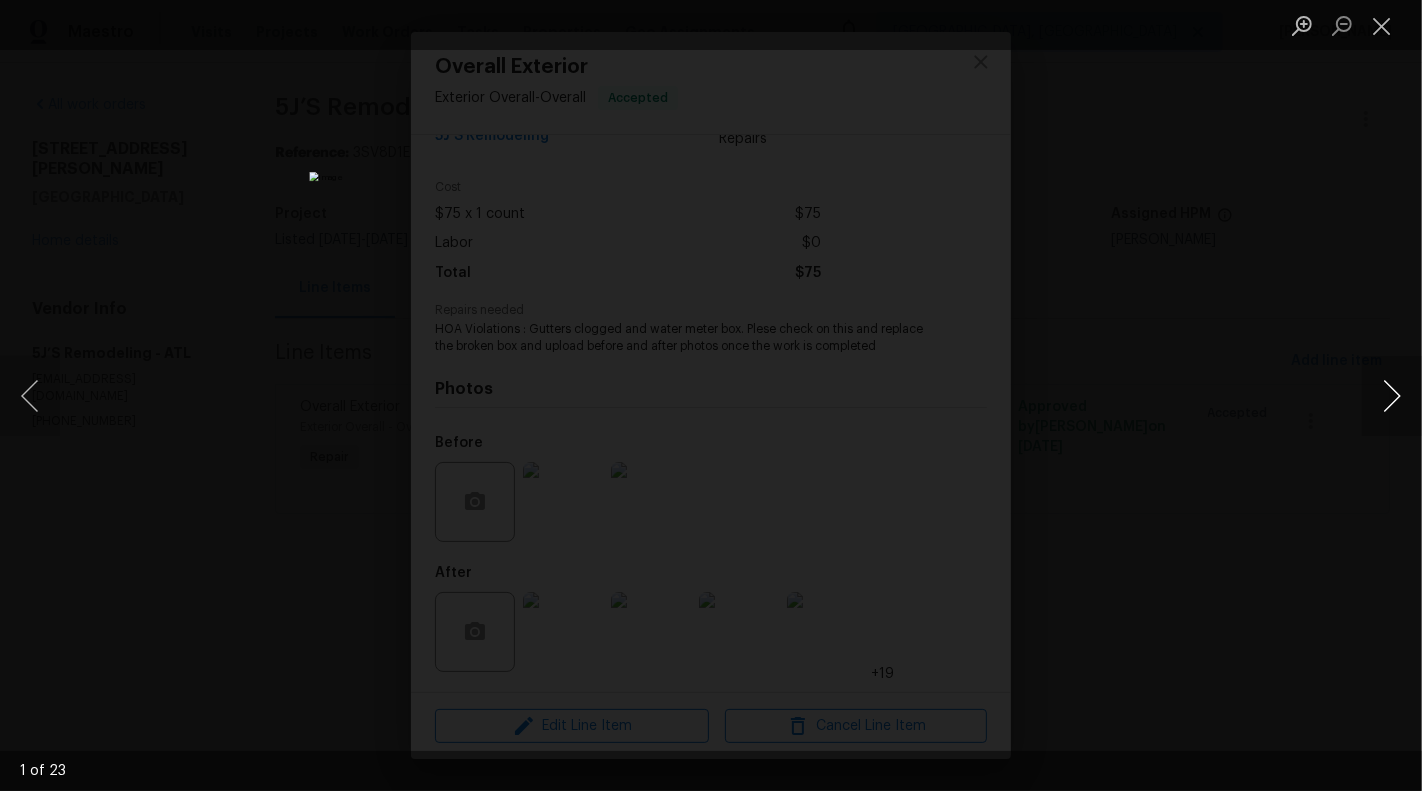 click at bounding box center (1392, 396) 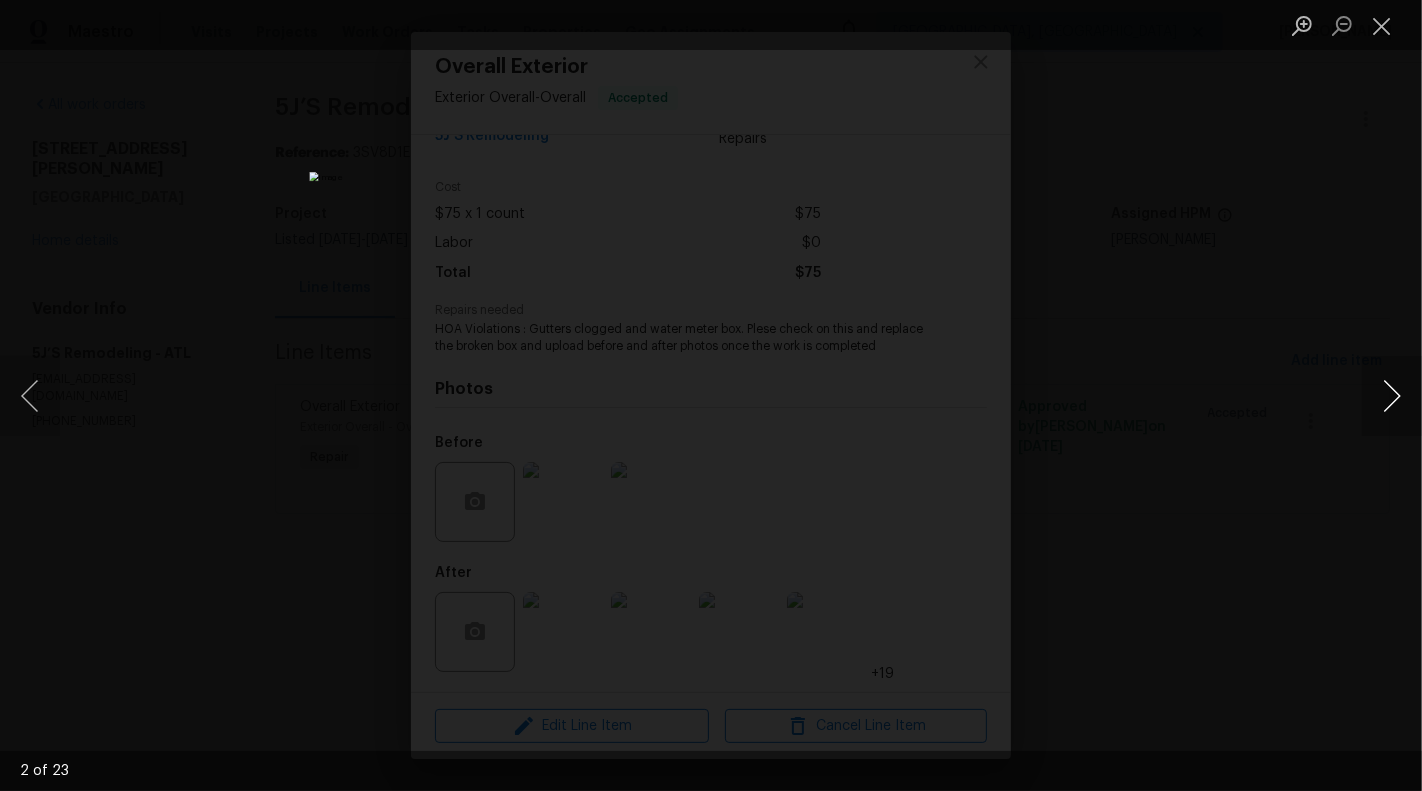 click at bounding box center [1392, 396] 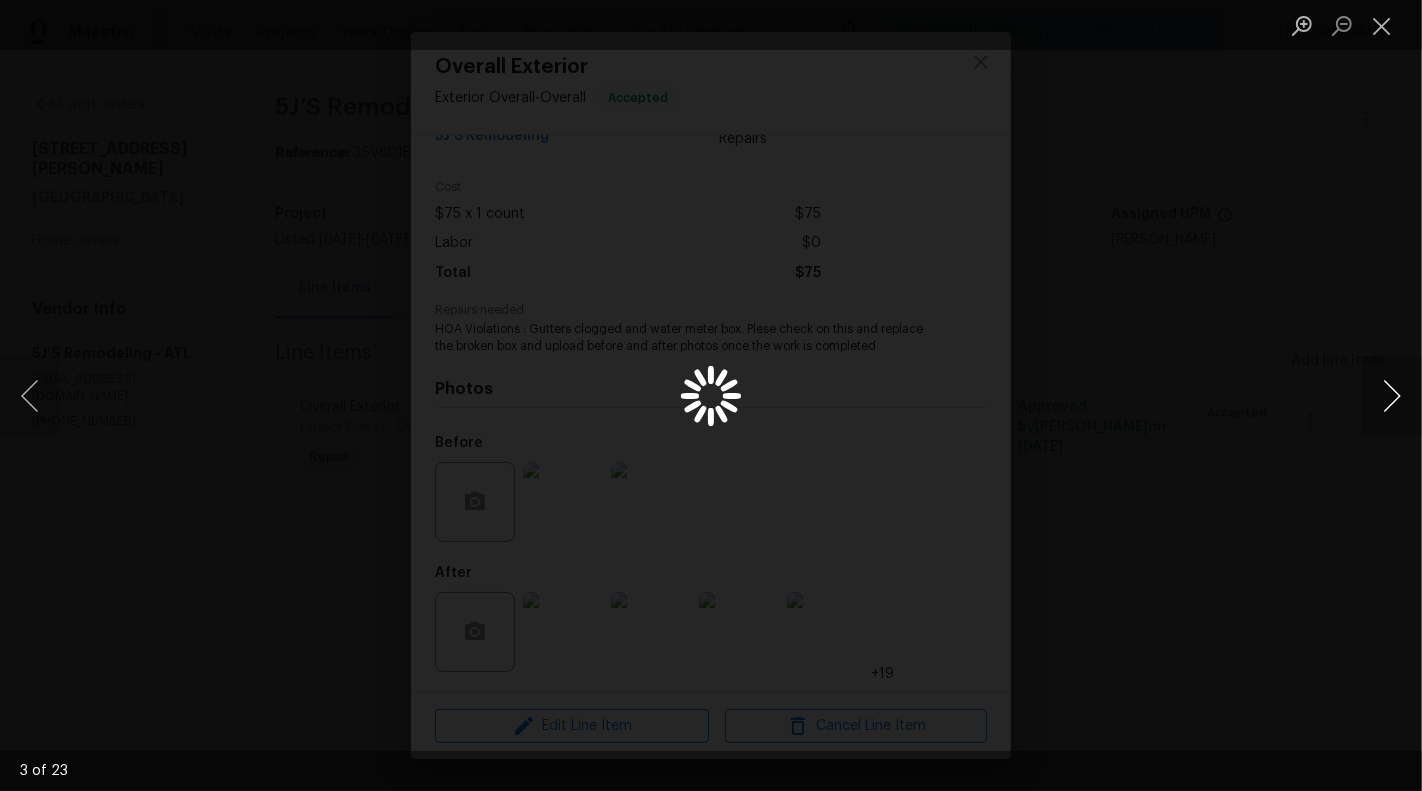 click at bounding box center [1392, 396] 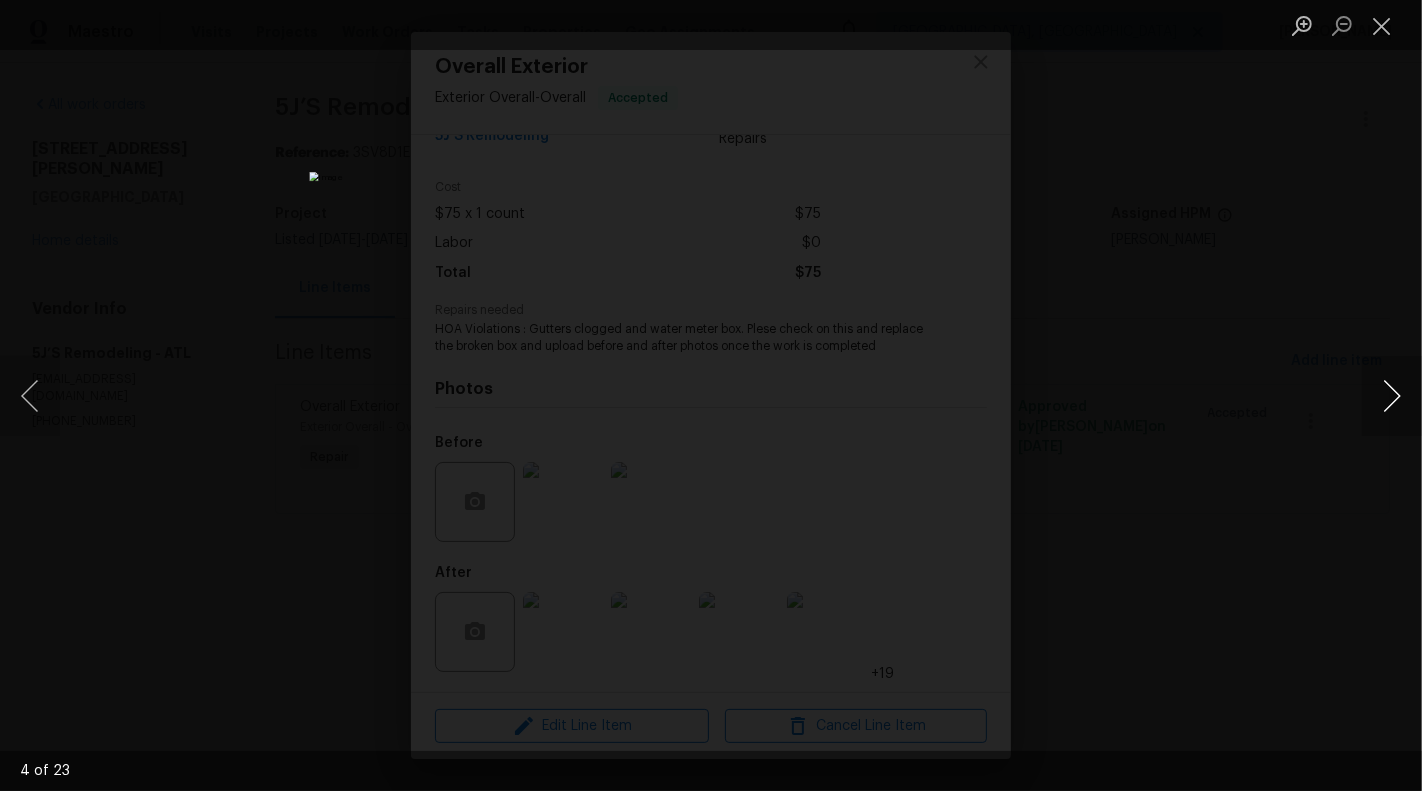 click at bounding box center (1392, 396) 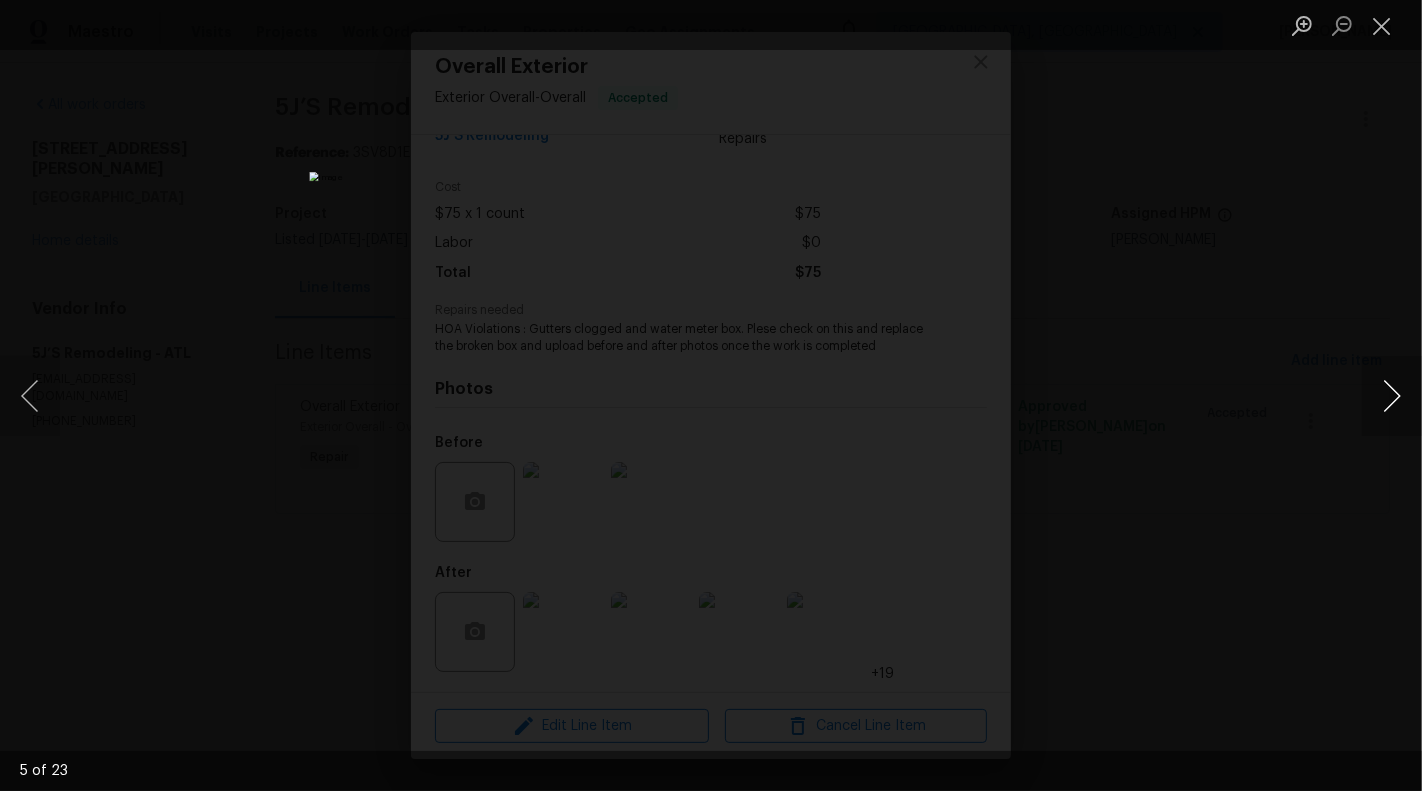 click at bounding box center (1392, 396) 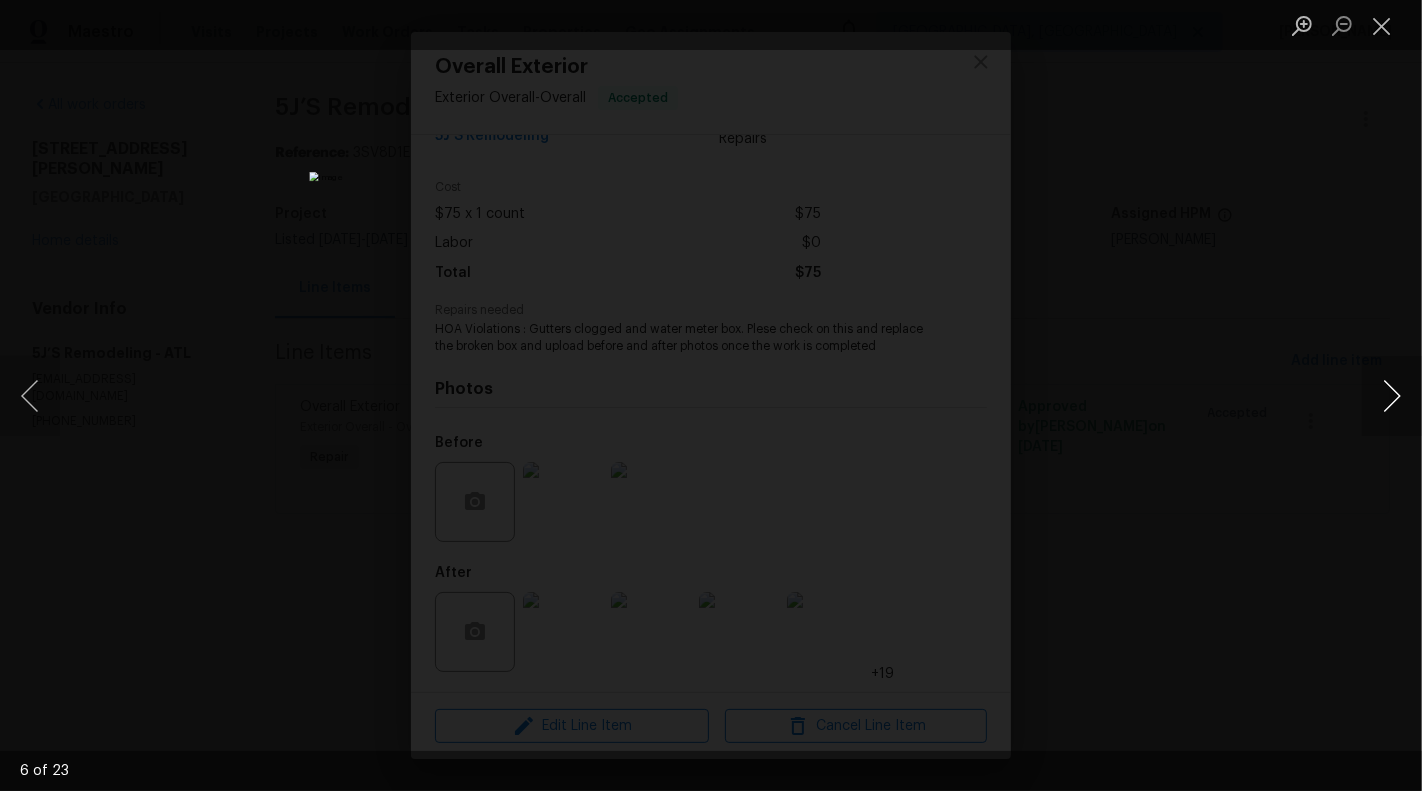 click at bounding box center (1392, 396) 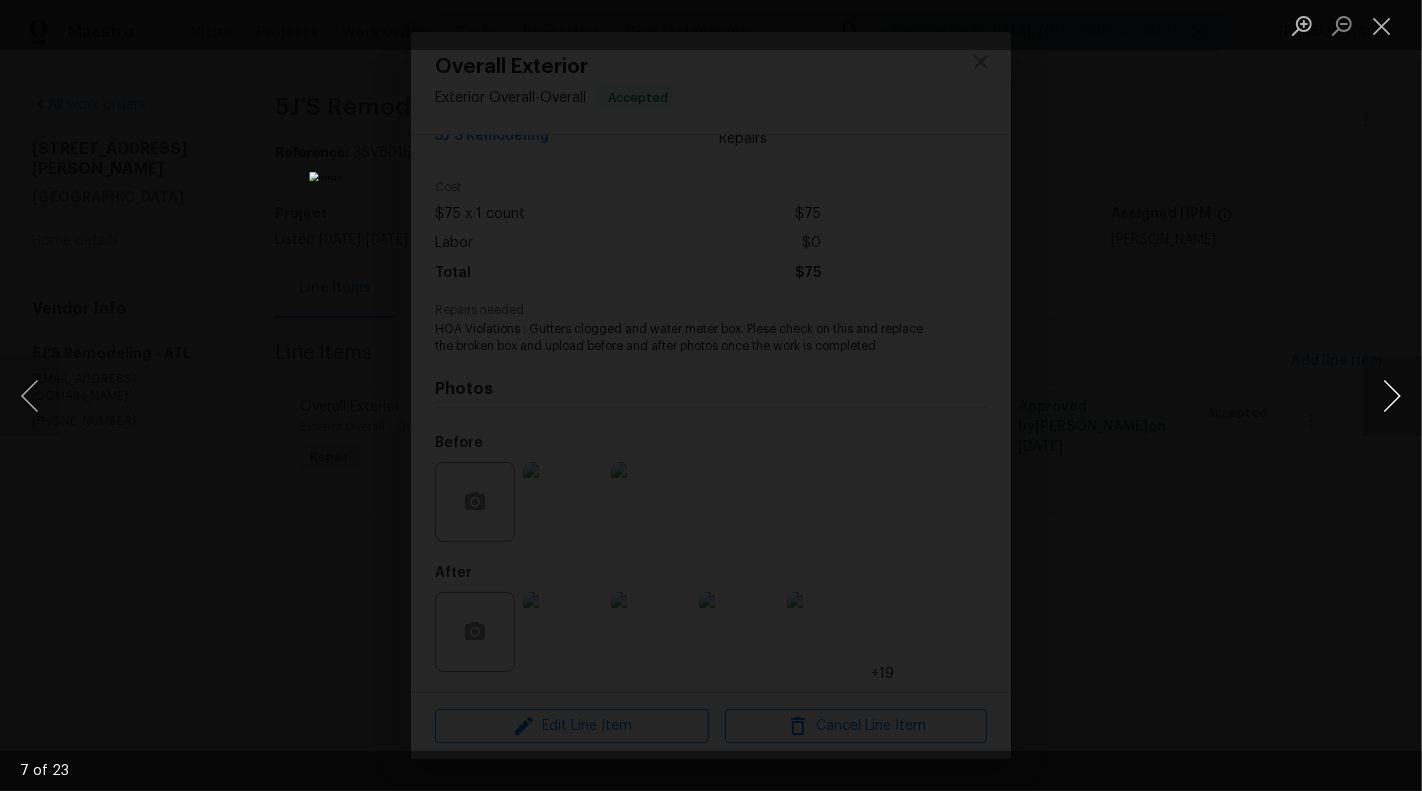 click at bounding box center (1392, 396) 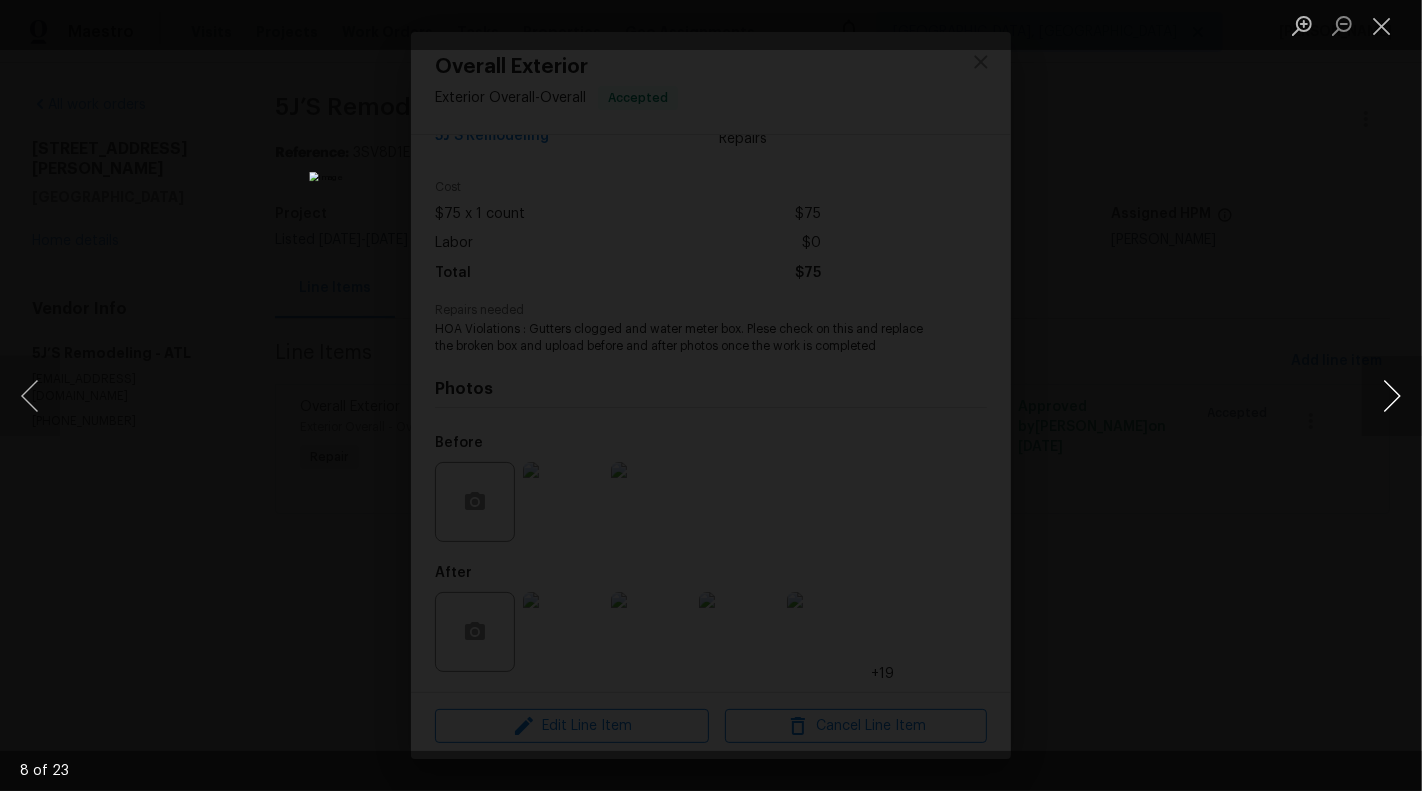 click at bounding box center (1392, 396) 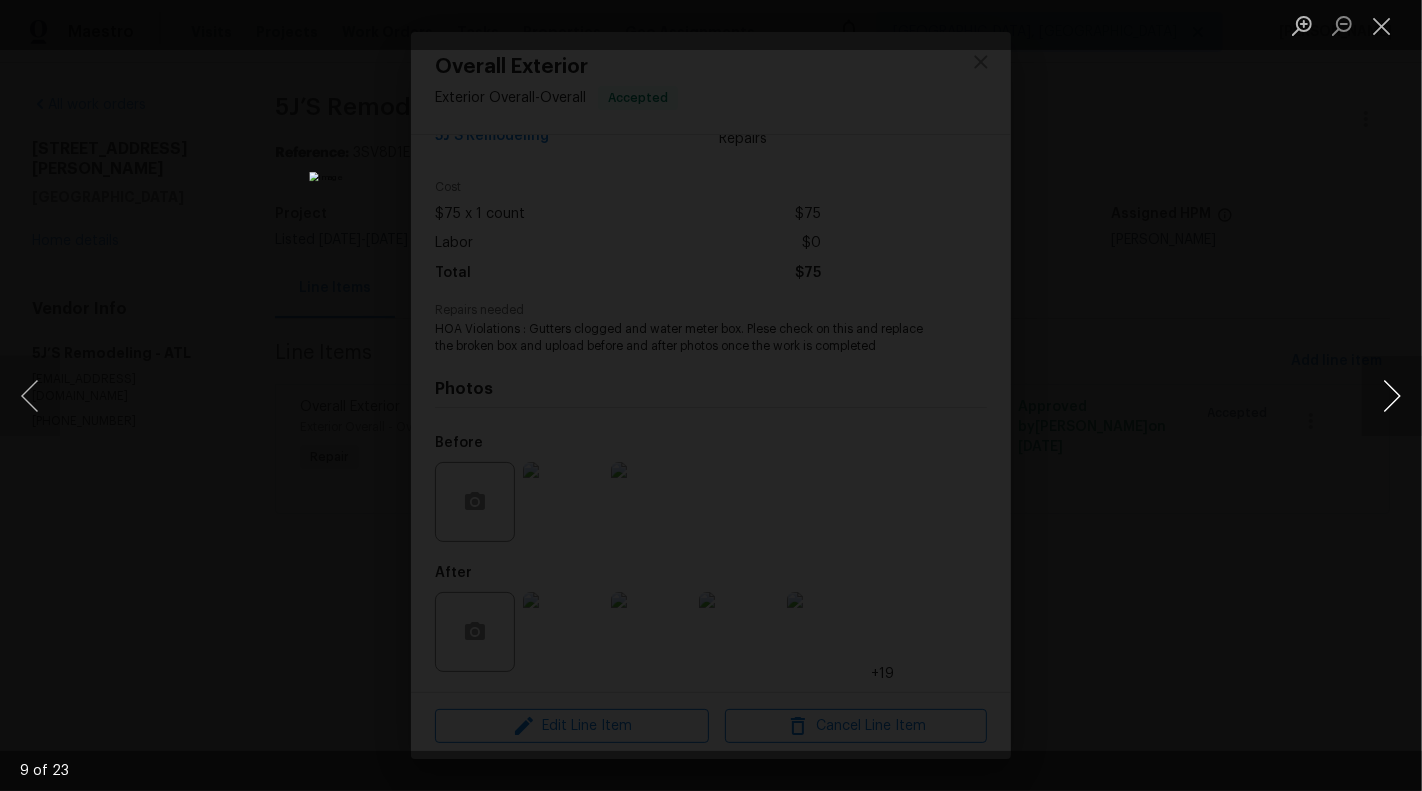 click at bounding box center (1392, 396) 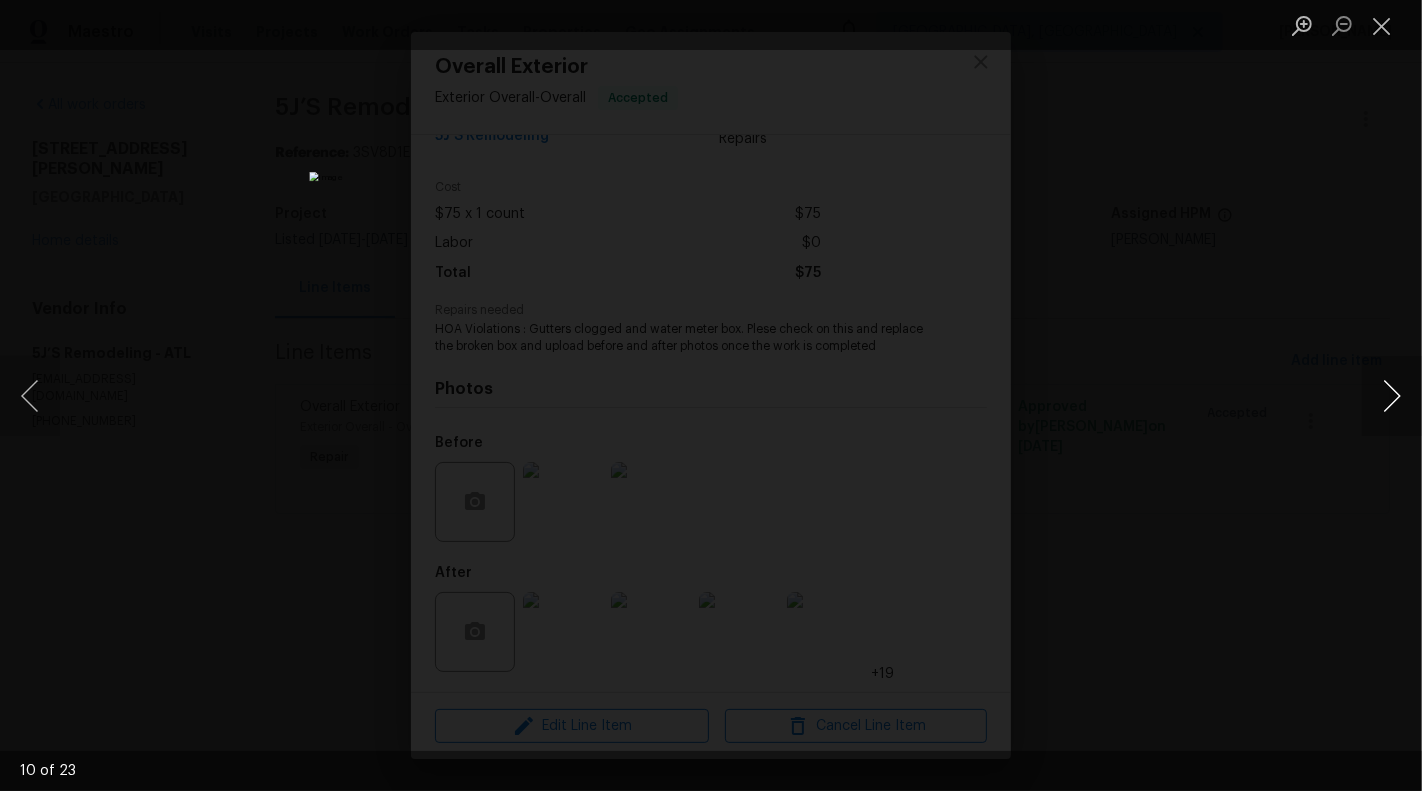 click at bounding box center [1392, 396] 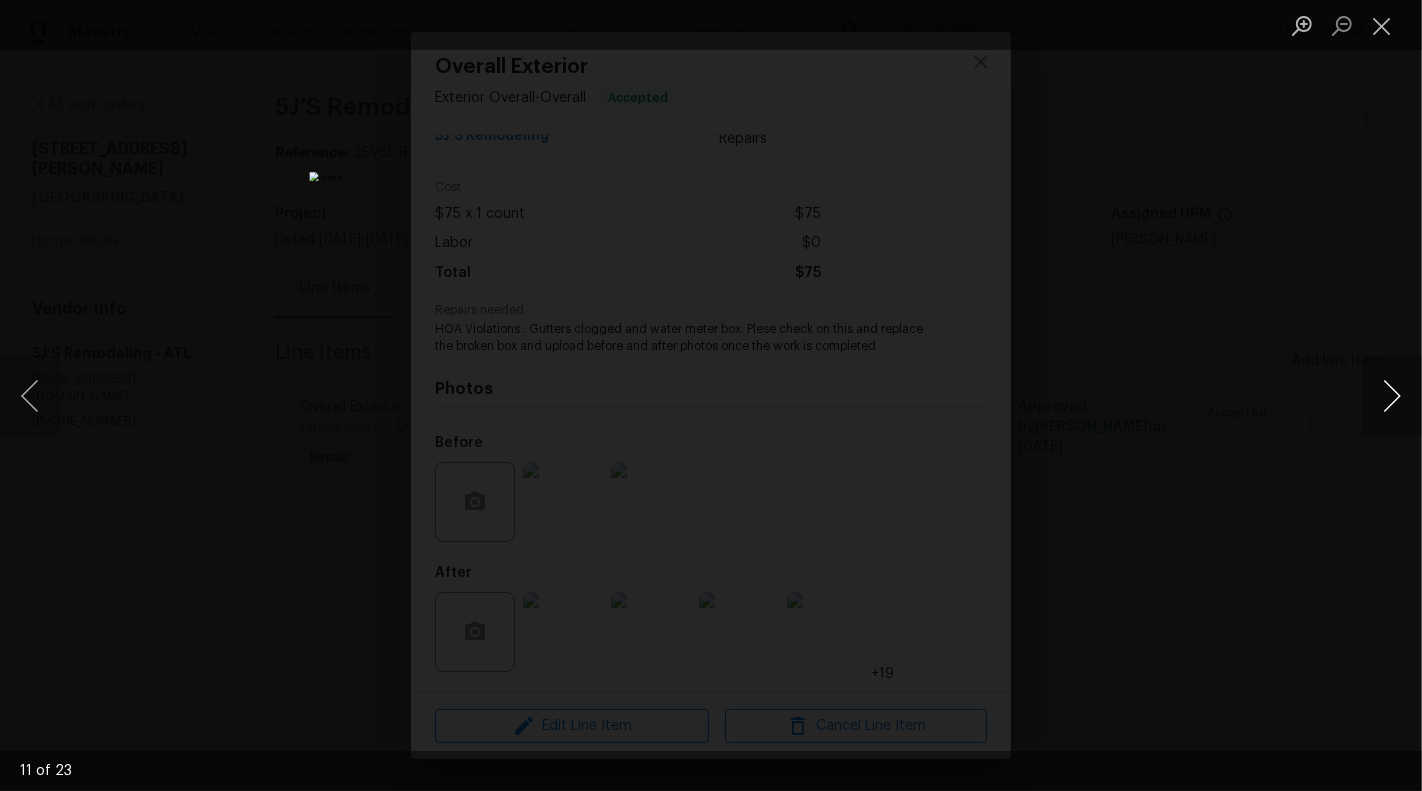 click at bounding box center (1392, 396) 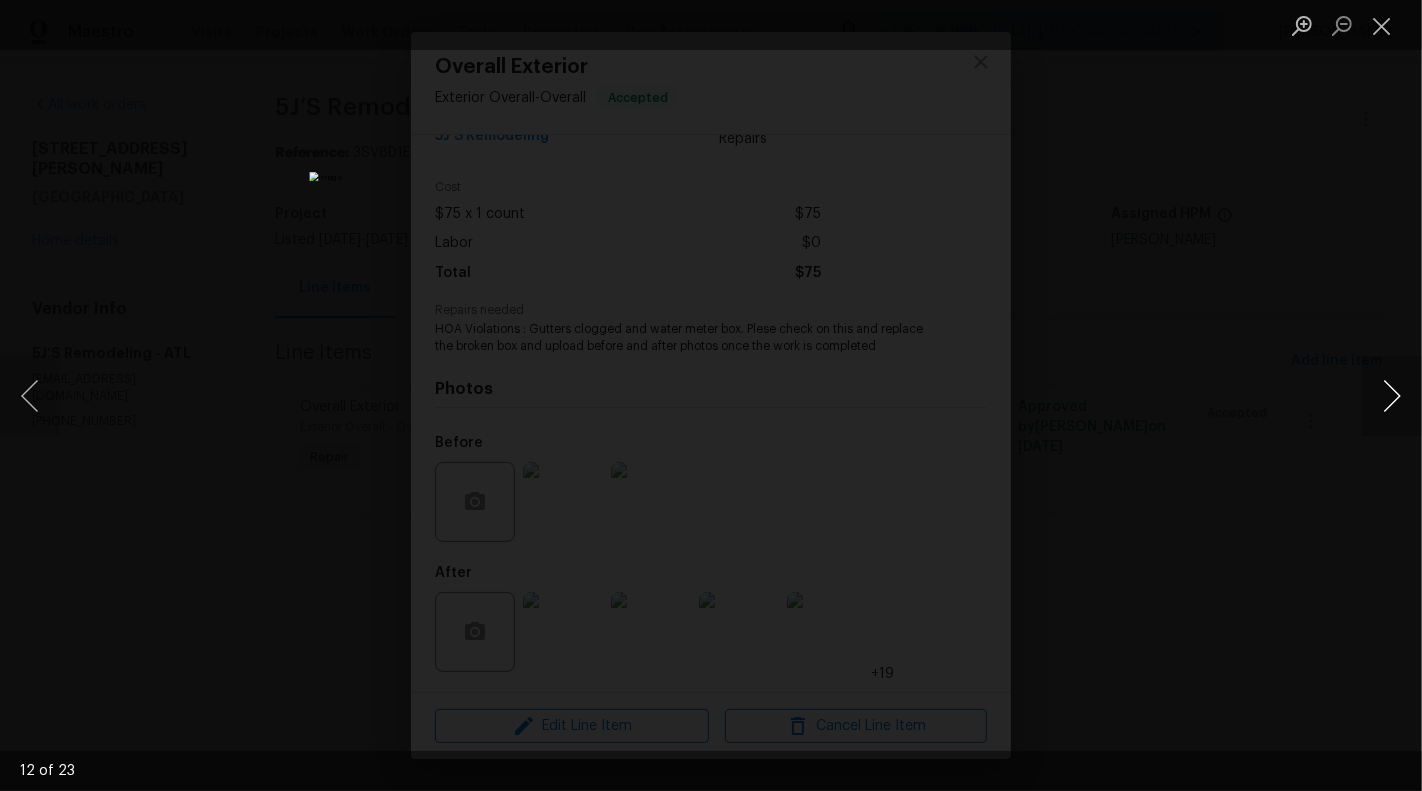 click at bounding box center [1392, 396] 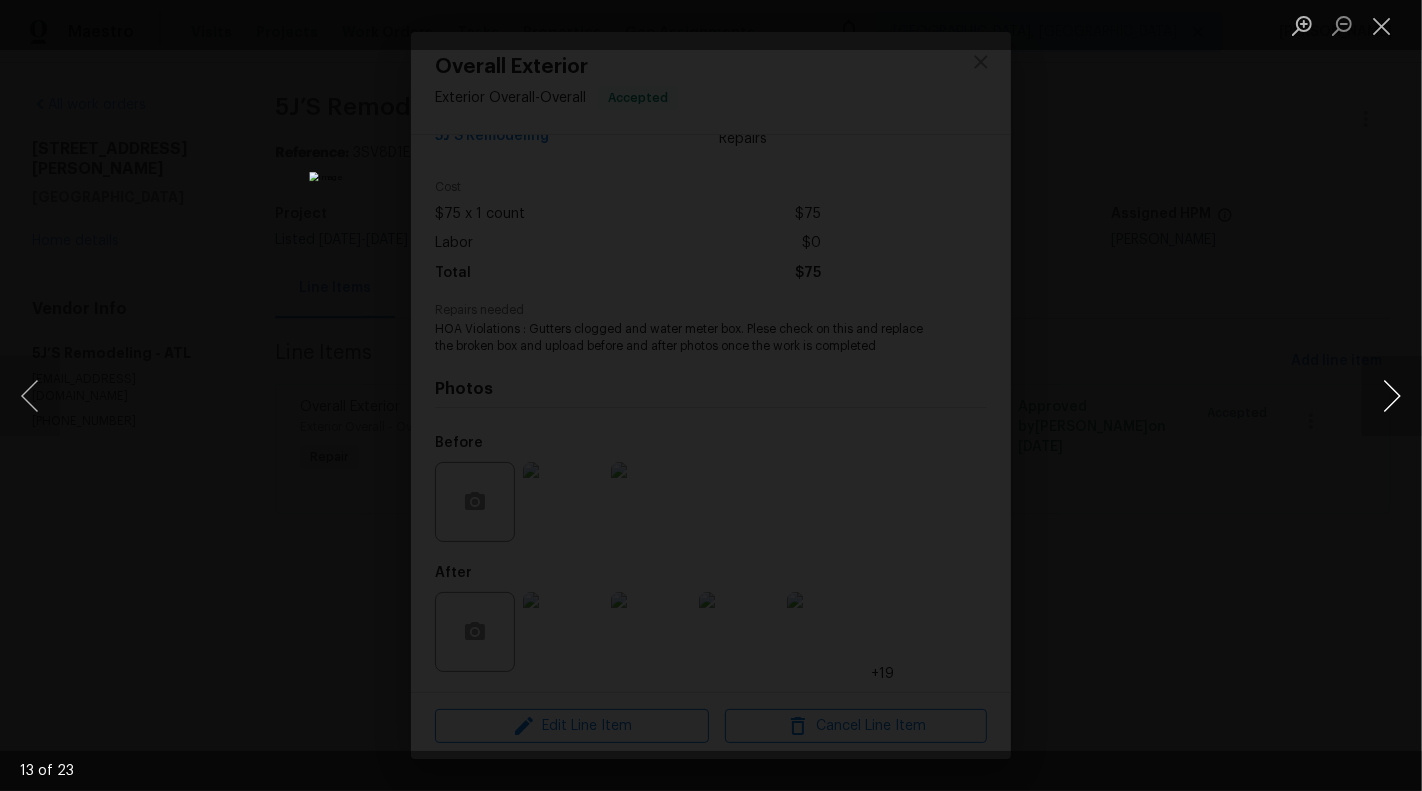 click at bounding box center [1392, 396] 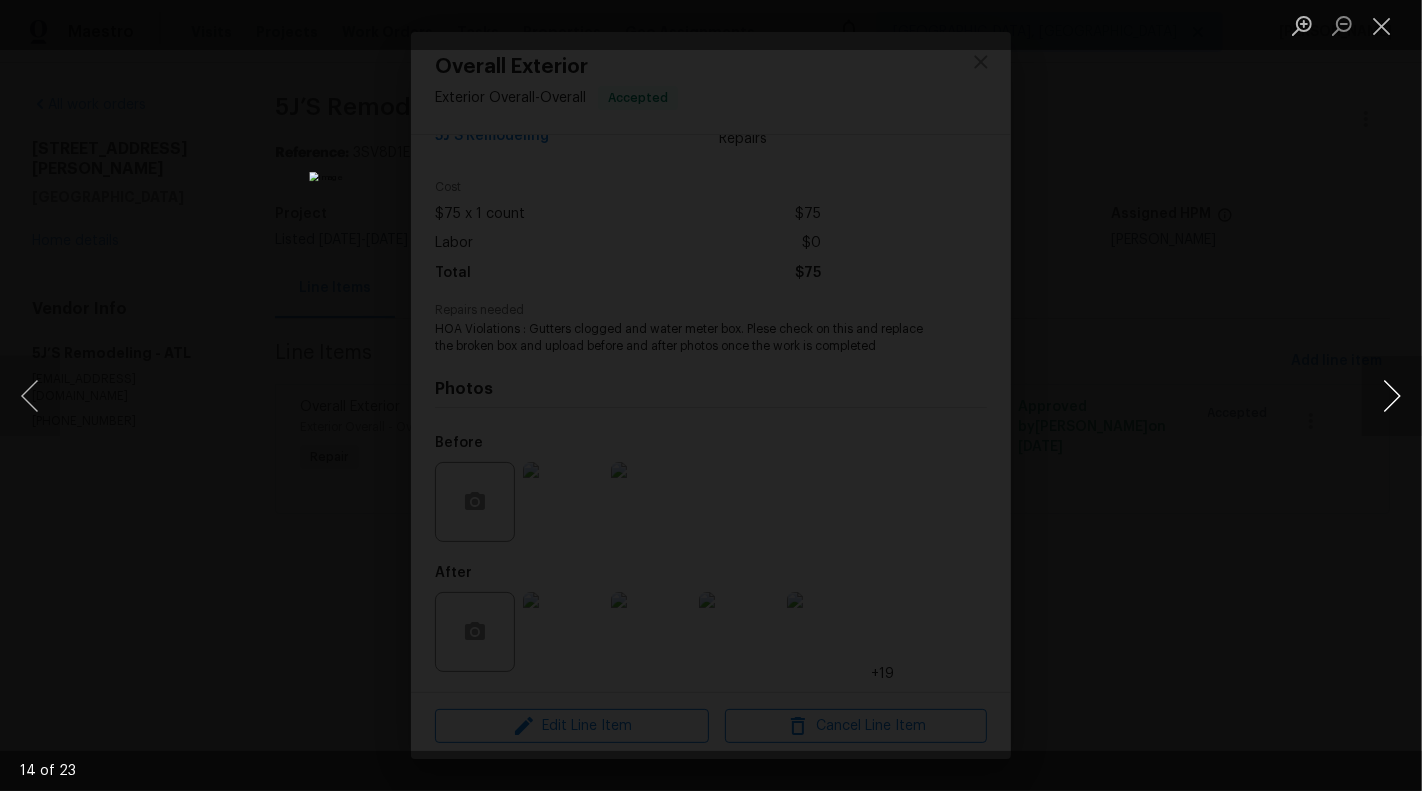 click at bounding box center (1392, 396) 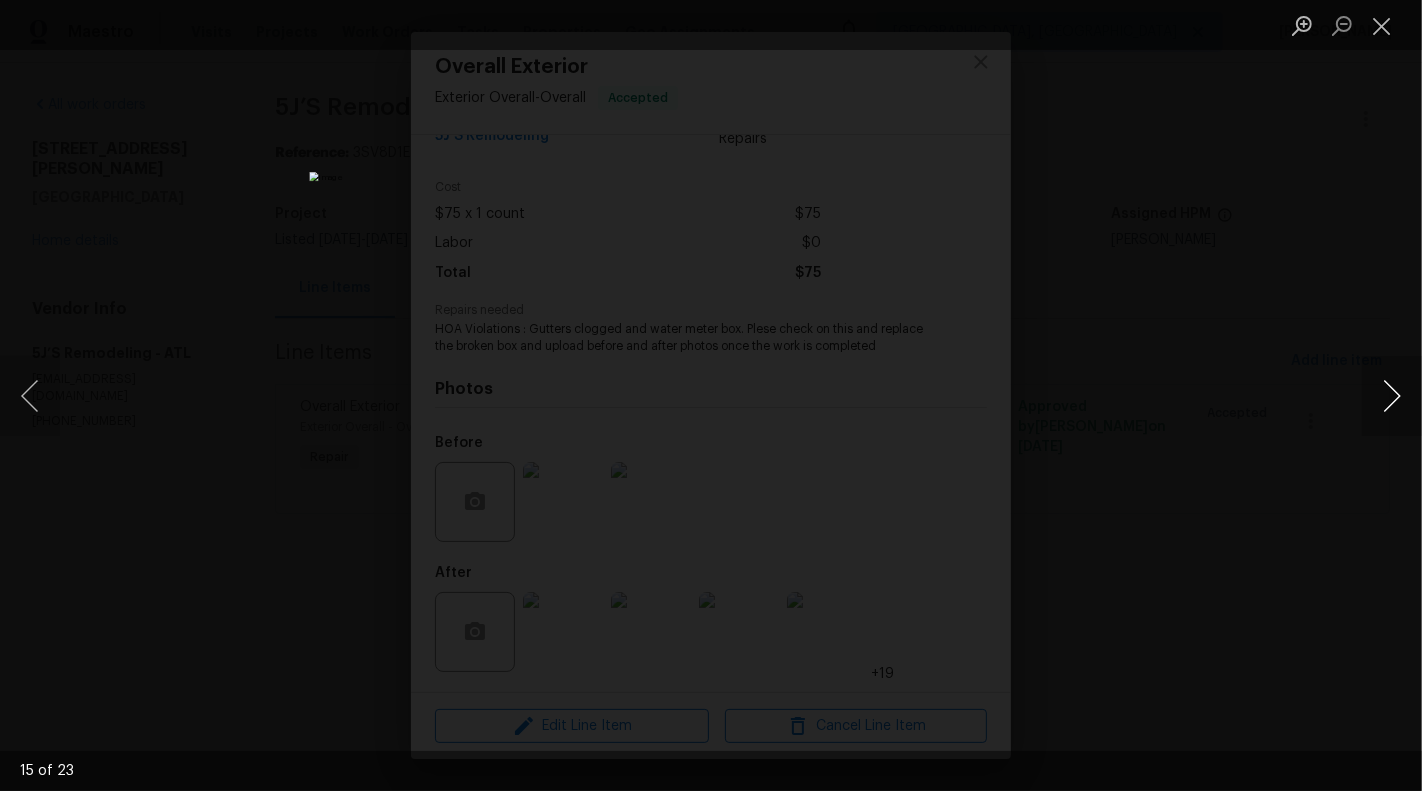 click at bounding box center (1392, 396) 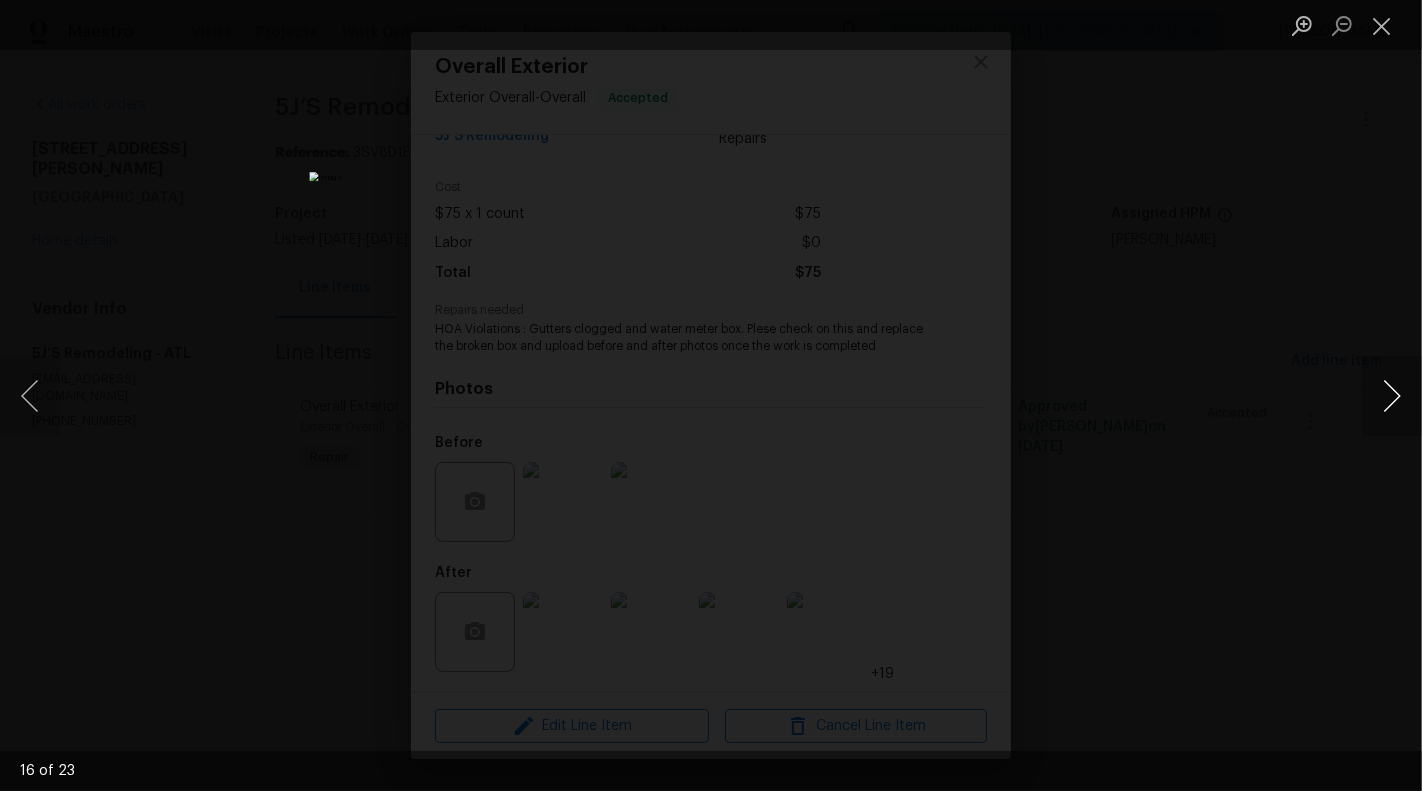 click at bounding box center (1392, 396) 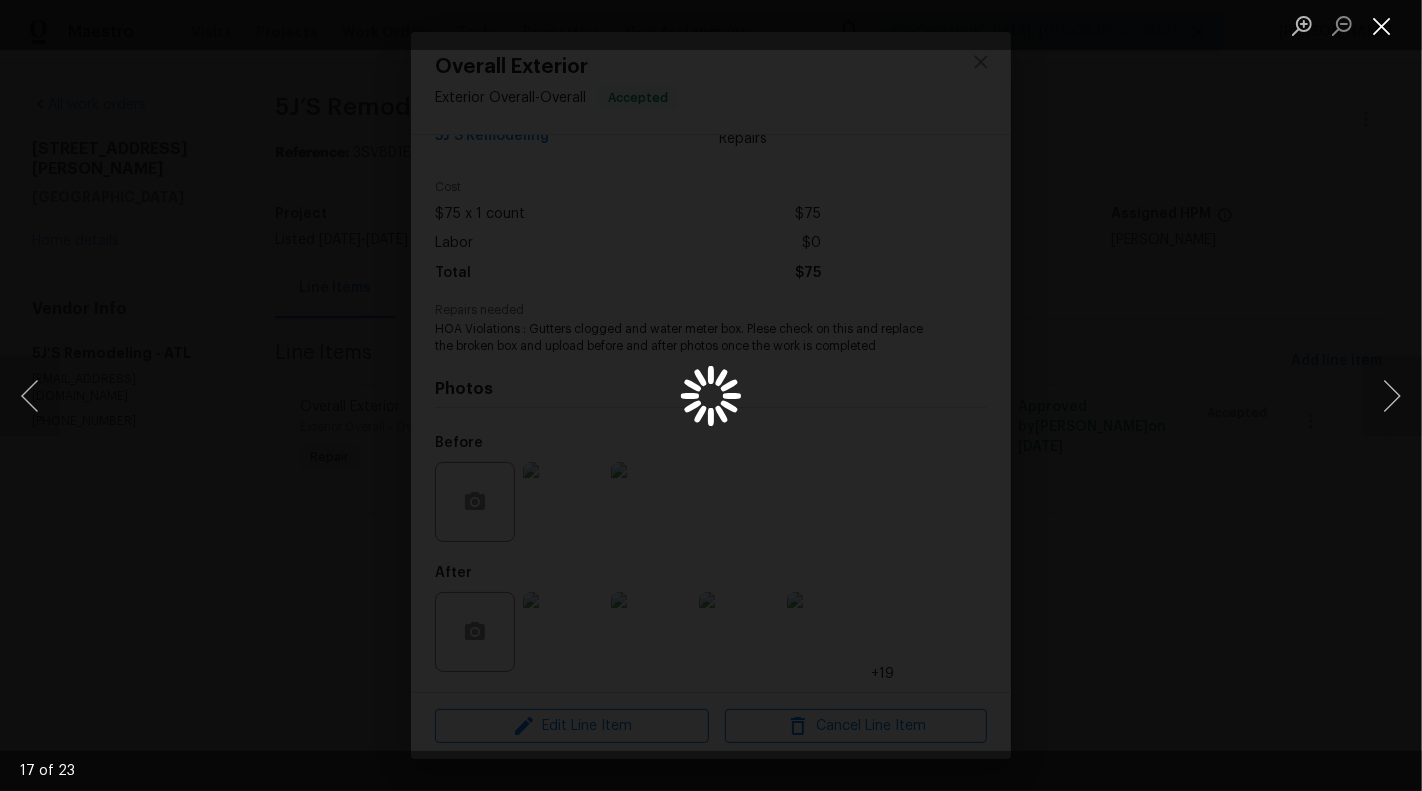 click at bounding box center [1382, 25] 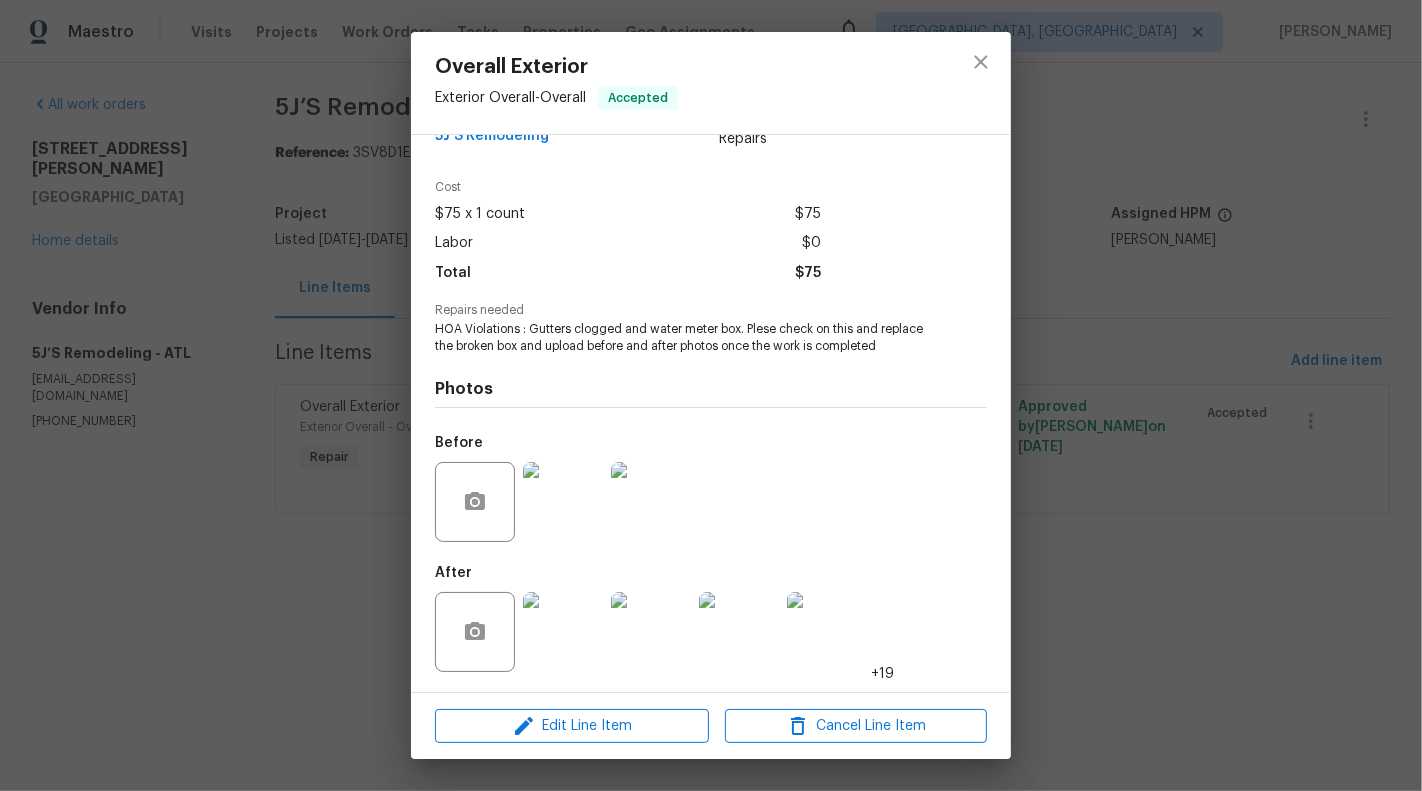 click on "Overall Exterior Exterior Overall  -  Overall Accepted Vendor 5J’S Remodeling Account Category Repairs Cost $75 x 1 count $75 Labor $0 Total $75 Repairs needed HOA Violations : Gutters clogged and water meter box. Plese check on this and replace the broken box and upload before and after photos once the work is completed Photos Before After  +19  Edit Line Item  Cancel Line Item" at bounding box center (711, 395) 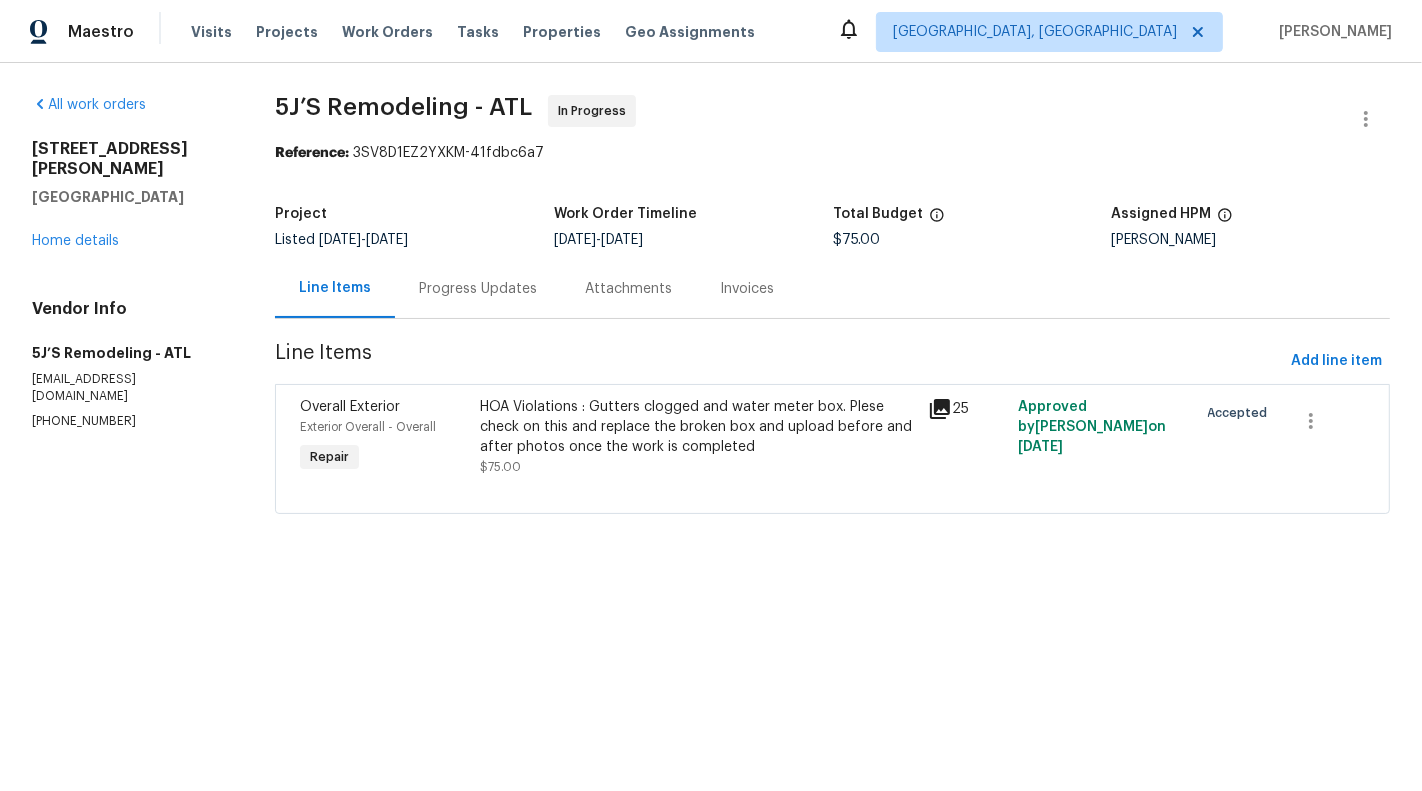 click on "Listed   4/17/2025  -  7/11/2025" at bounding box center (414, 240) 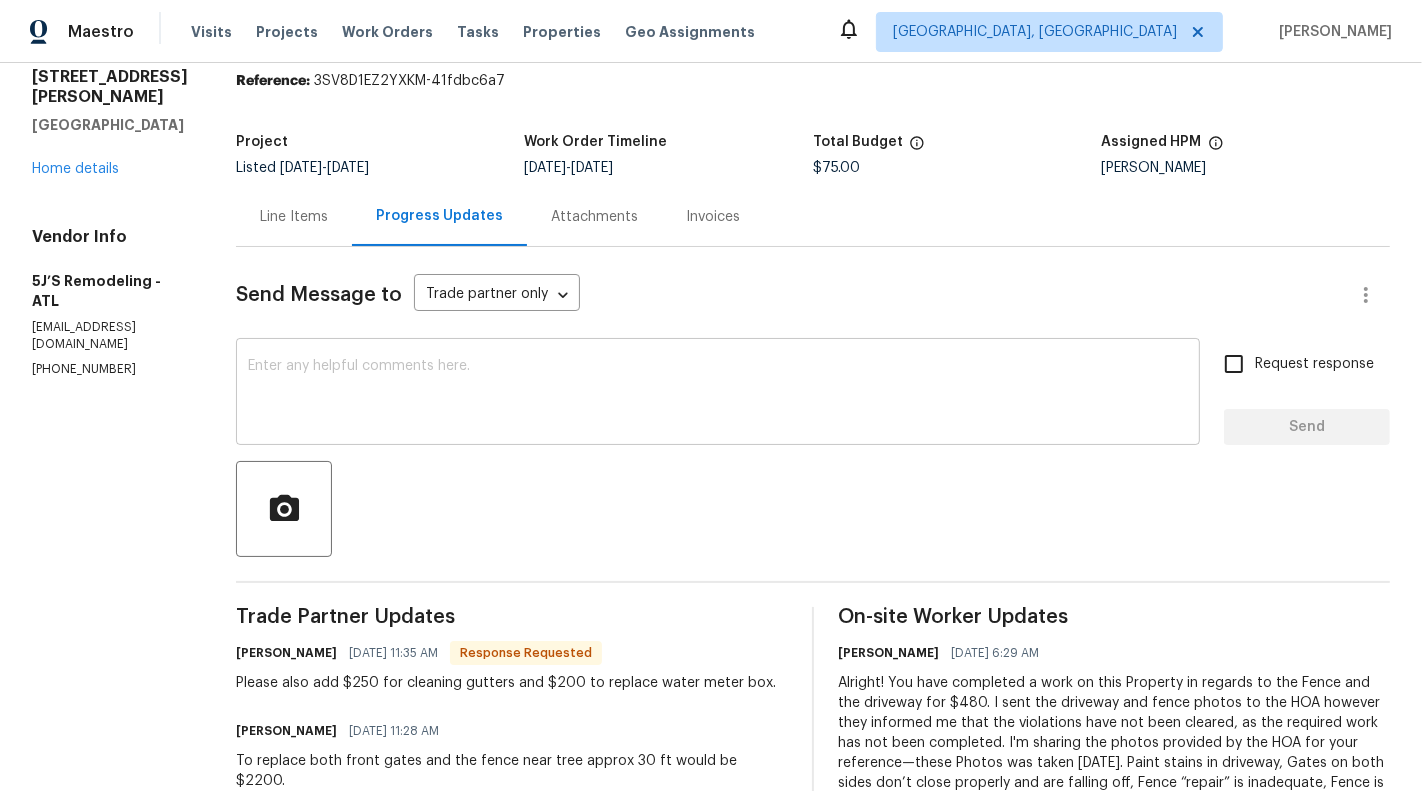 scroll, scrollTop: 73, scrollLeft: 0, axis: vertical 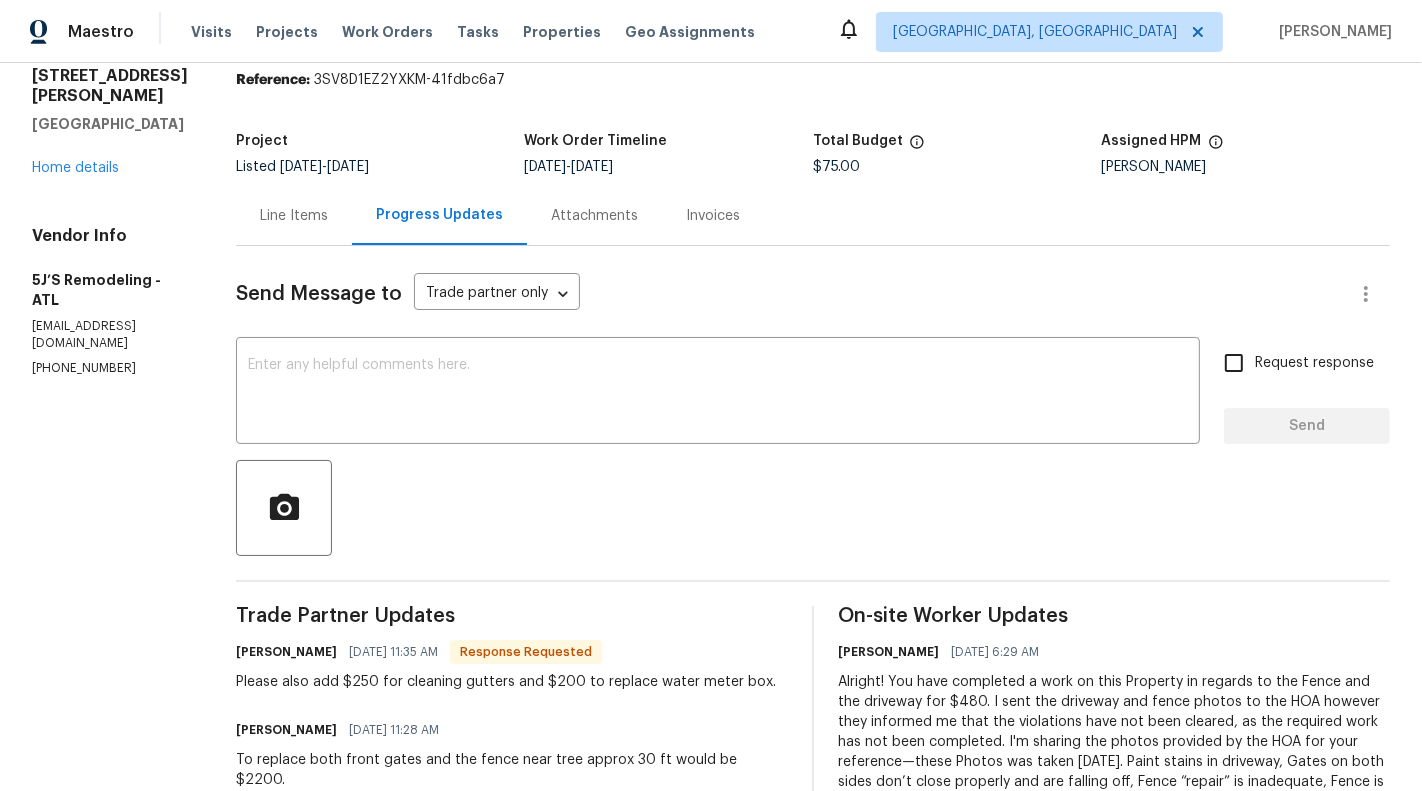 click on "Line Items" at bounding box center [294, 216] 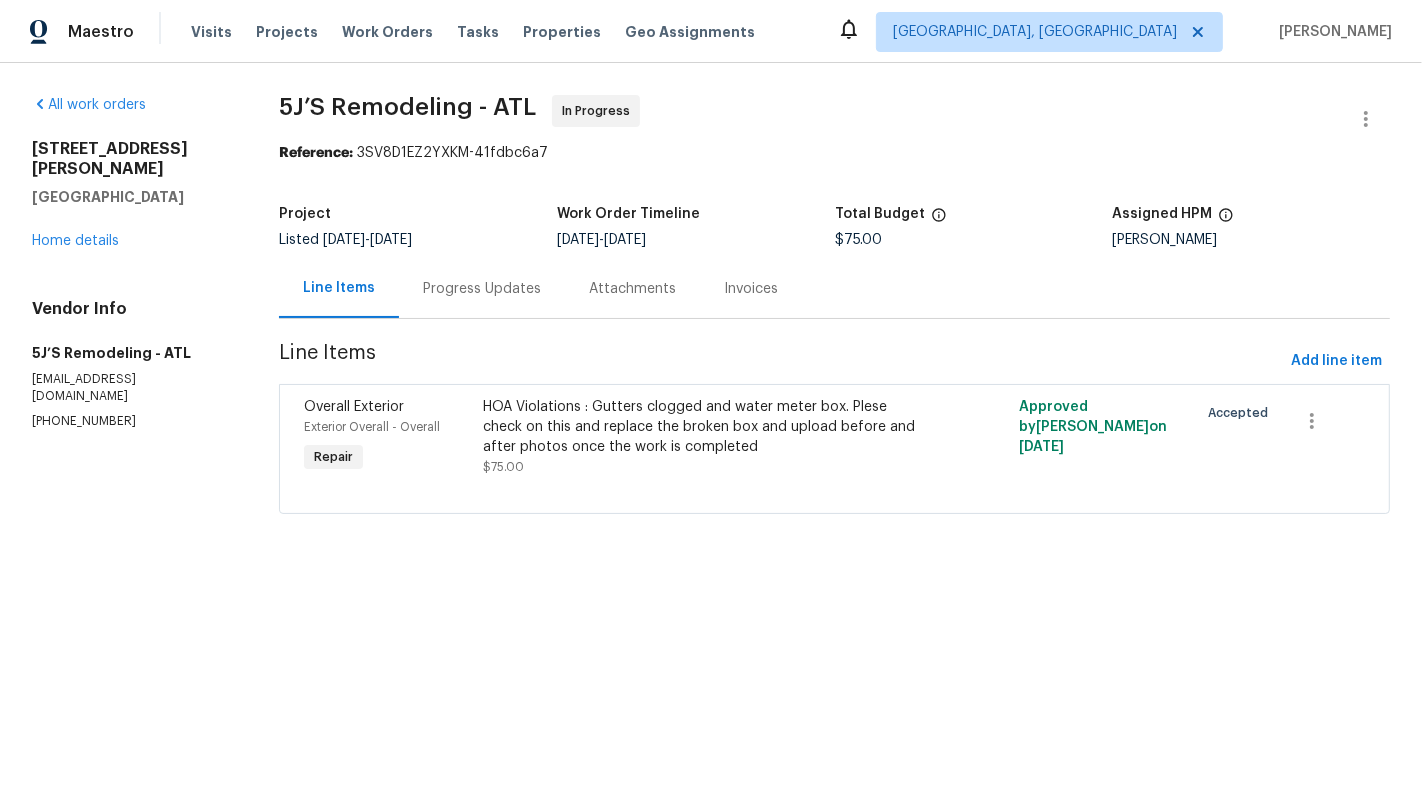 scroll, scrollTop: 0, scrollLeft: 0, axis: both 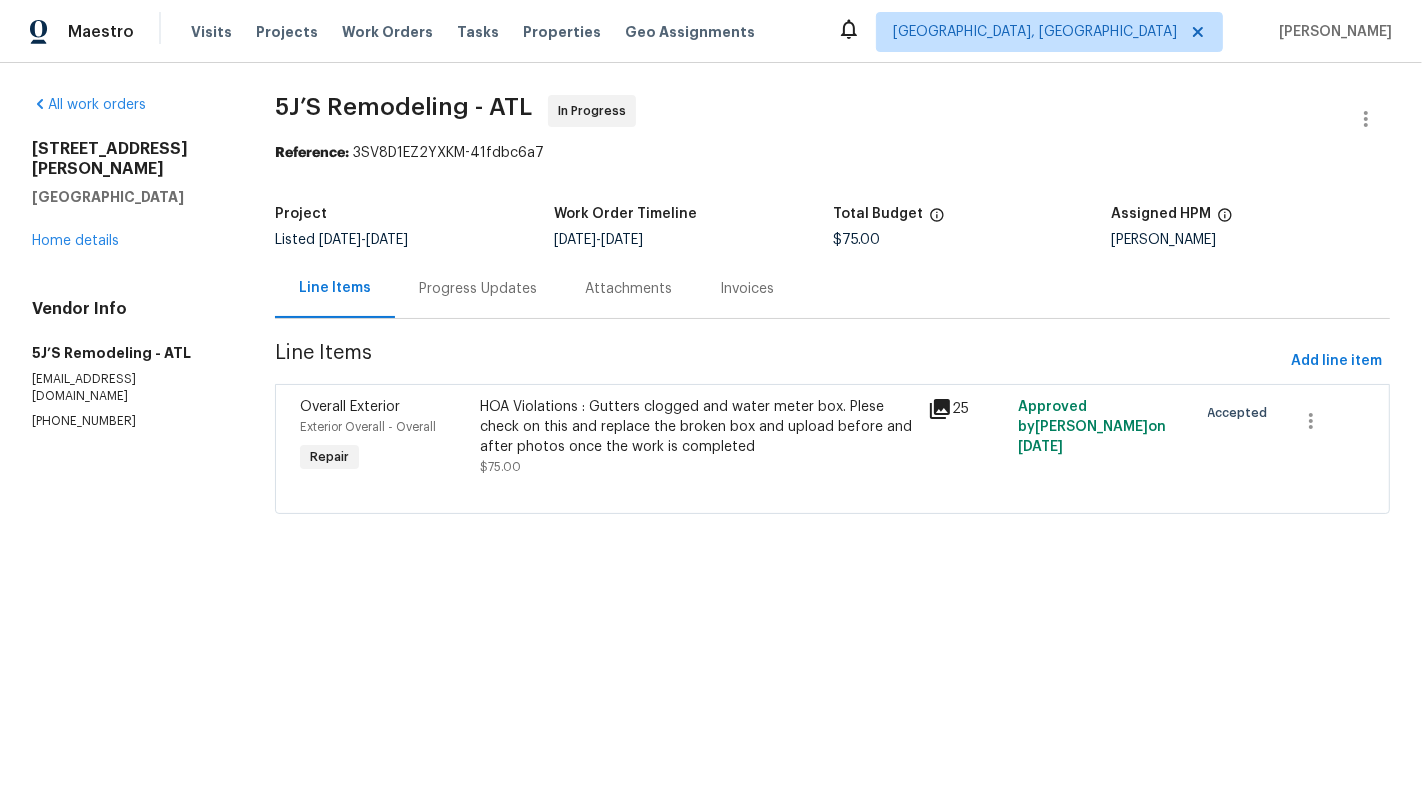 click on "HOA Violations : Gutters clogged and water meter box. Plese check on this and replace the broken box and upload before and after photos once the work is completed $75.00" at bounding box center (698, 437) 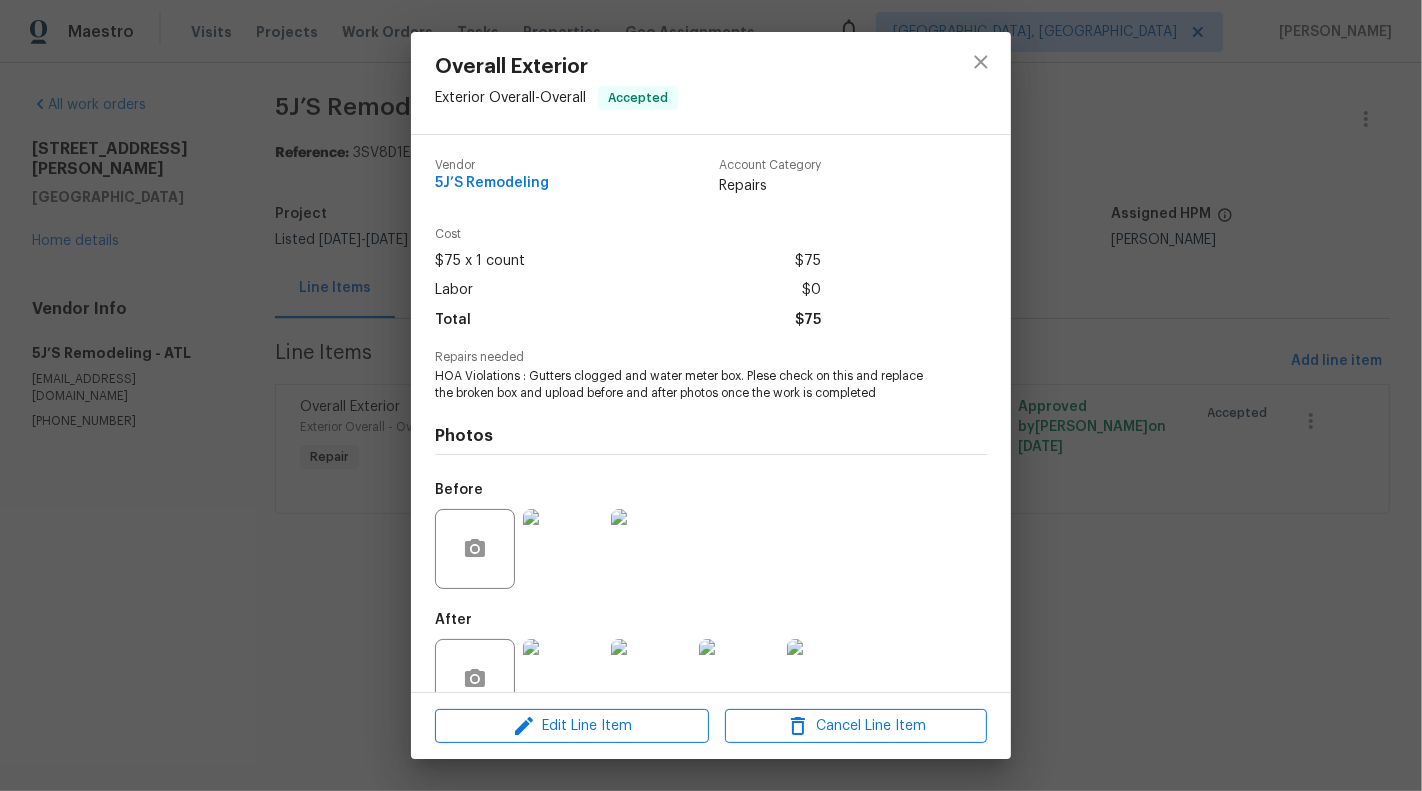 scroll, scrollTop: 47, scrollLeft: 0, axis: vertical 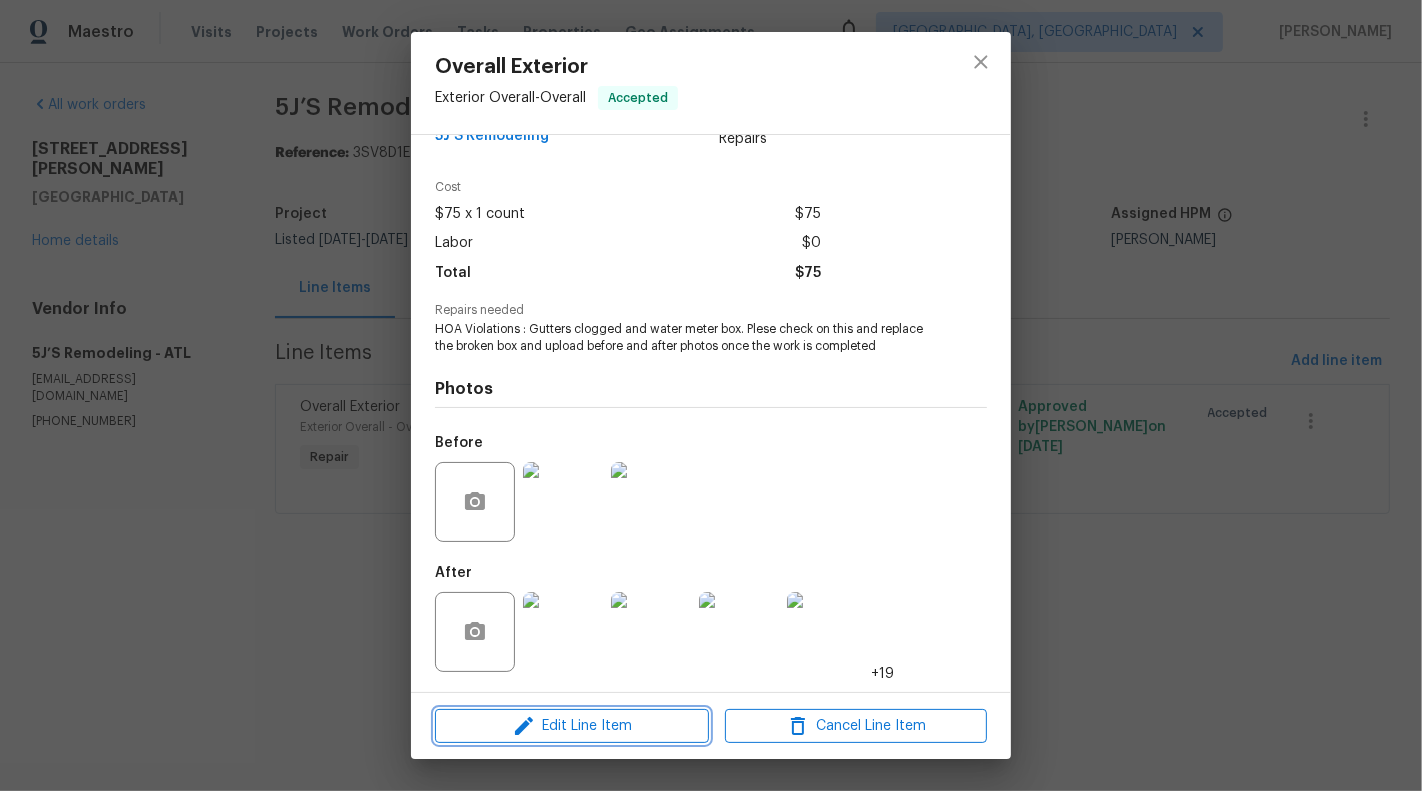 click on "Edit Line Item" at bounding box center (572, 726) 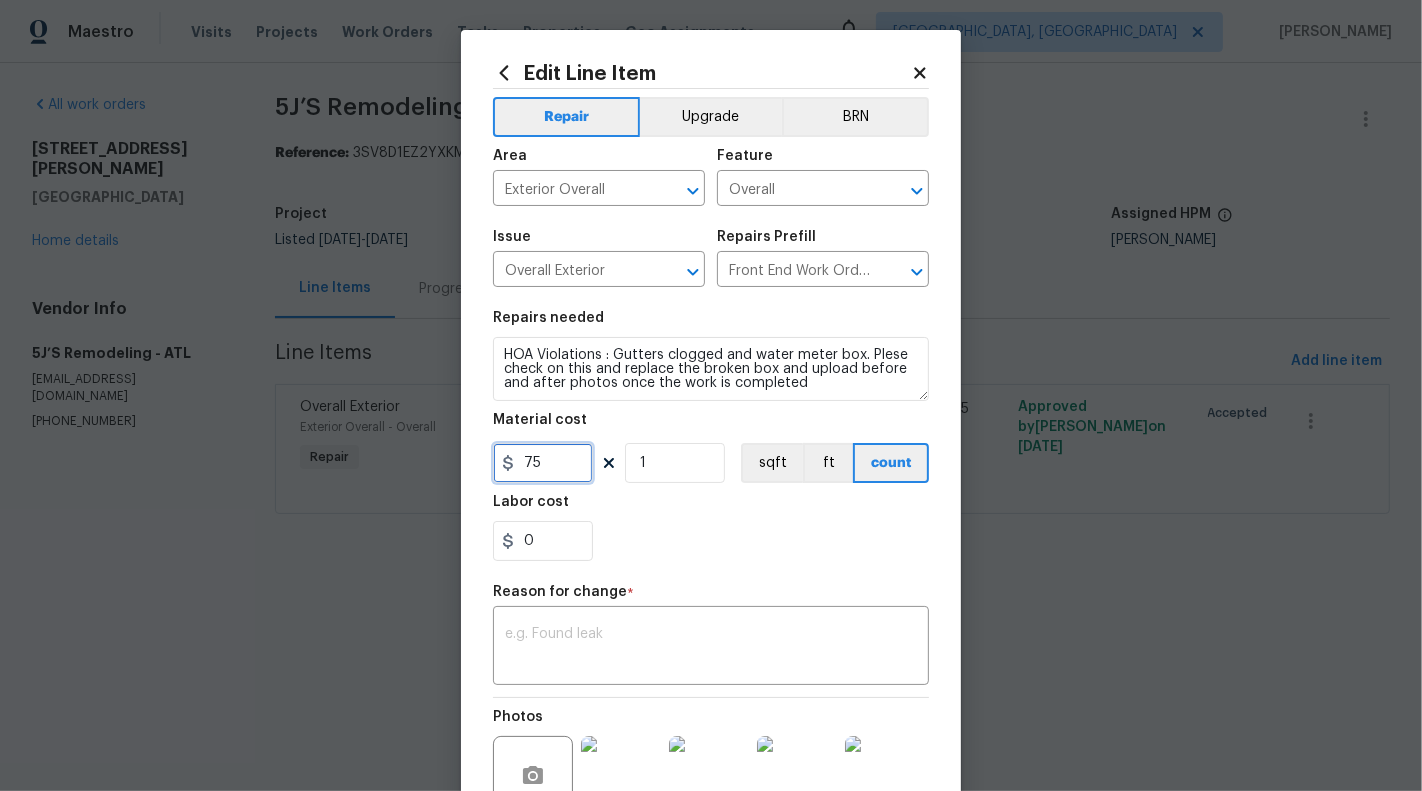 drag, startPoint x: 522, startPoint y: 461, endPoint x: 581, endPoint y: 461, distance: 59 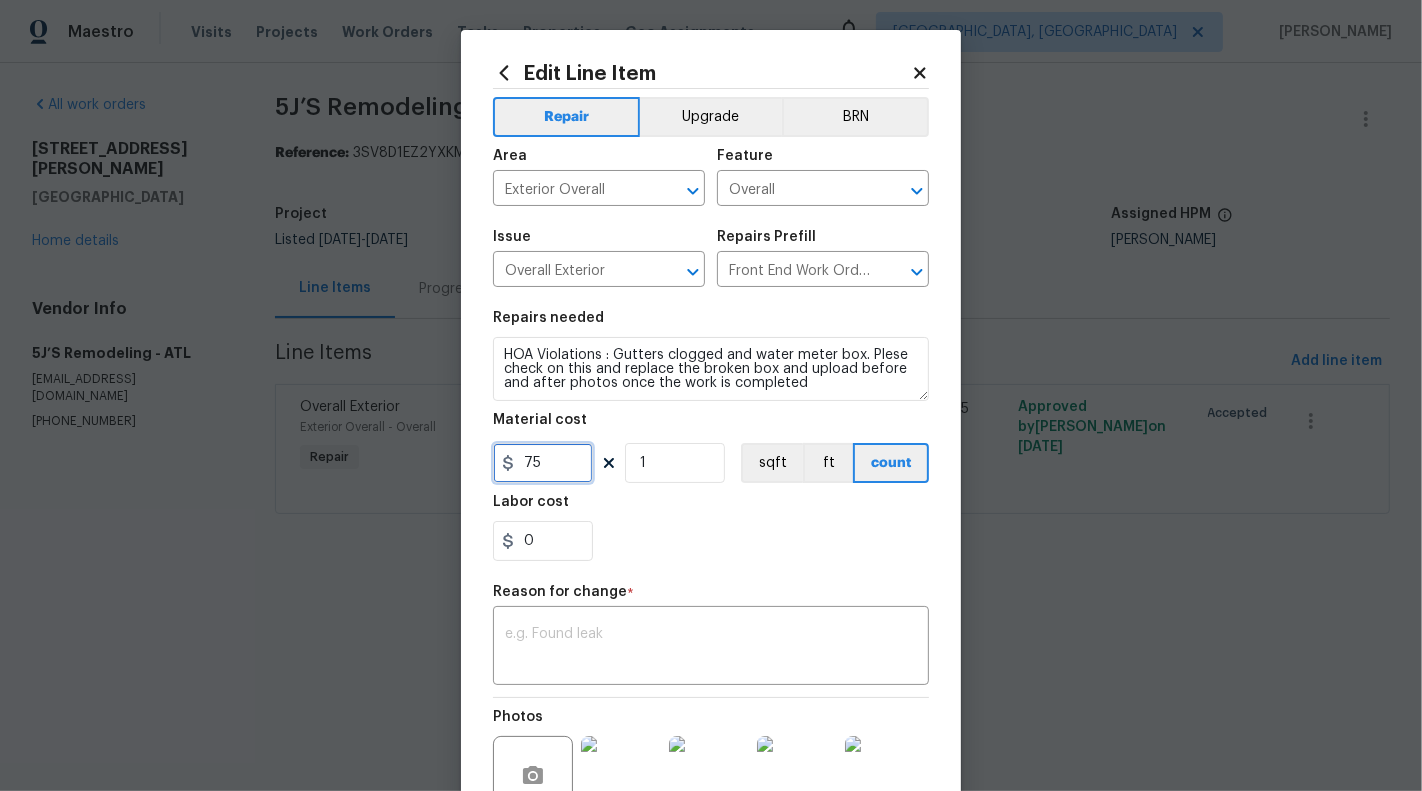 click on "75" at bounding box center (543, 463) 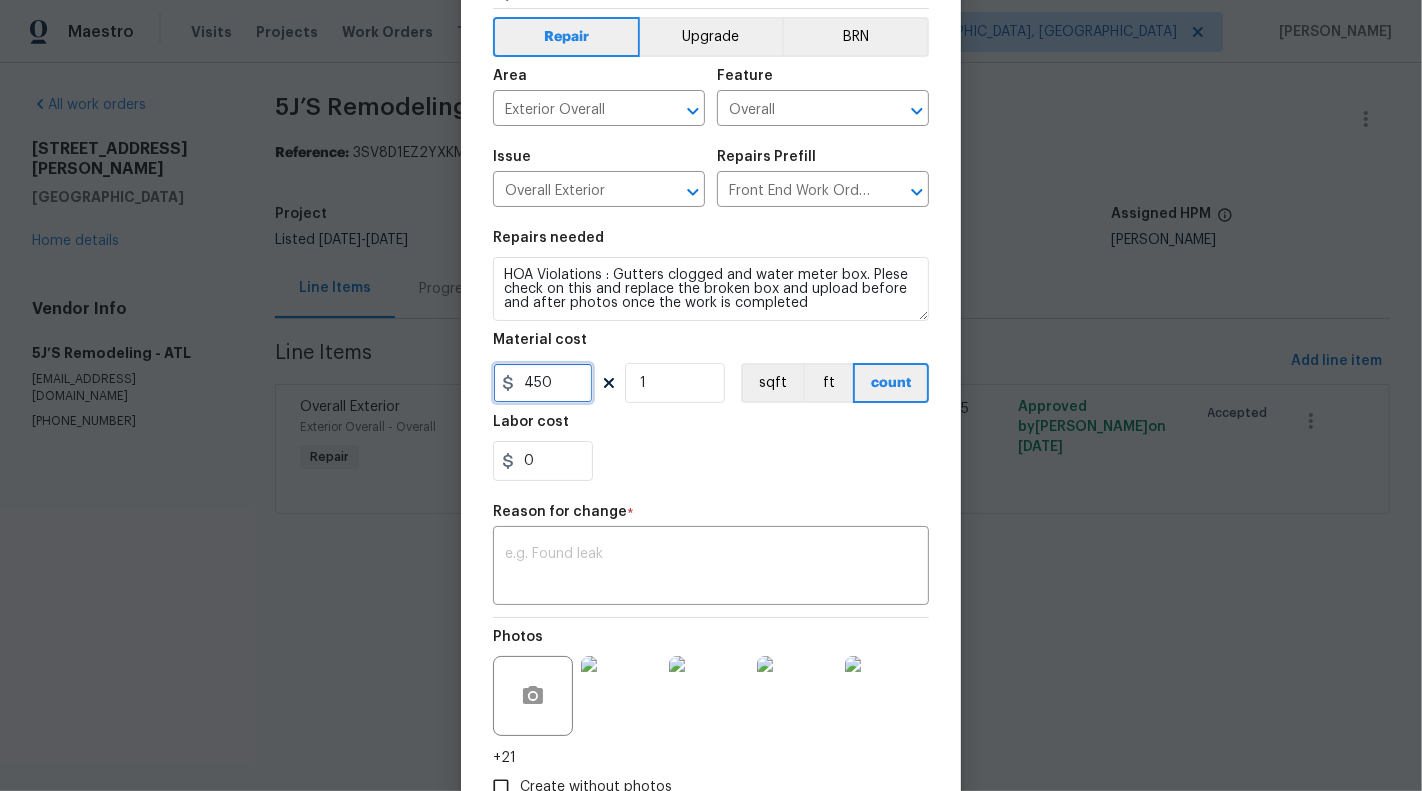 scroll, scrollTop: 183, scrollLeft: 0, axis: vertical 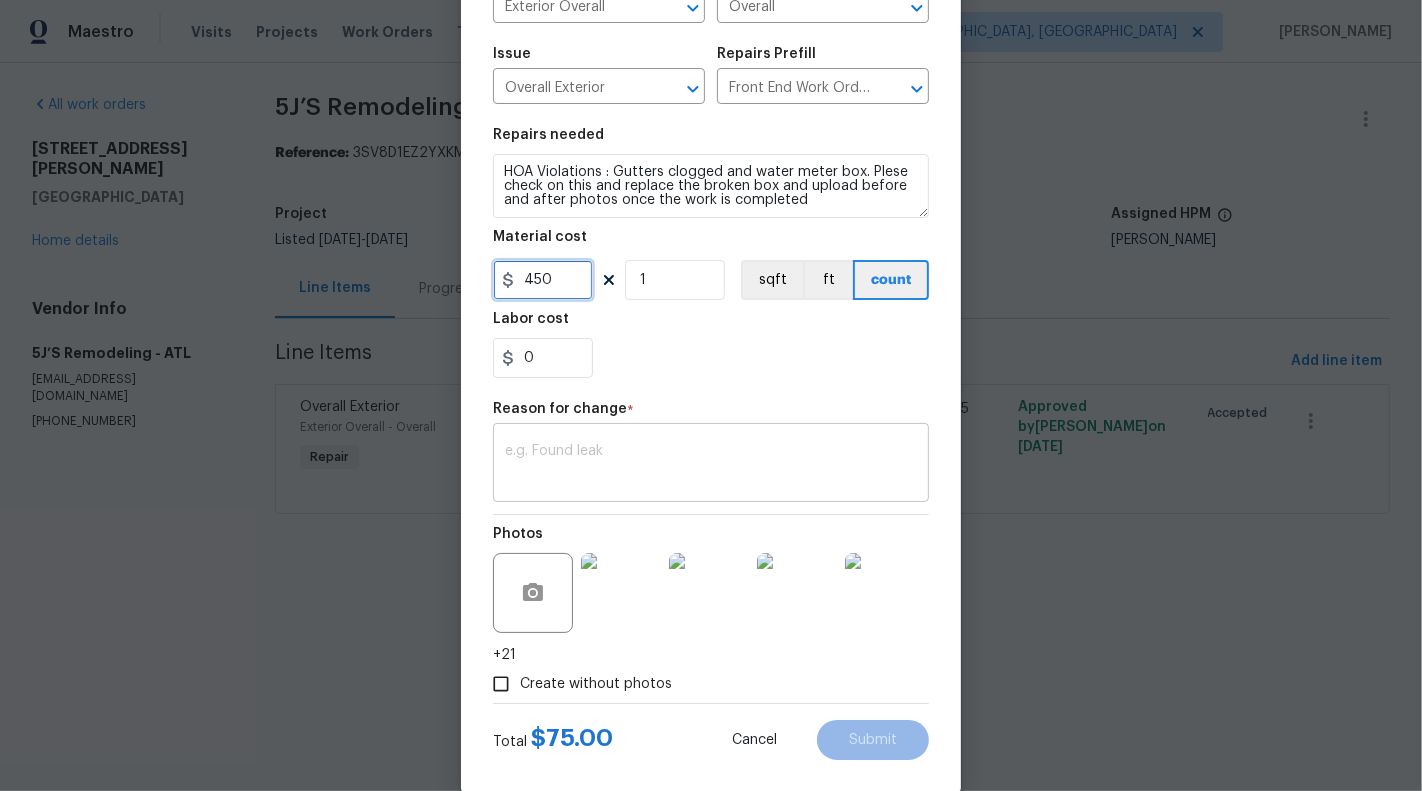 type on "450" 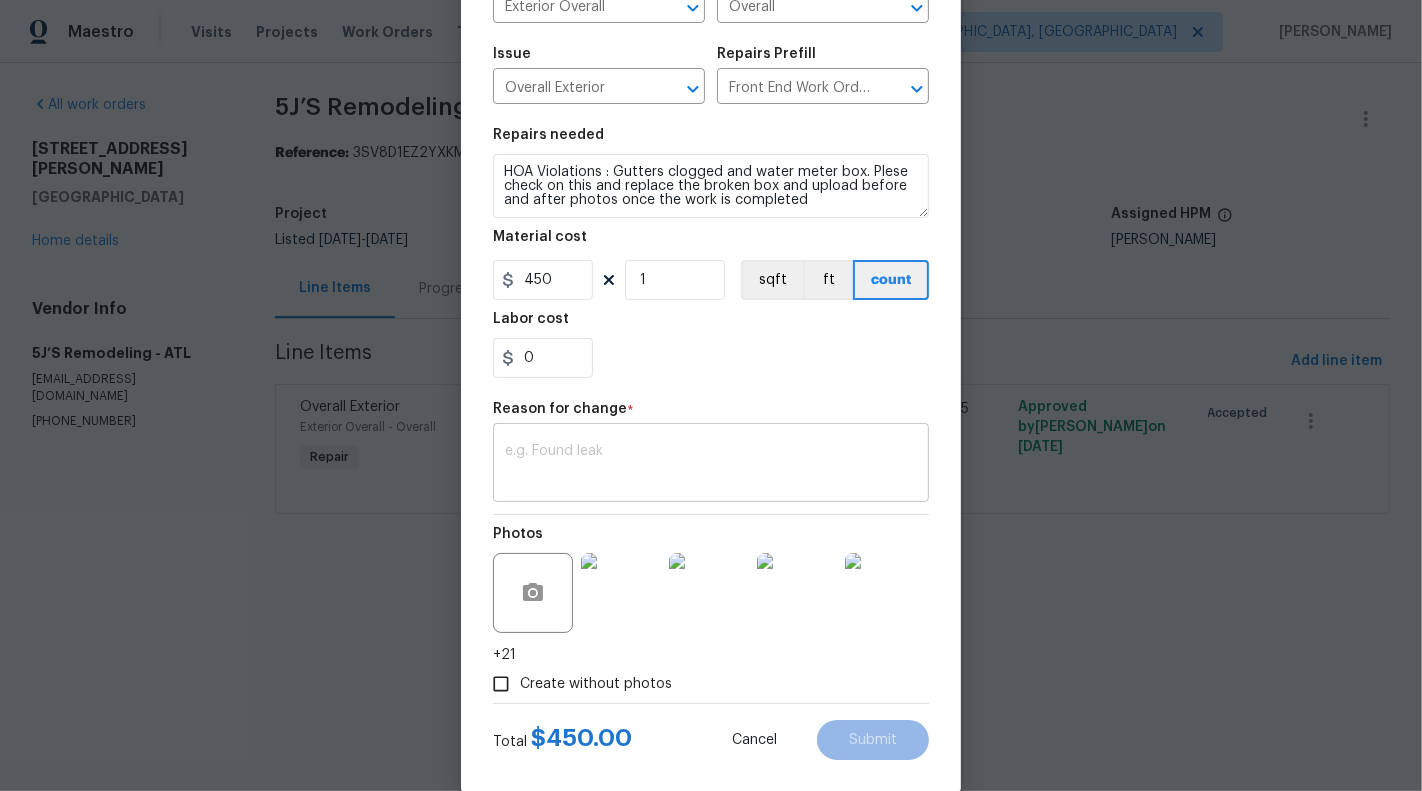 click on "x ​" at bounding box center [711, 465] 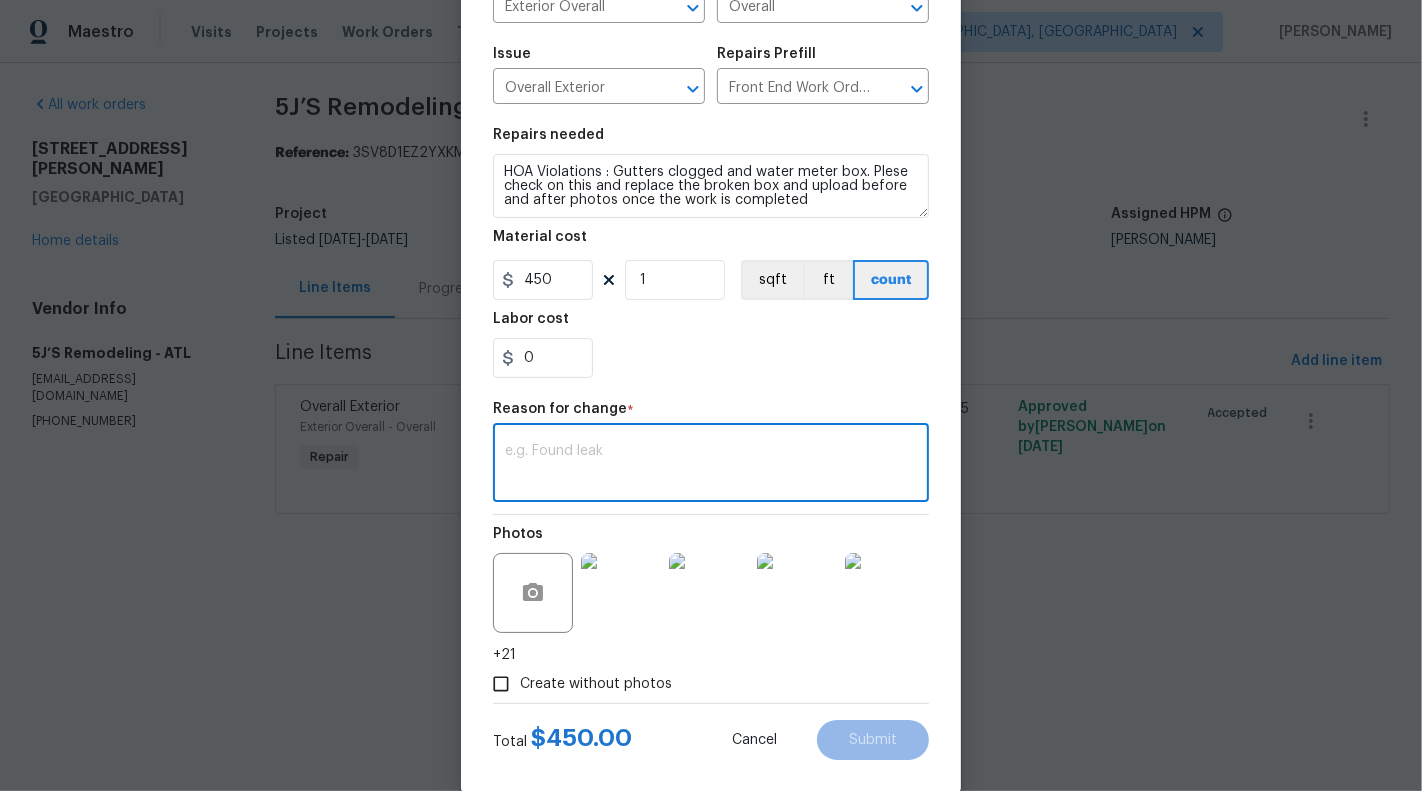 click at bounding box center (711, 465) 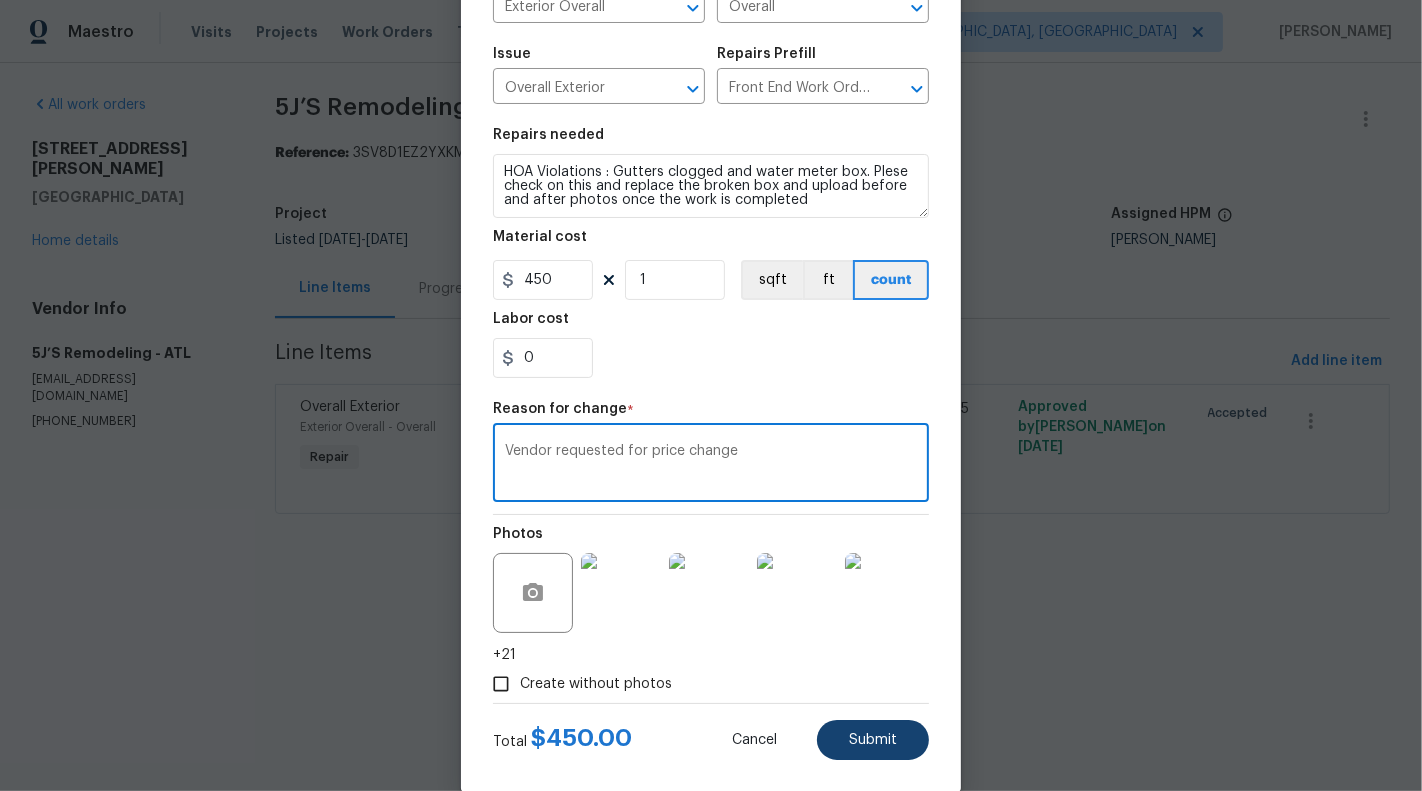 type on "Vendor requested for price change" 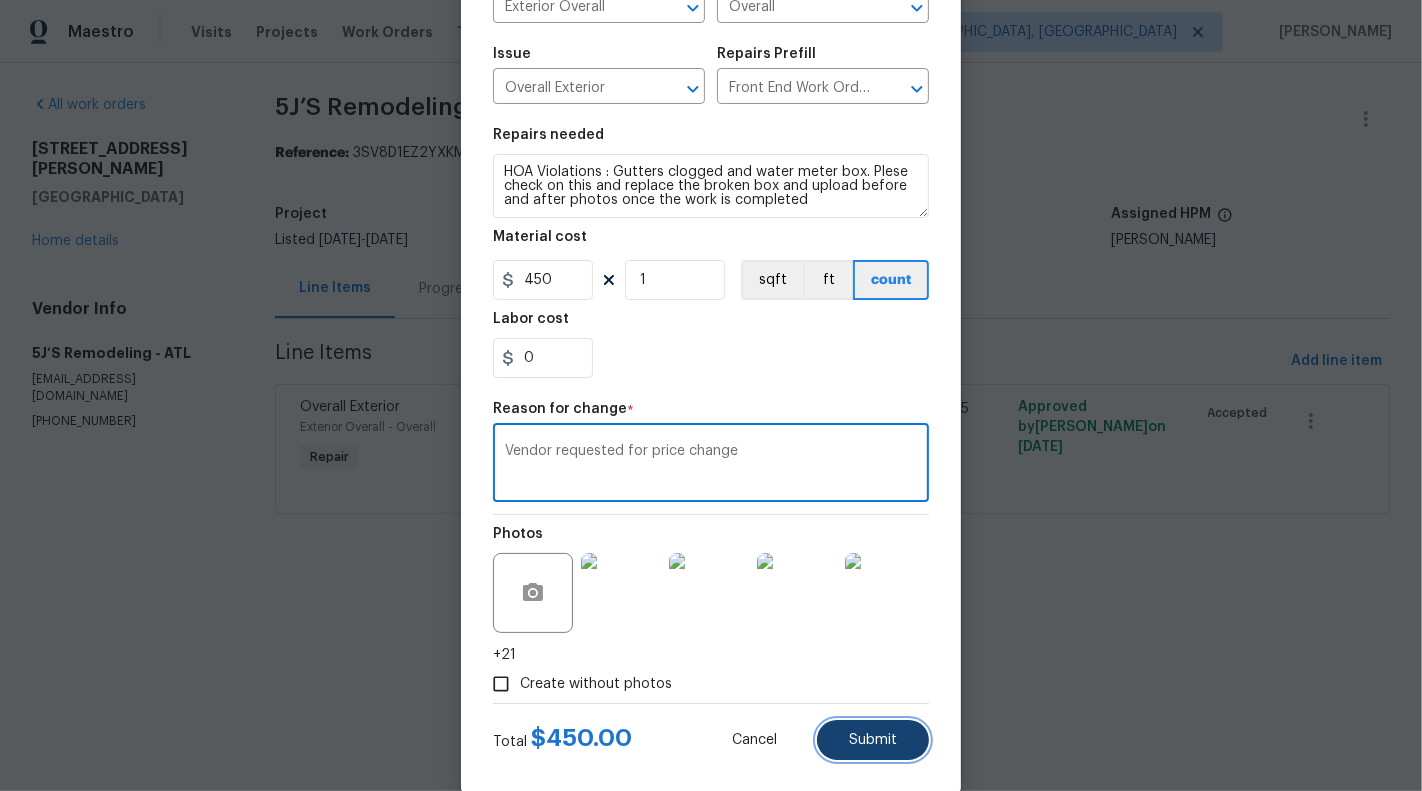 click on "Submit" at bounding box center [873, 740] 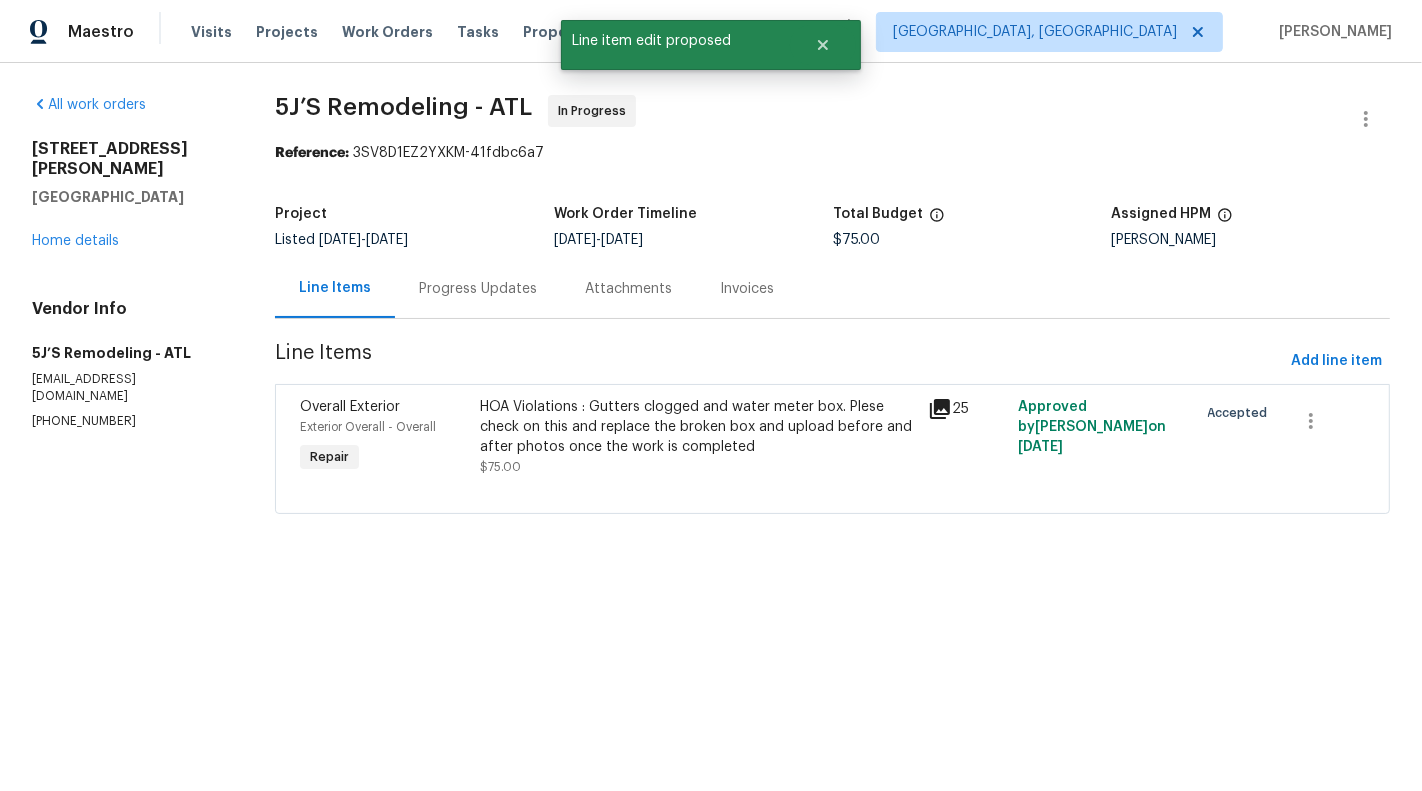 scroll, scrollTop: 0, scrollLeft: 0, axis: both 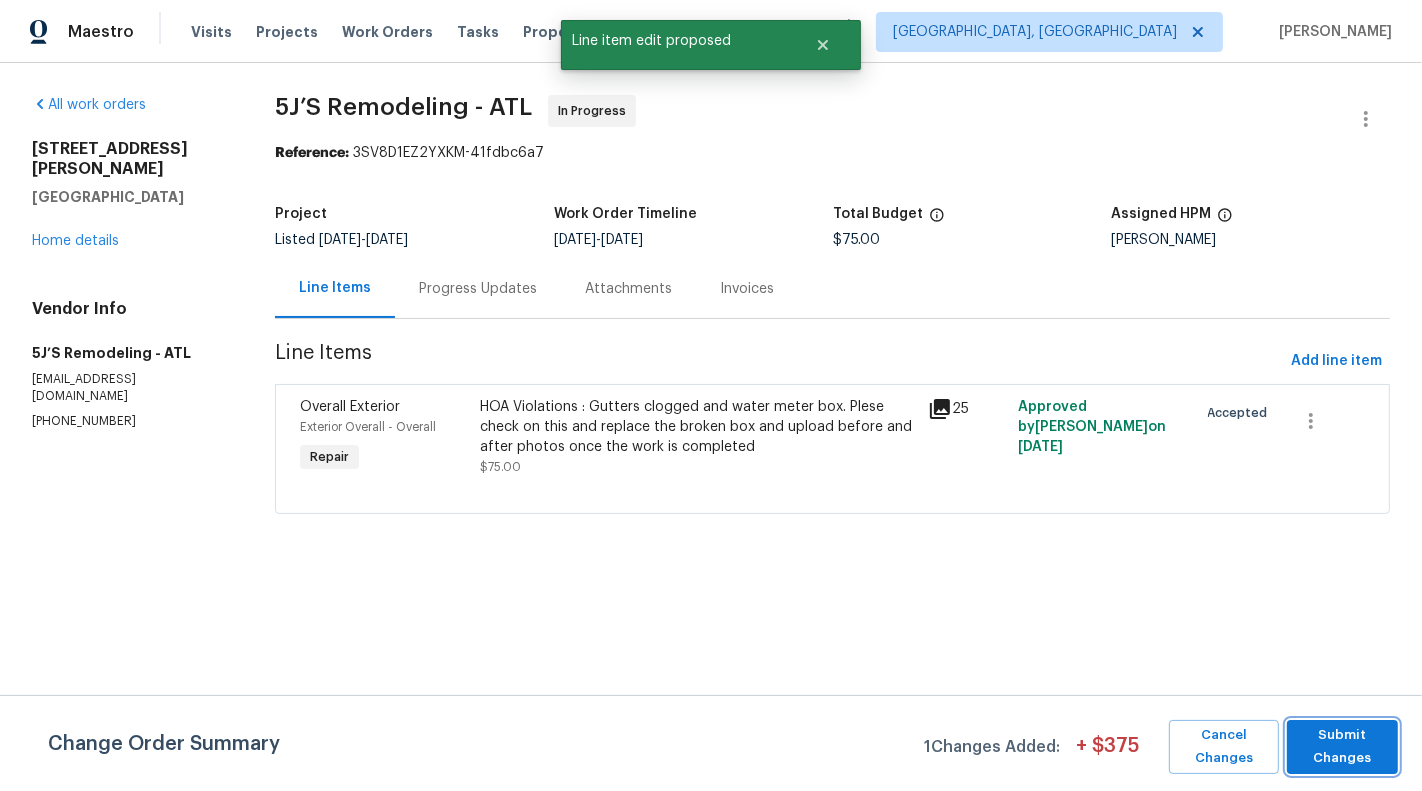 click on "Submit Changes" at bounding box center [1342, 747] 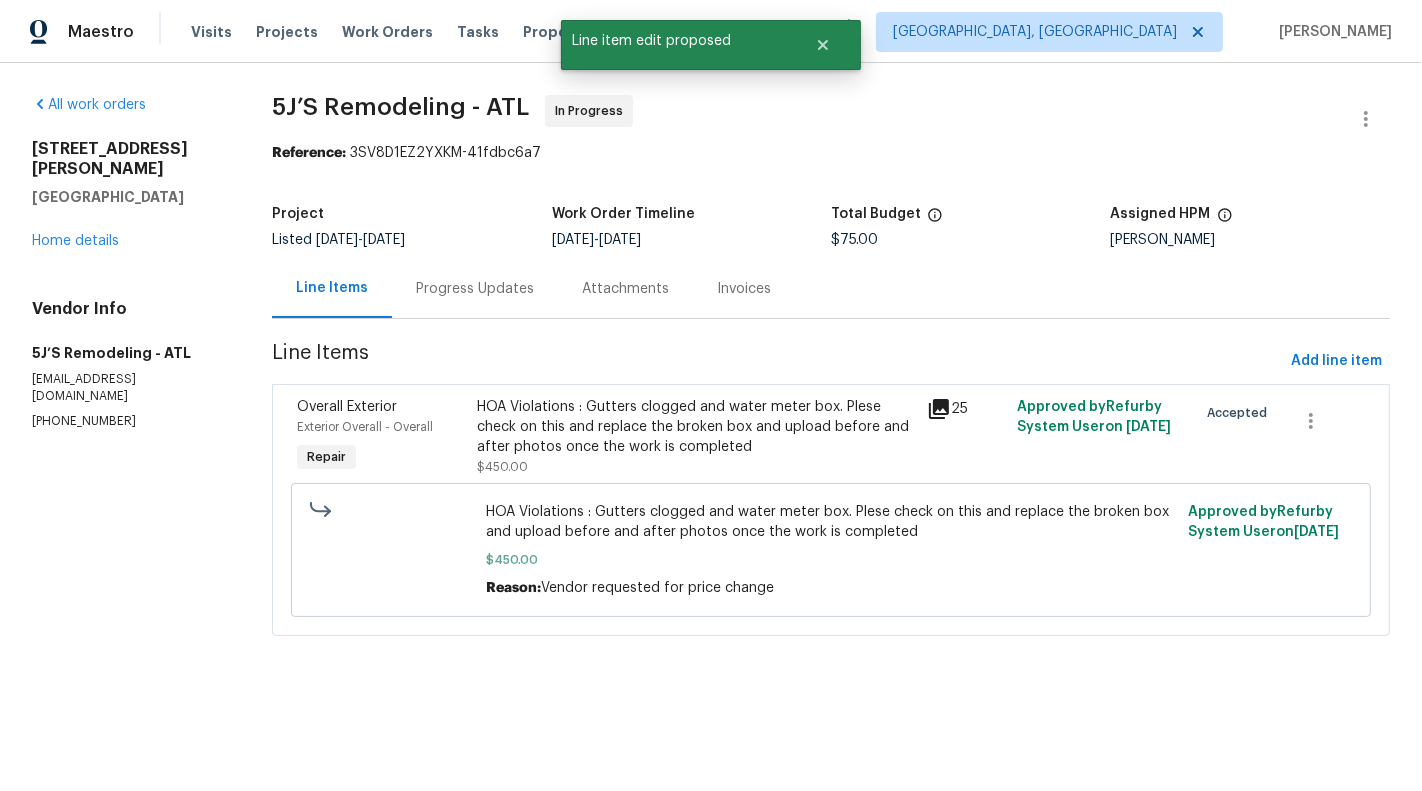 click on "Progress Updates" at bounding box center (475, 289) 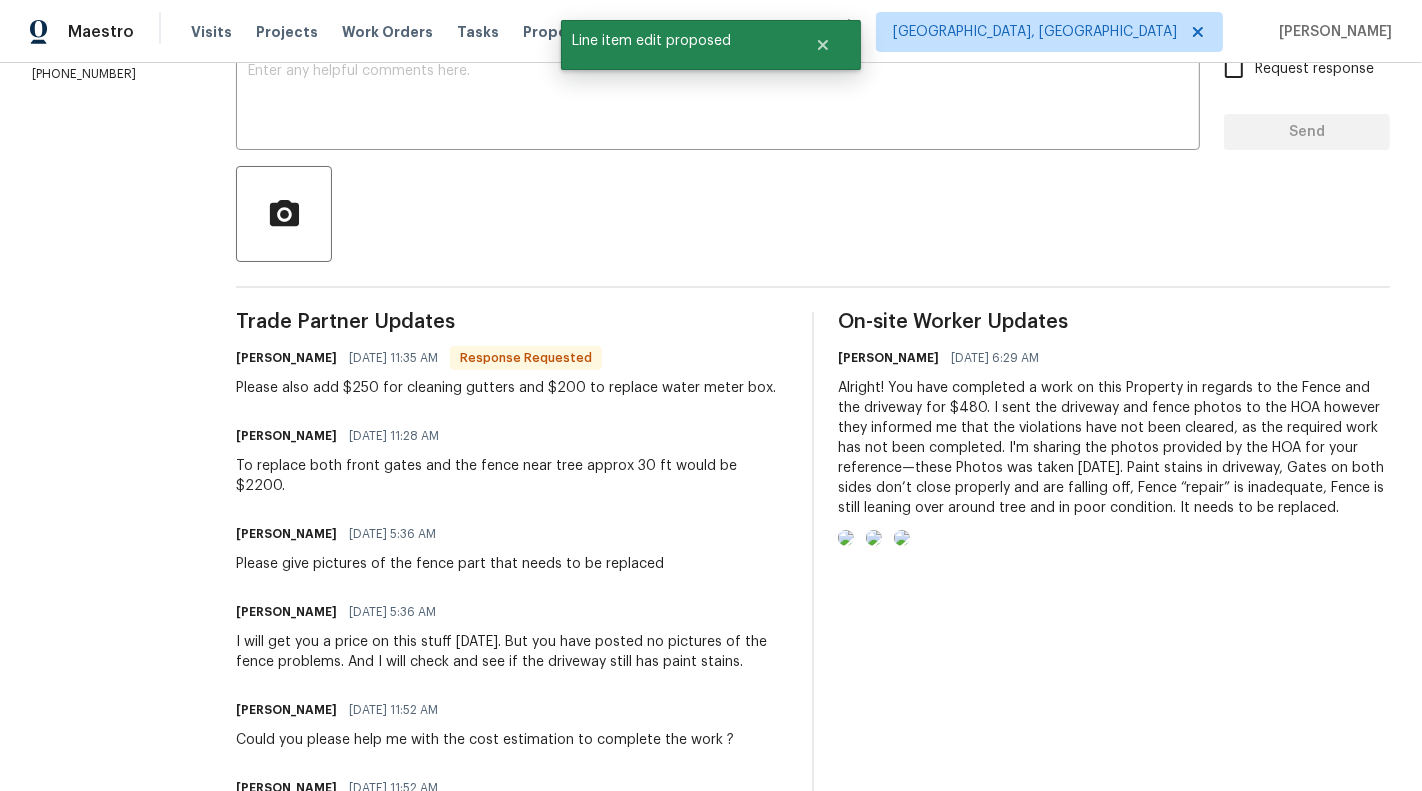 scroll, scrollTop: 368, scrollLeft: 0, axis: vertical 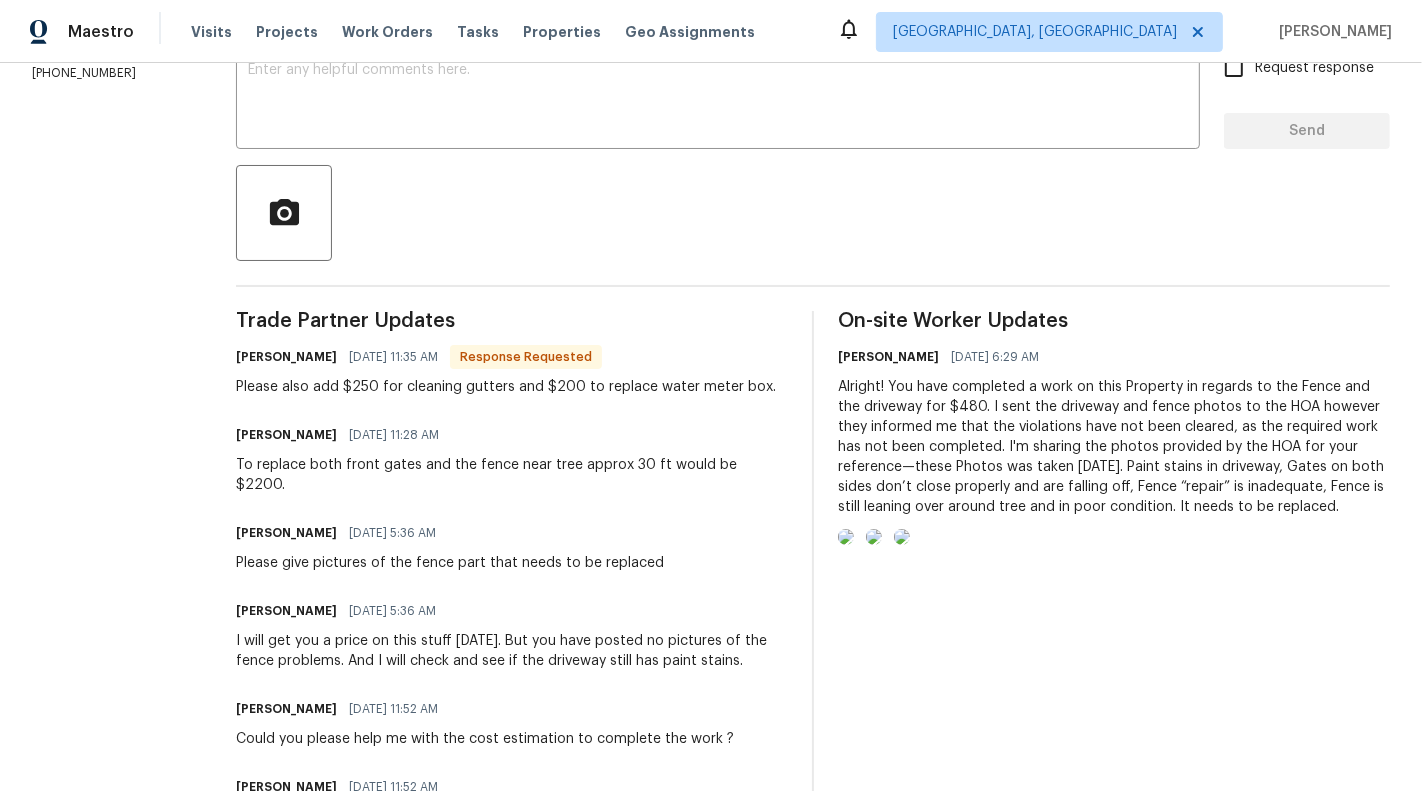 click on "To replace both front gates and the fence near tree approx 30 ft would be $2200." at bounding box center (512, 475) 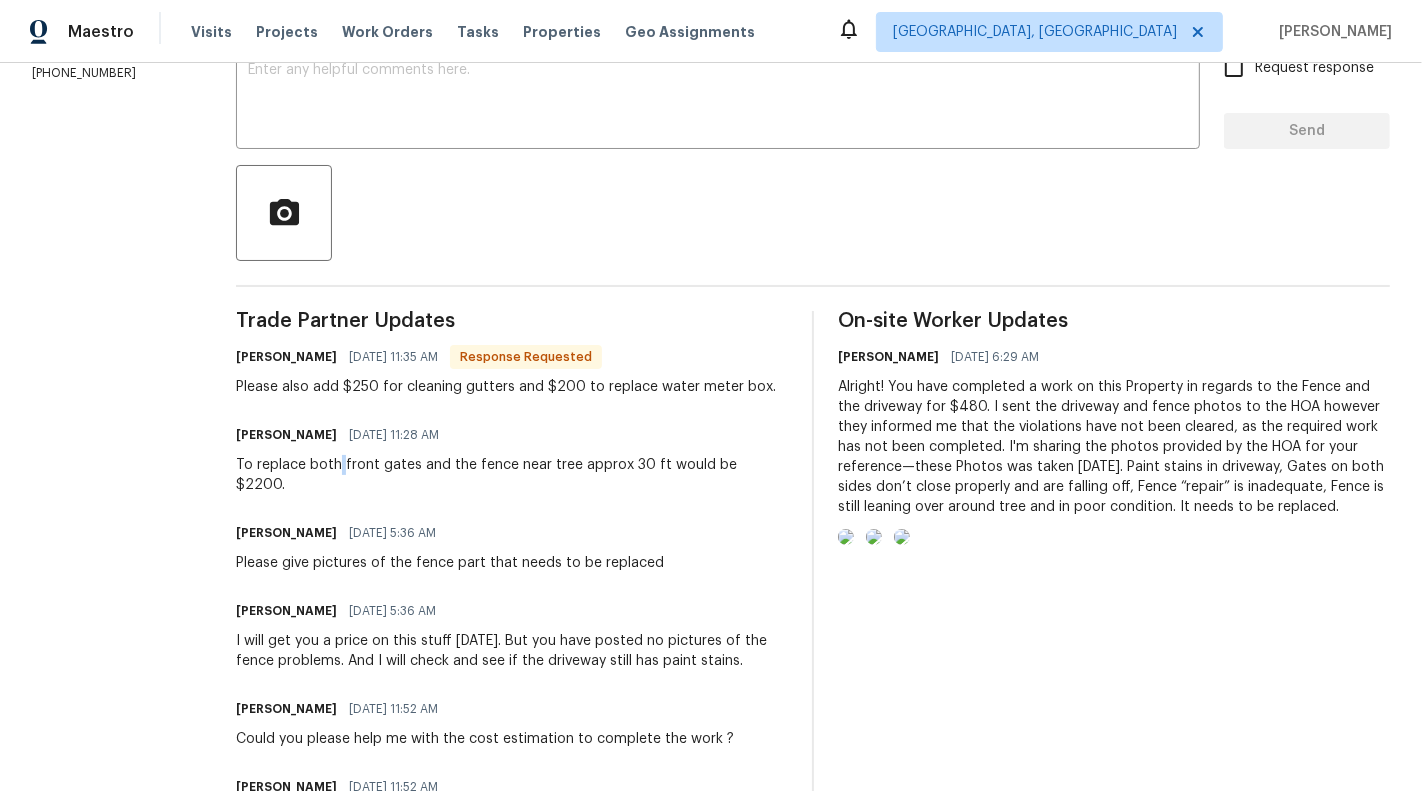 click on "To replace both front gates and the fence near tree approx 30 ft would be $2200." at bounding box center [512, 475] 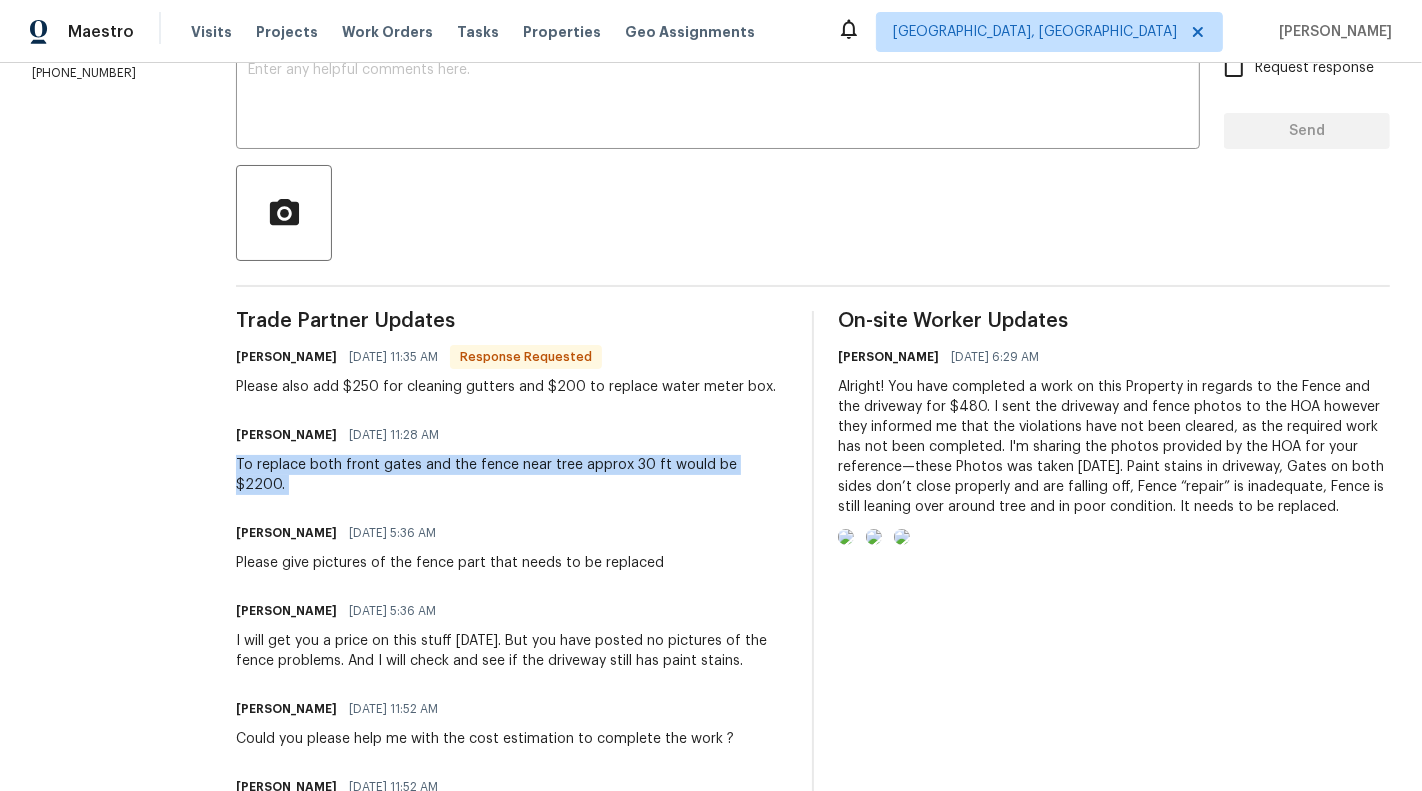 click on "To replace both front gates and the fence near tree approx 30 ft would be $2200." at bounding box center [512, 475] 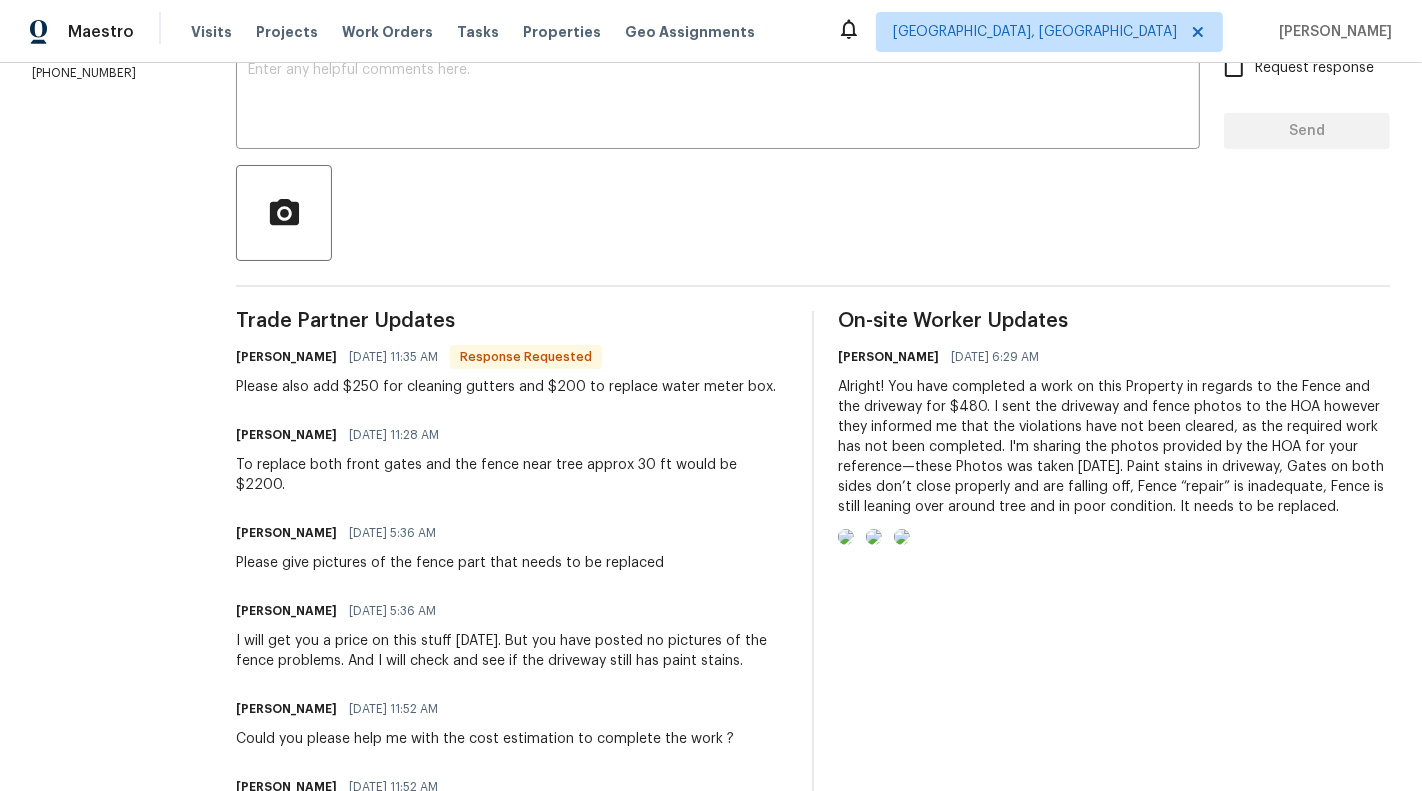 click on "Ray Engheben 07/14/2025 11:28 AM" at bounding box center [512, 435] 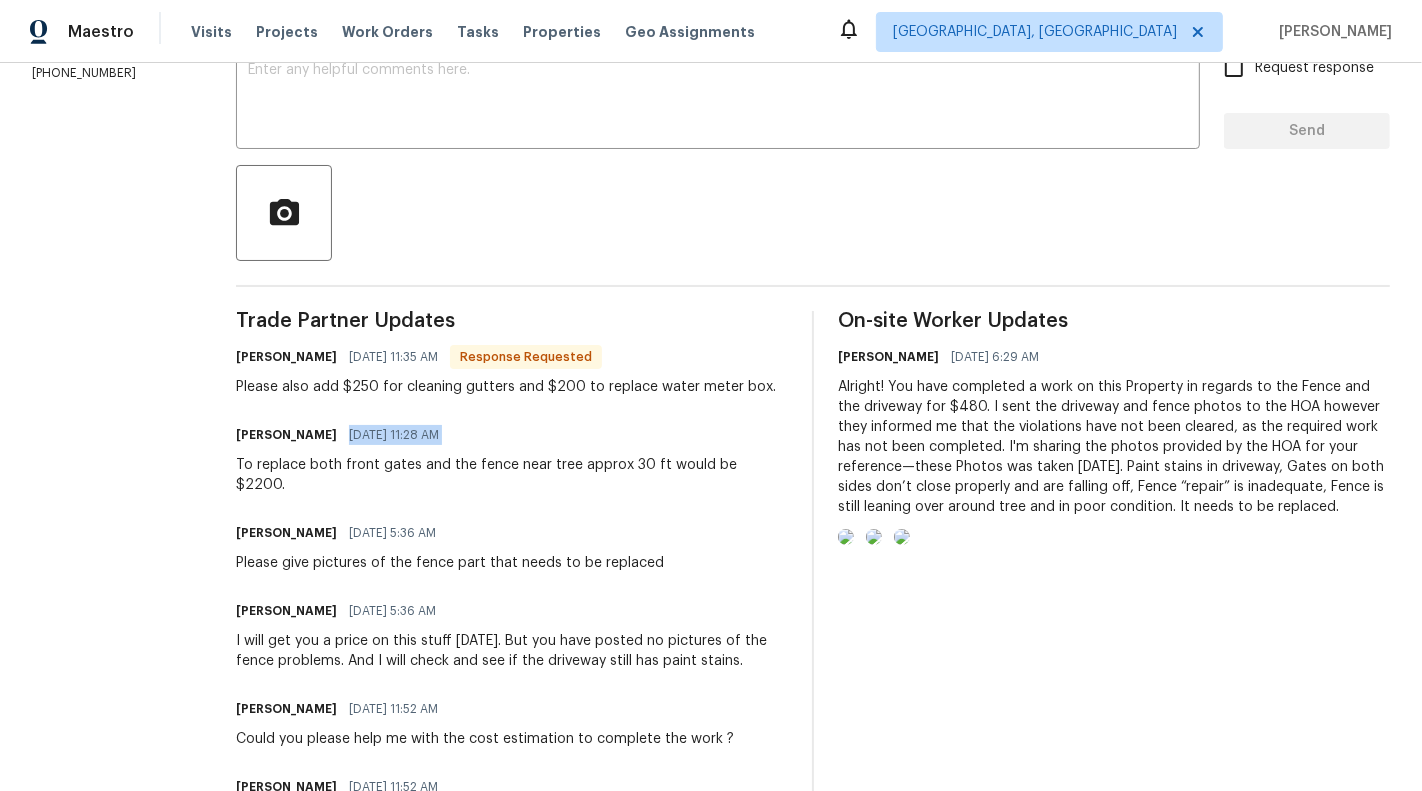 click on "Ray Engheben 07/14/2025 11:28 AM" at bounding box center (512, 435) 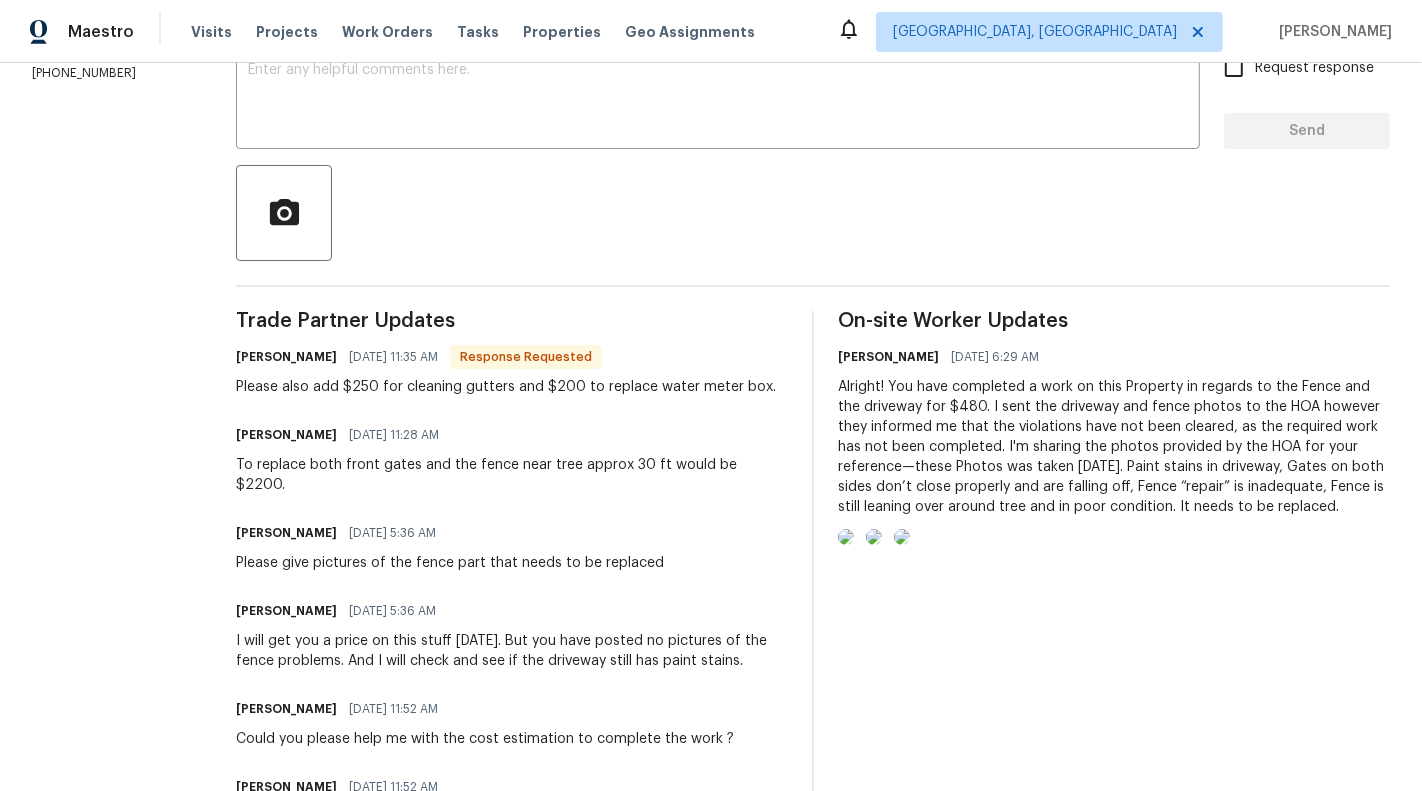 click on "To replace both front gates and the fence near tree approx 30 ft would be $2200." at bounding box center [512, 475] 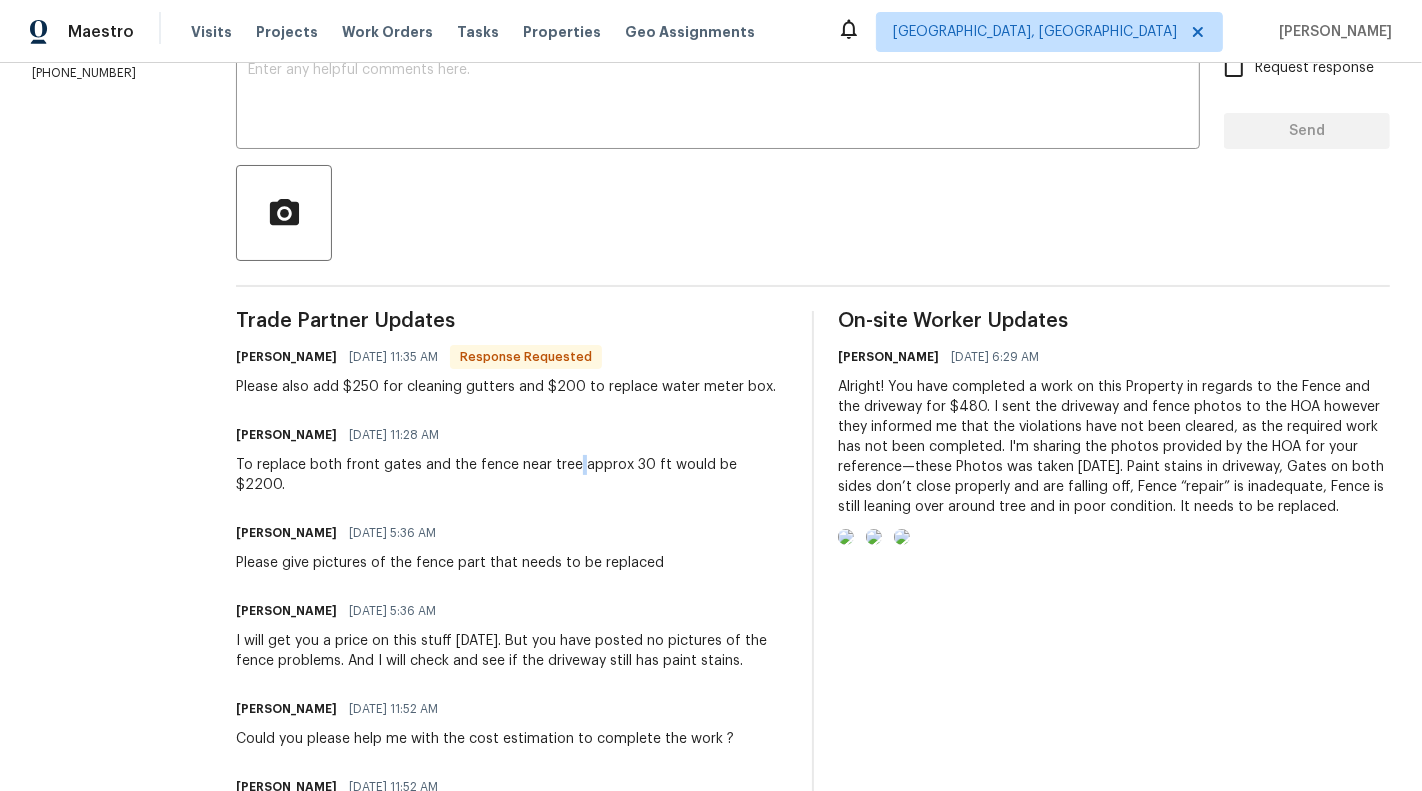 click on "To replace both front gates and the fence near tree approx 30 ft would be $2200." at bounding box center (512, 475) 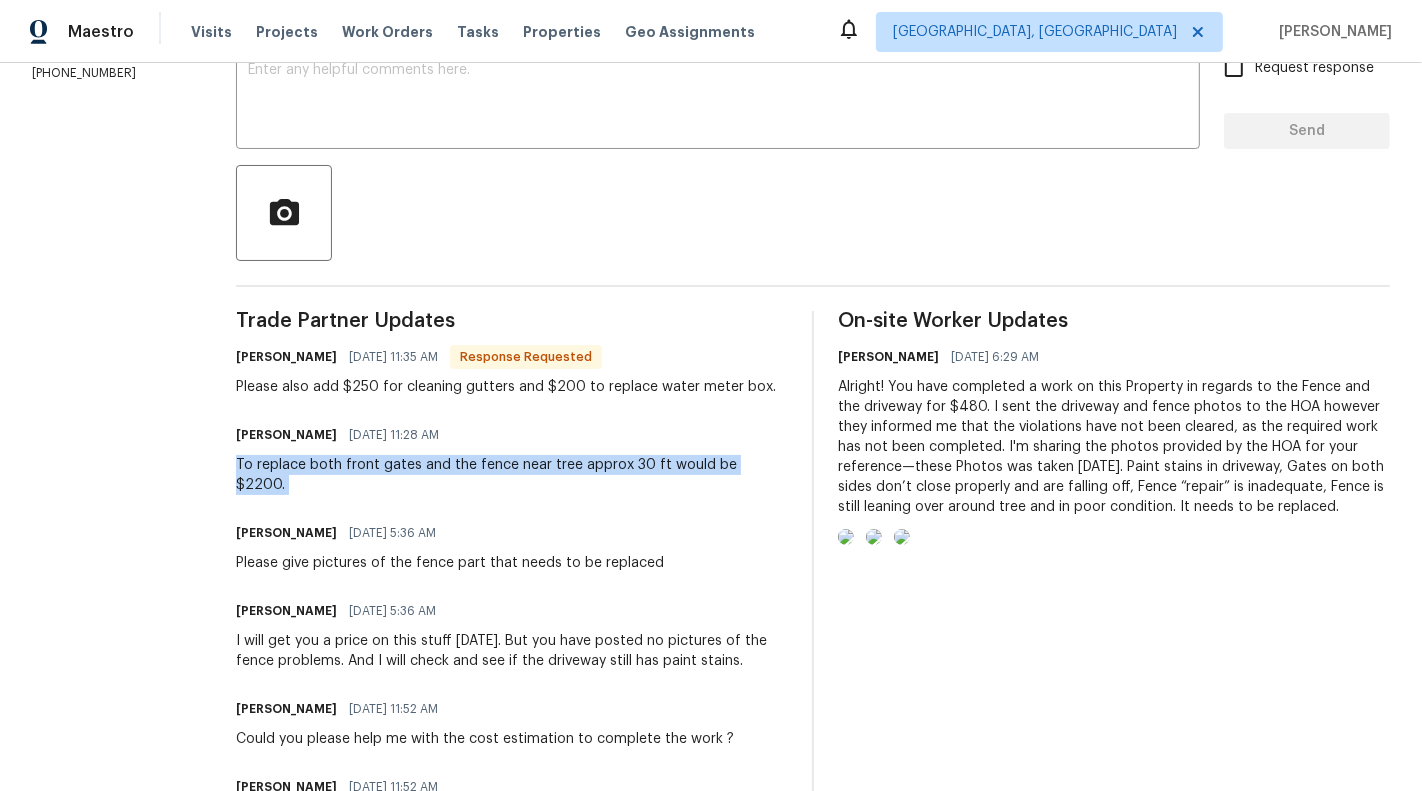 click on "To replace both front gates and the fence near tree approx 30 ft would be $2200." at bounding box center [512, 475] 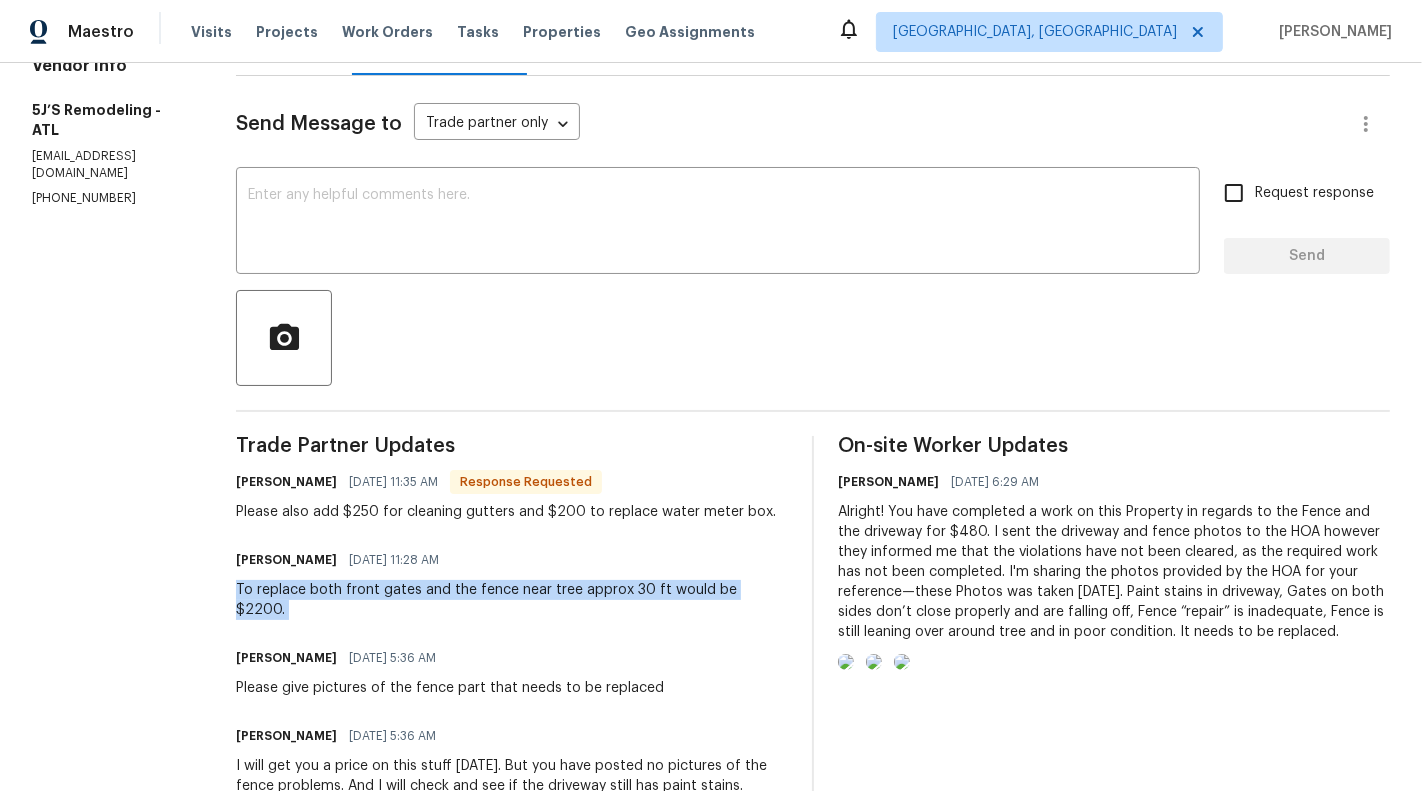 scroll, scrollTop: 204, scrollLeft: 0, axis: vertical 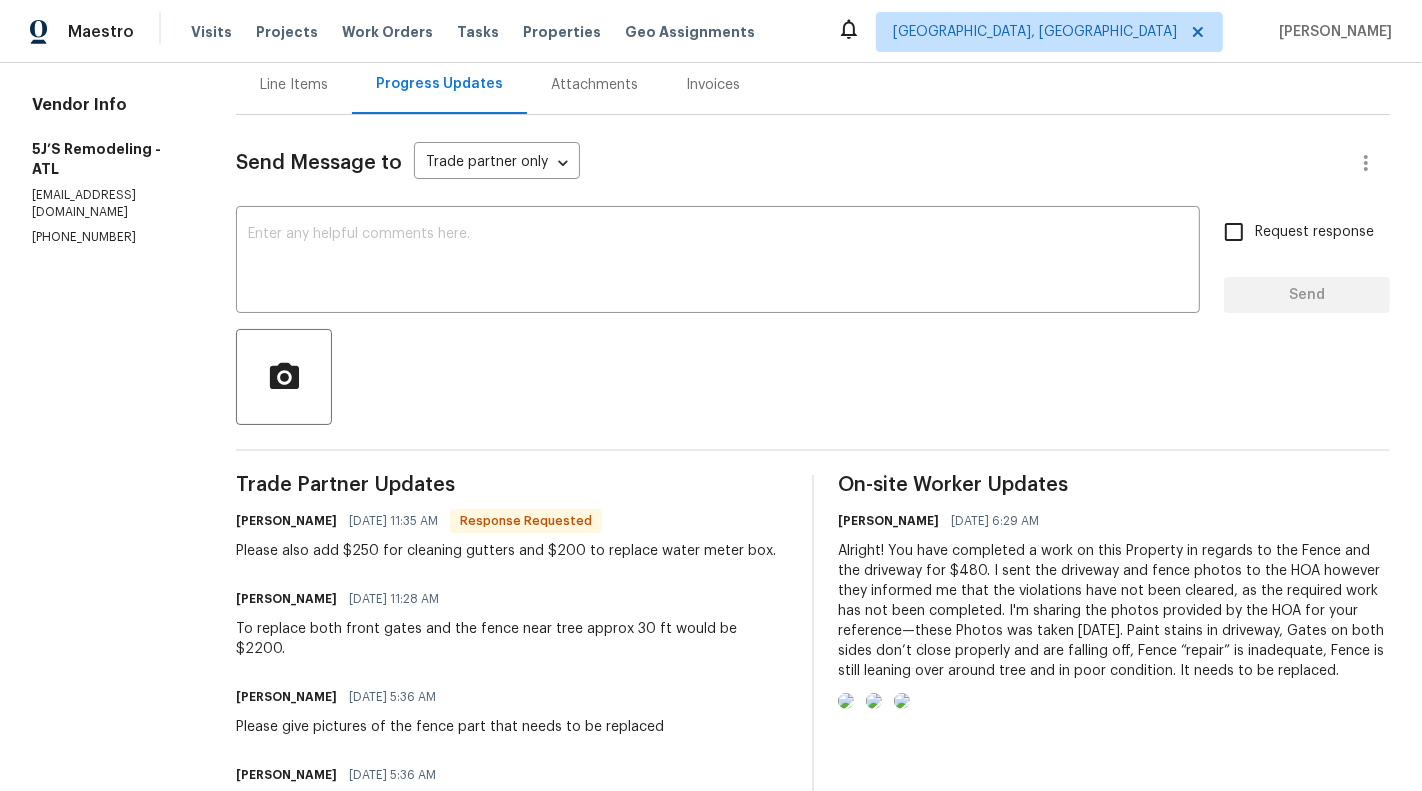 click on "Line Items" at bounding box center (294, 85) 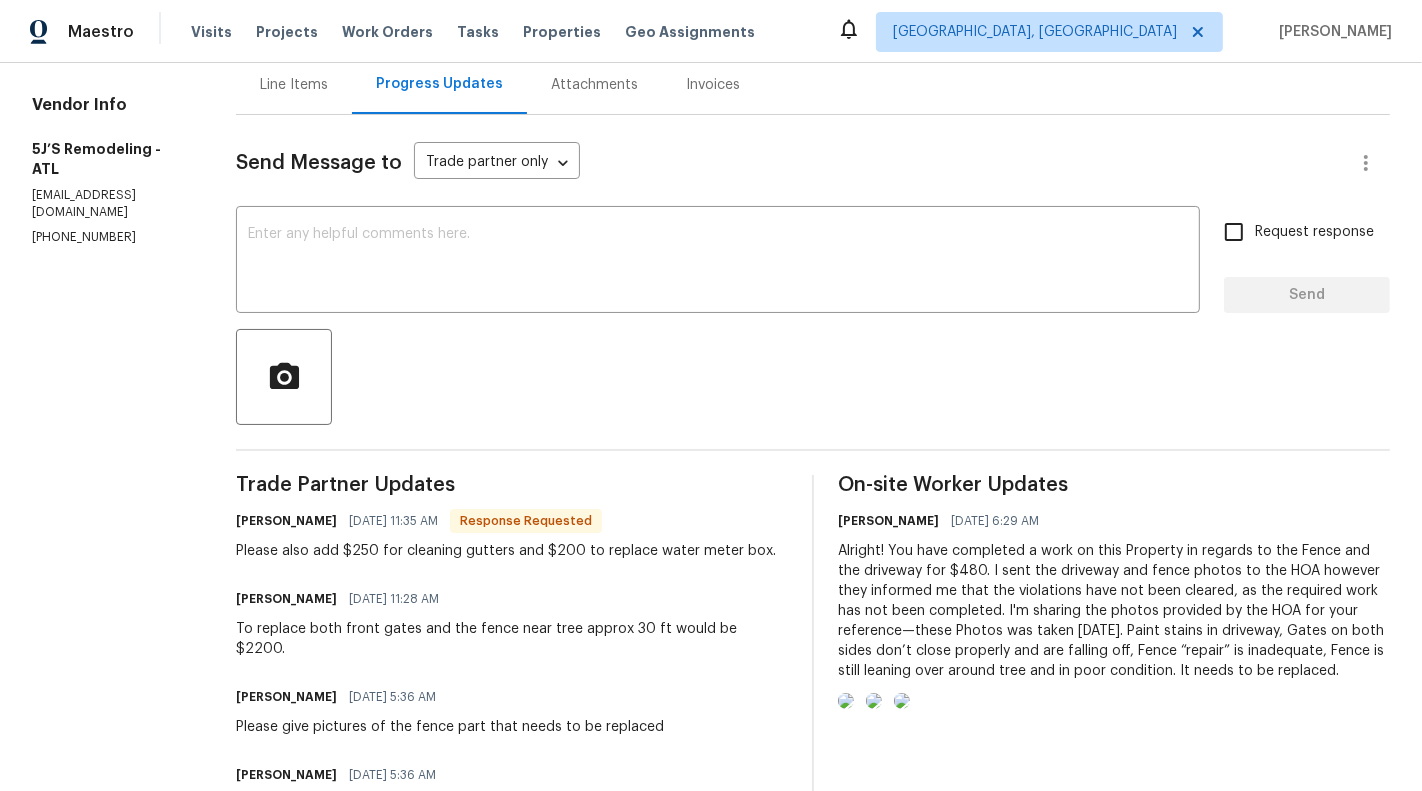 scroll, scrollTop: 0, scrollLeft: 0, axis: both 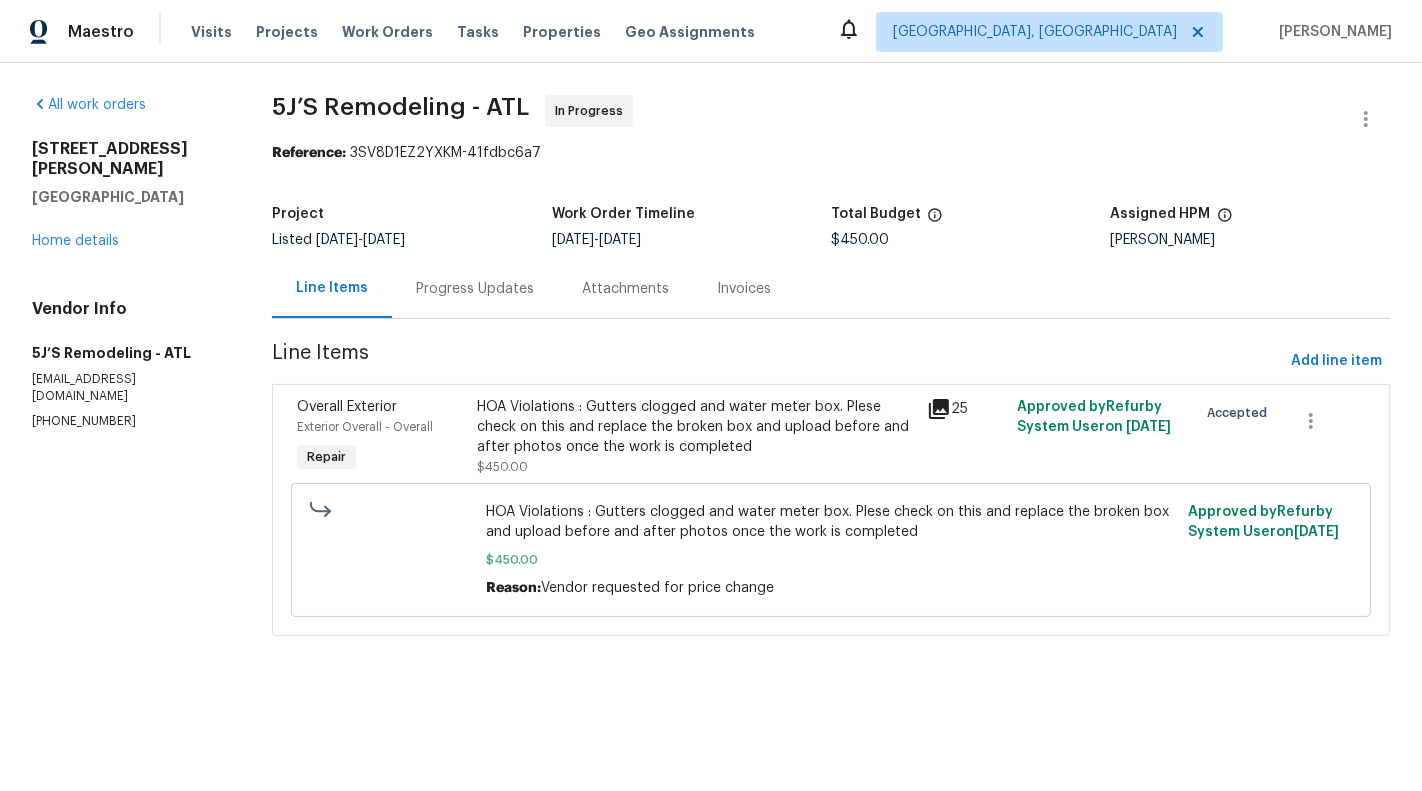 click on "Progress Updates" at bounding box center (475, 288) 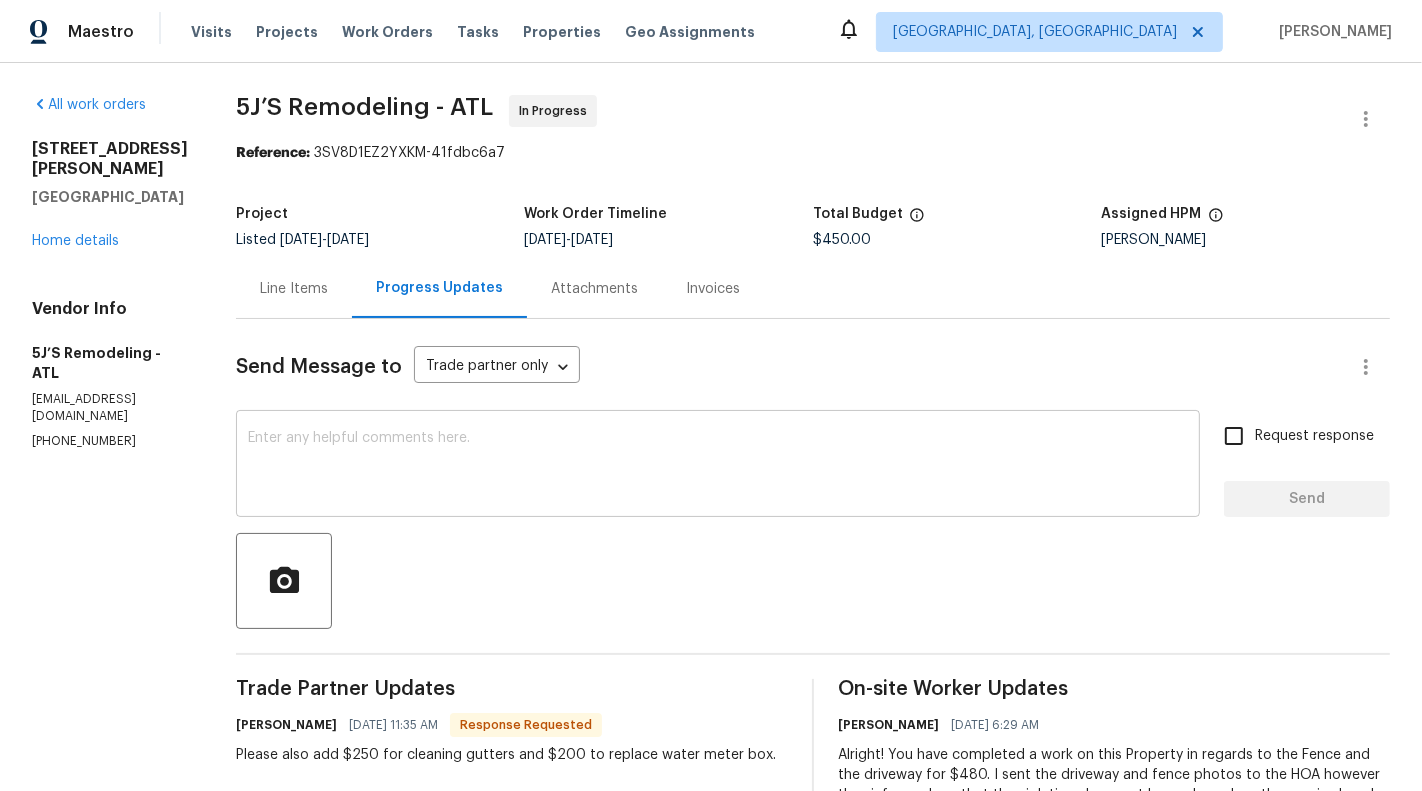 click at bounding box center [718, 466] 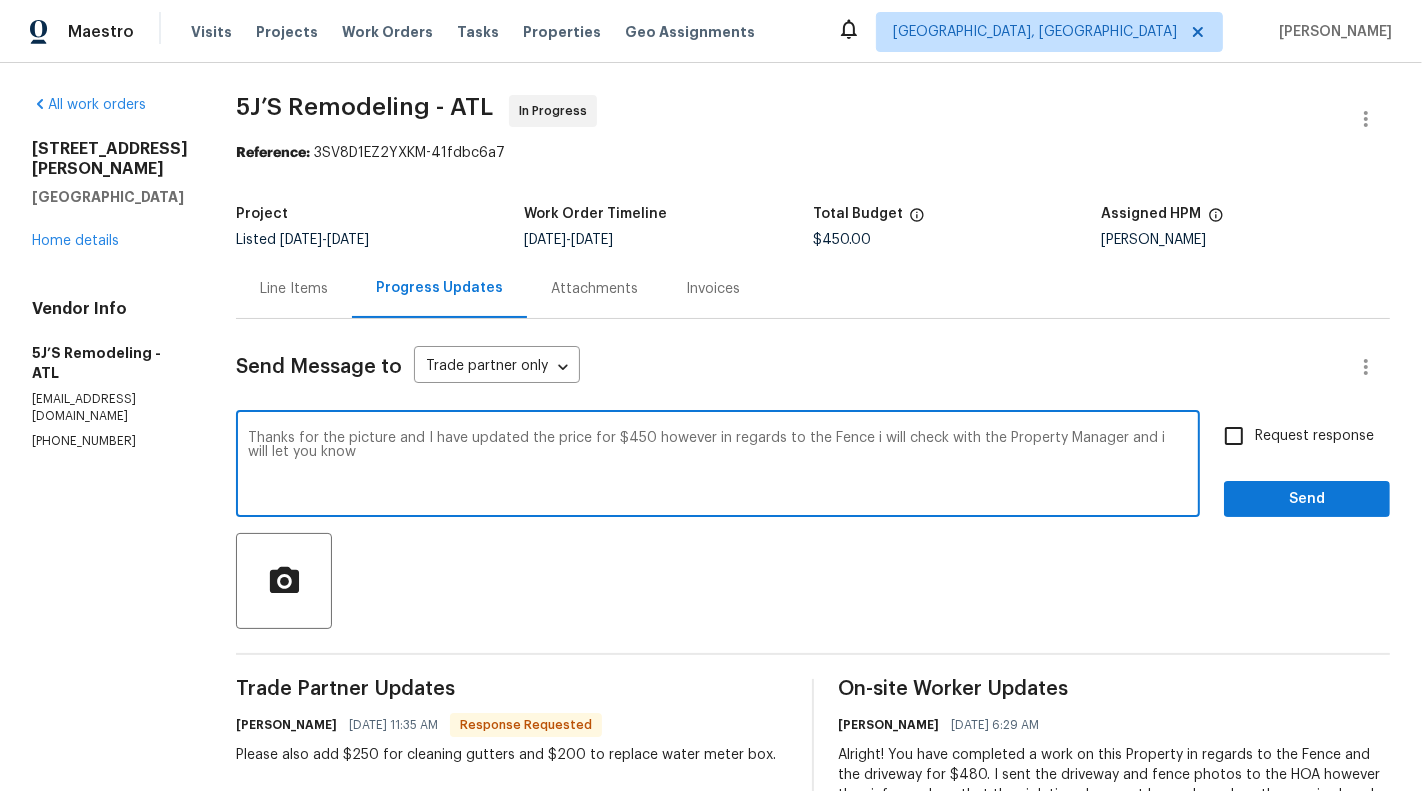 scroll, scrollTop: 6, scrollLeft: 0, axis: vertical 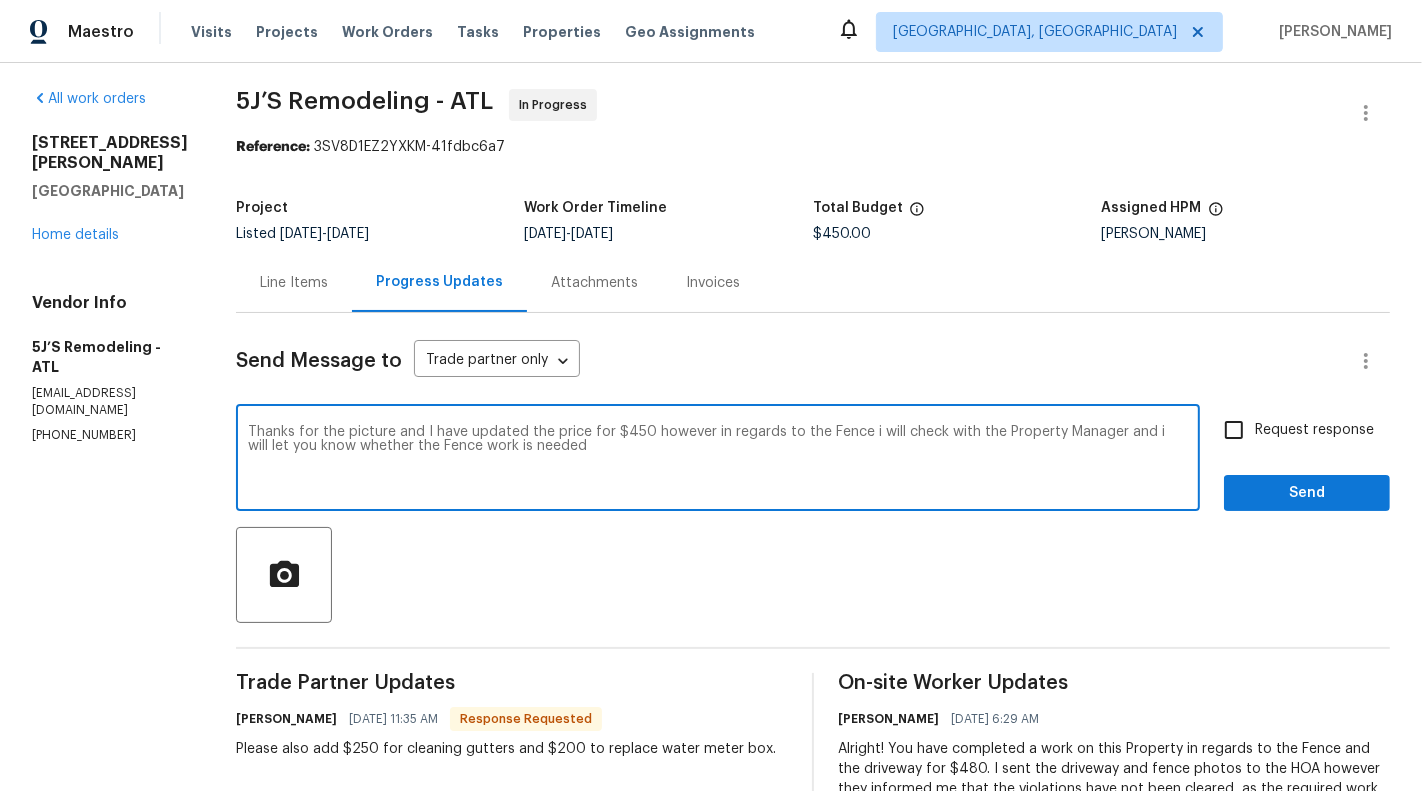 type on "Thanks for the picture and I have updated the price for $450 however in regards to the Fence i will check with the Property Manager and i will let you know whether the Fence work is needed" 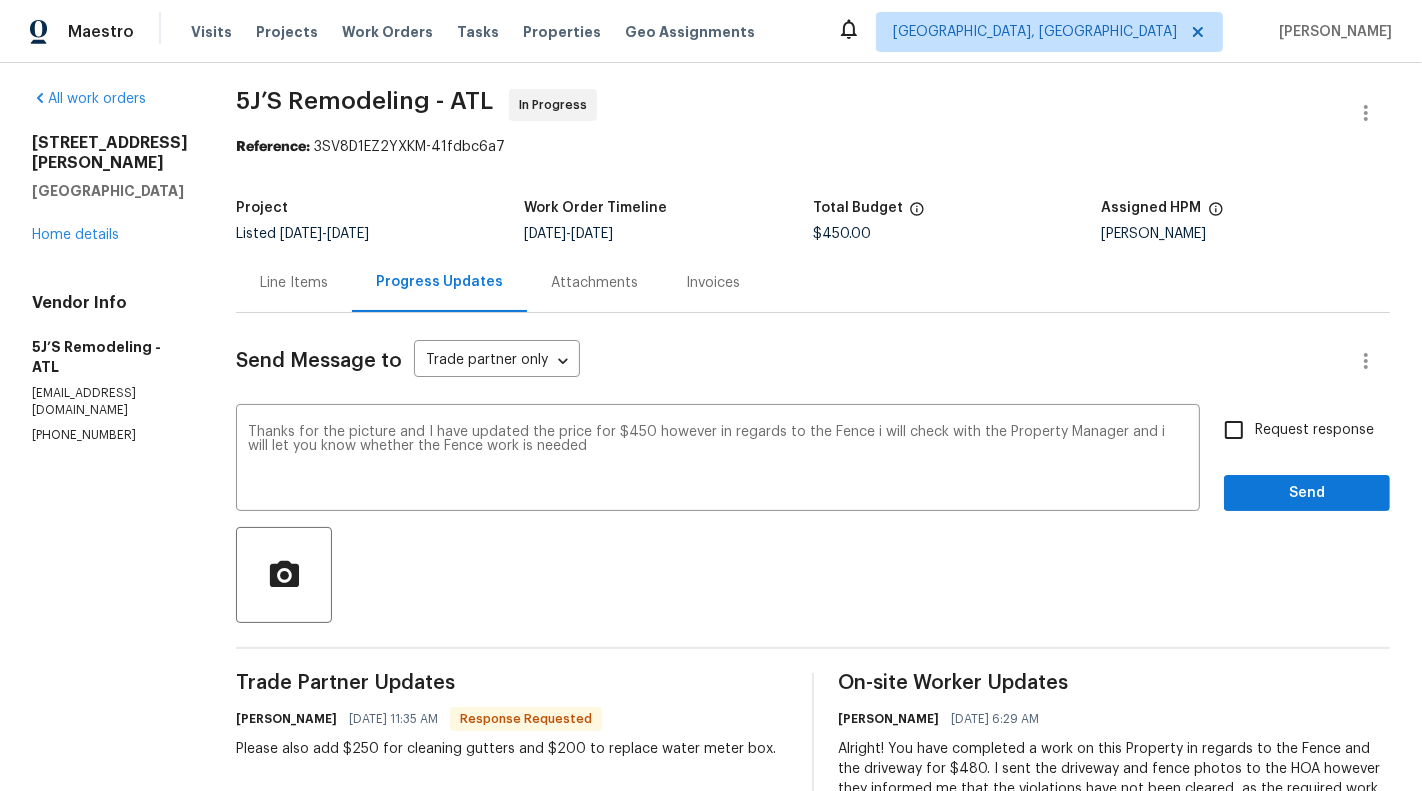 click on "Request response" at bounding box center (1314, 430) 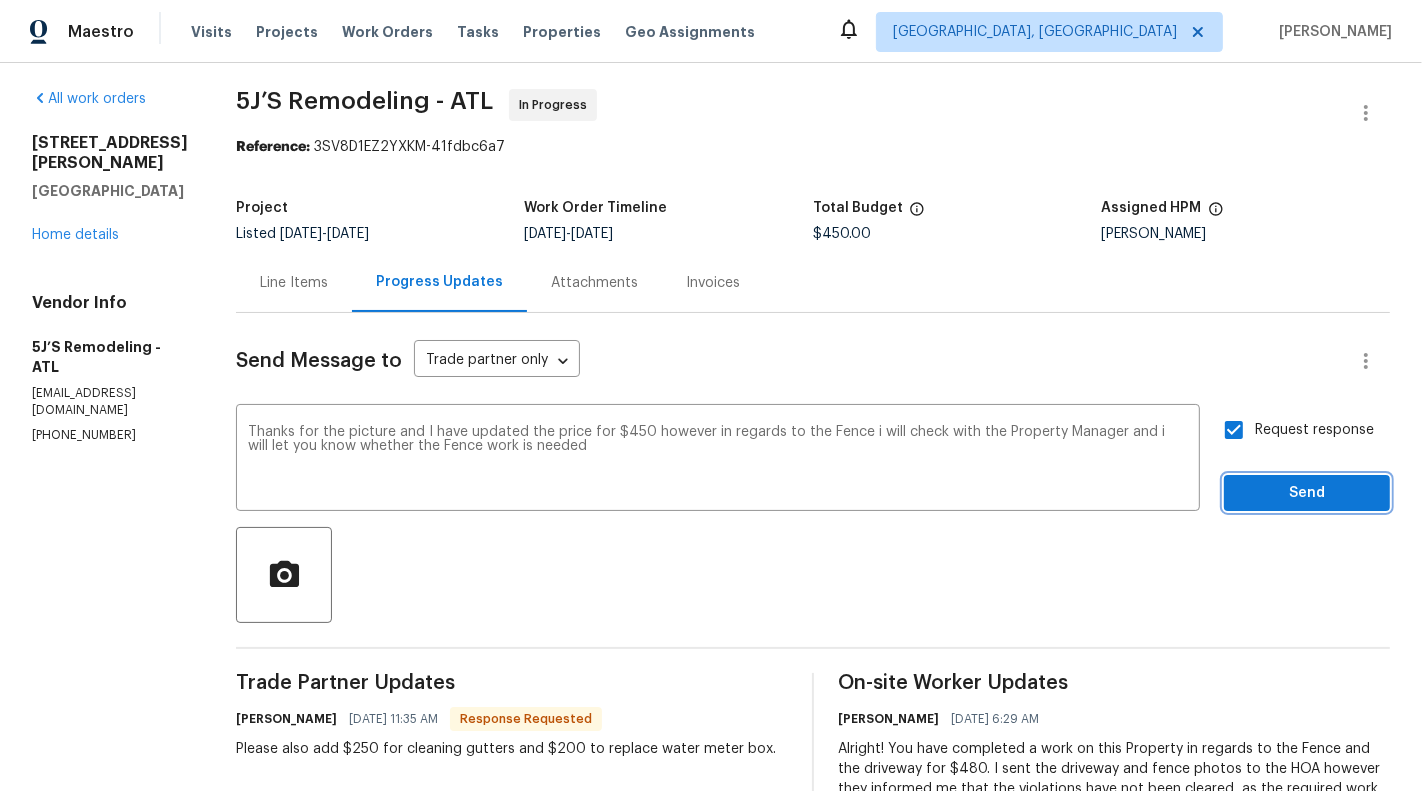click on "Send" at bounding box center (1307, 493) 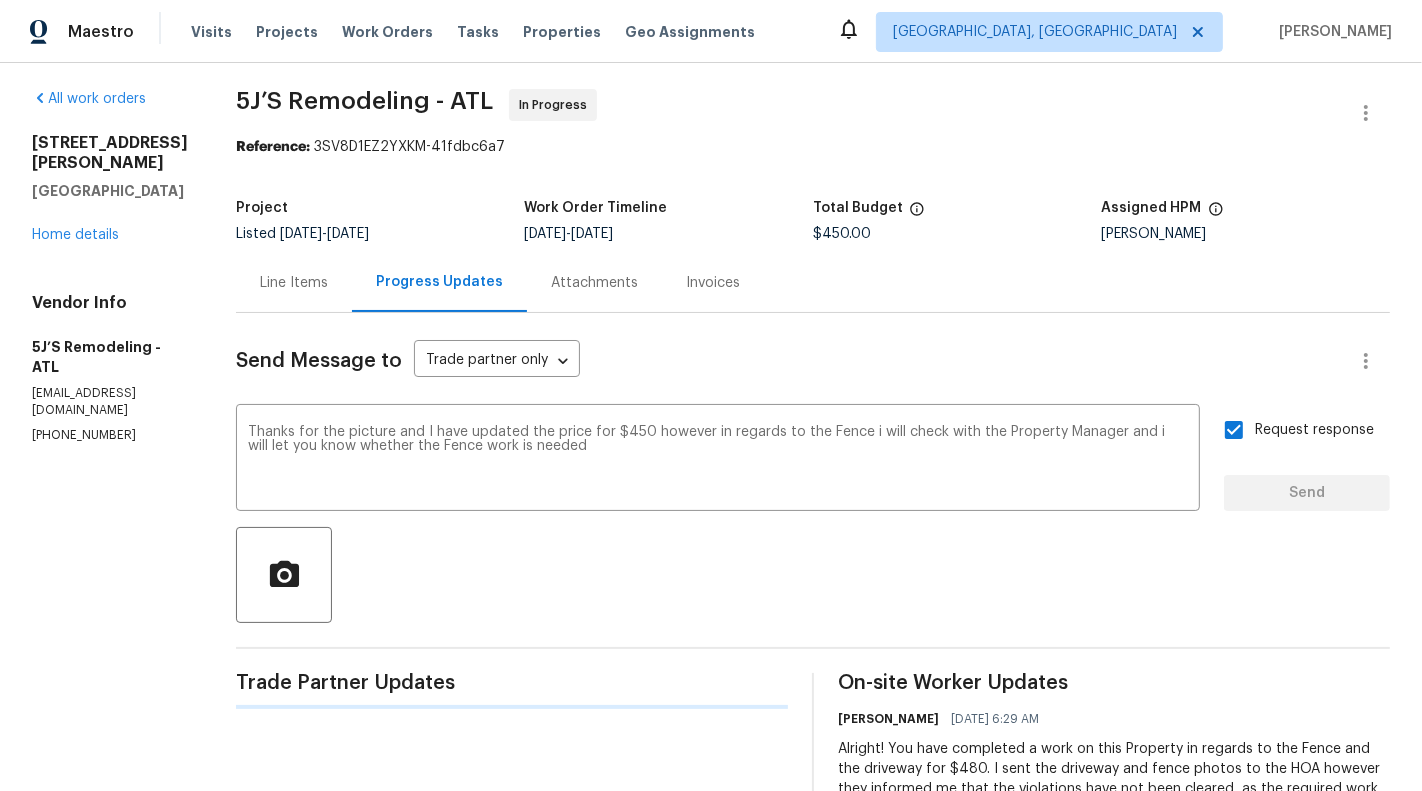 type 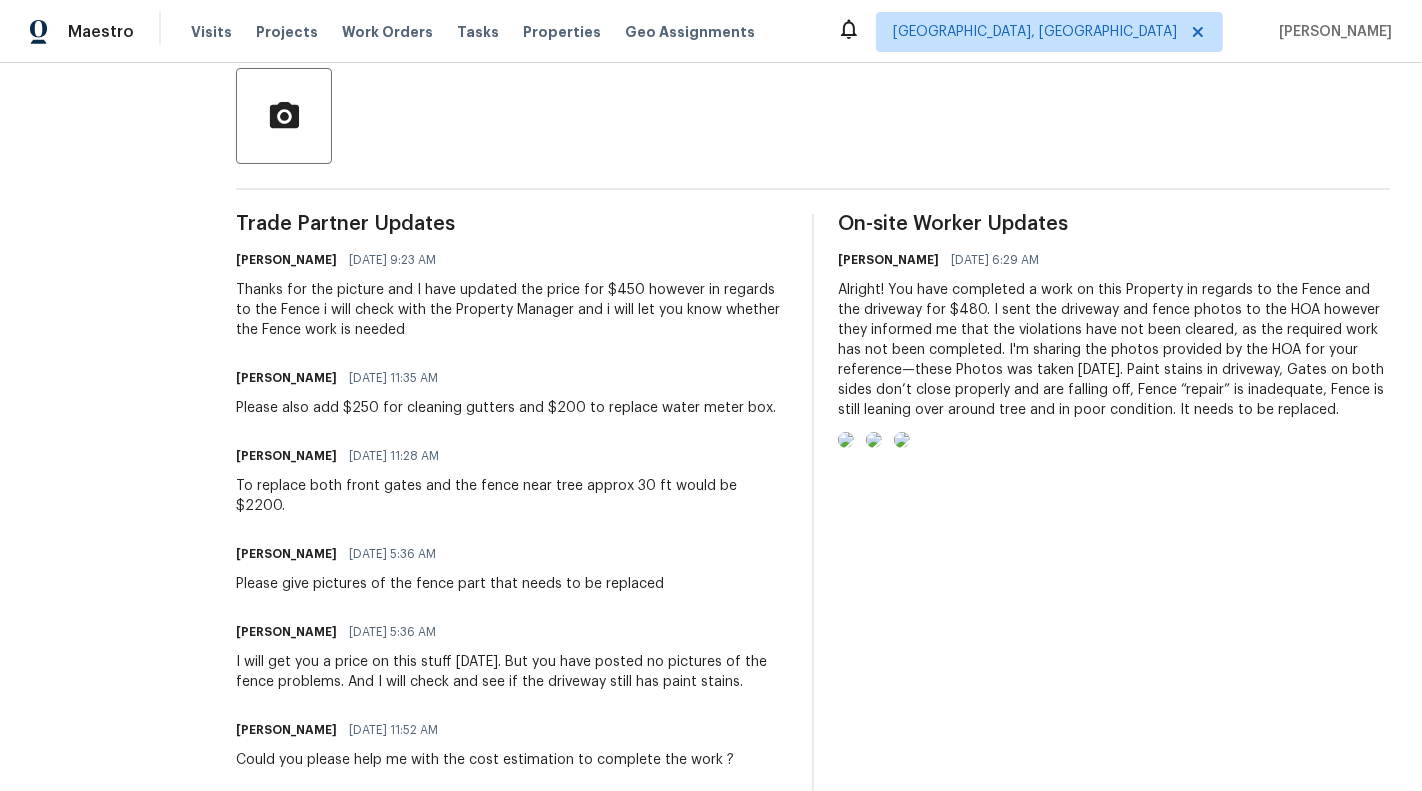 scroll, scrollTop: 478, scrollLeft: 0, axis: vertical 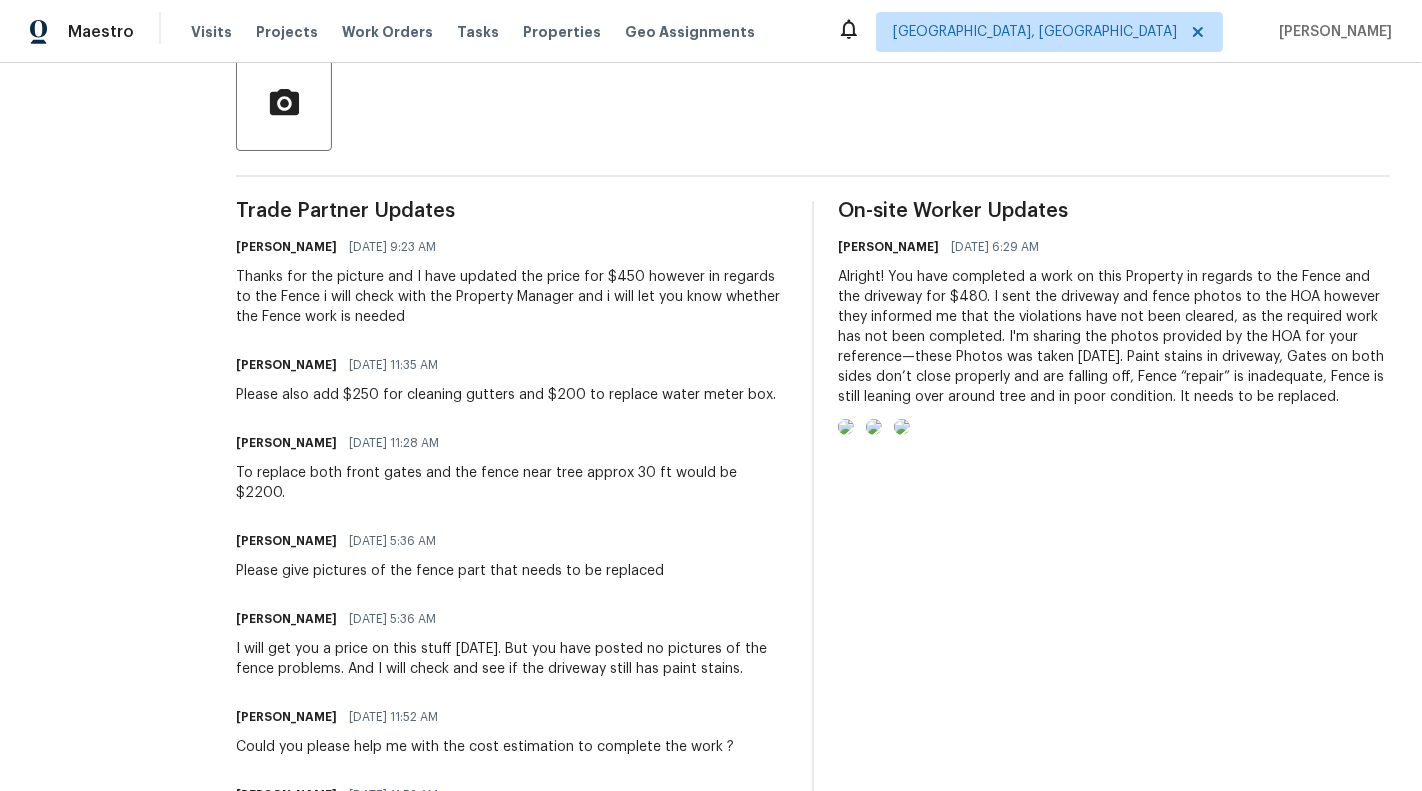 click on "To replace both front gates and the fence near tree approx 30 ft would be $2200." at bounding box center [512, 483] 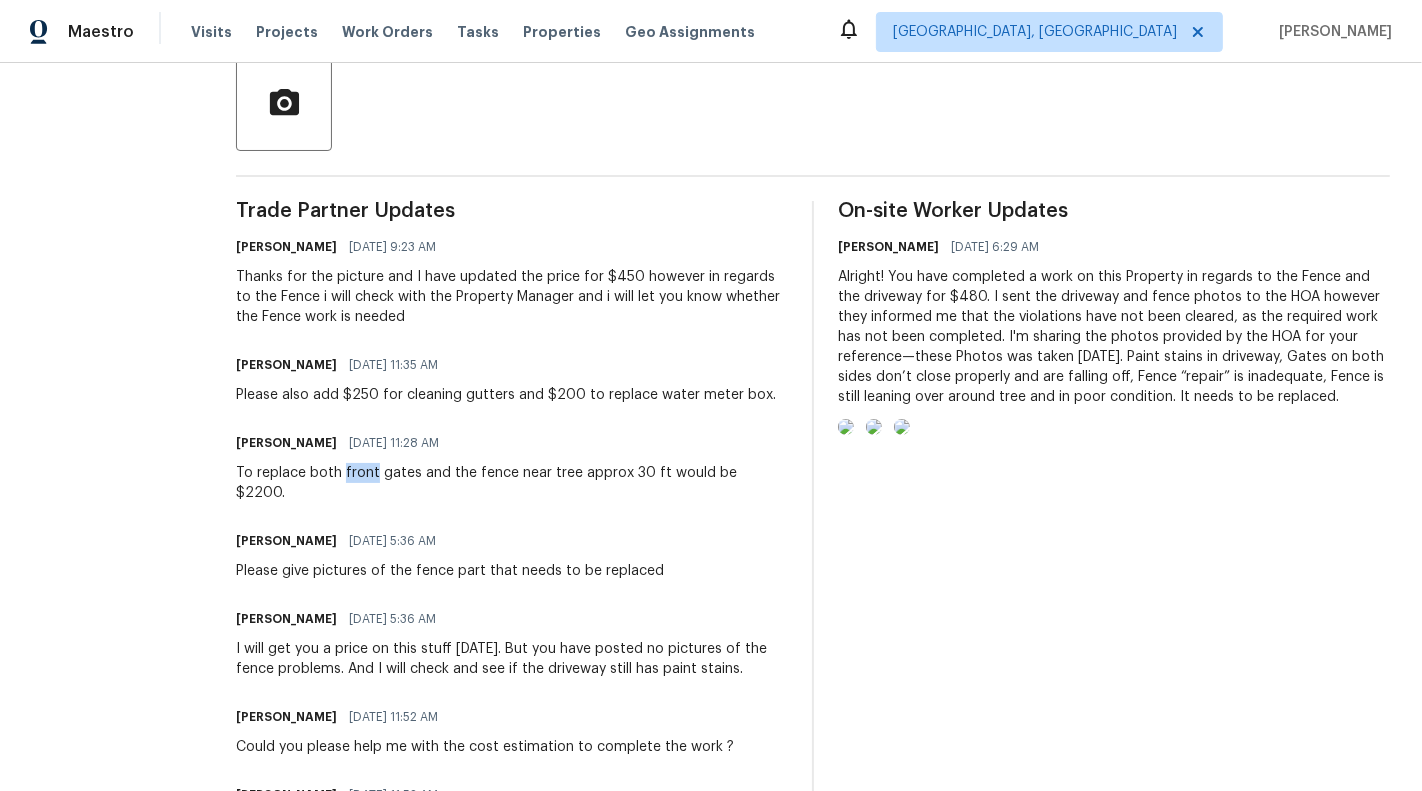 click on "To replace both front gates and the fence near tree approx 30 ft would be $2200." at bounding box center [512, 483] 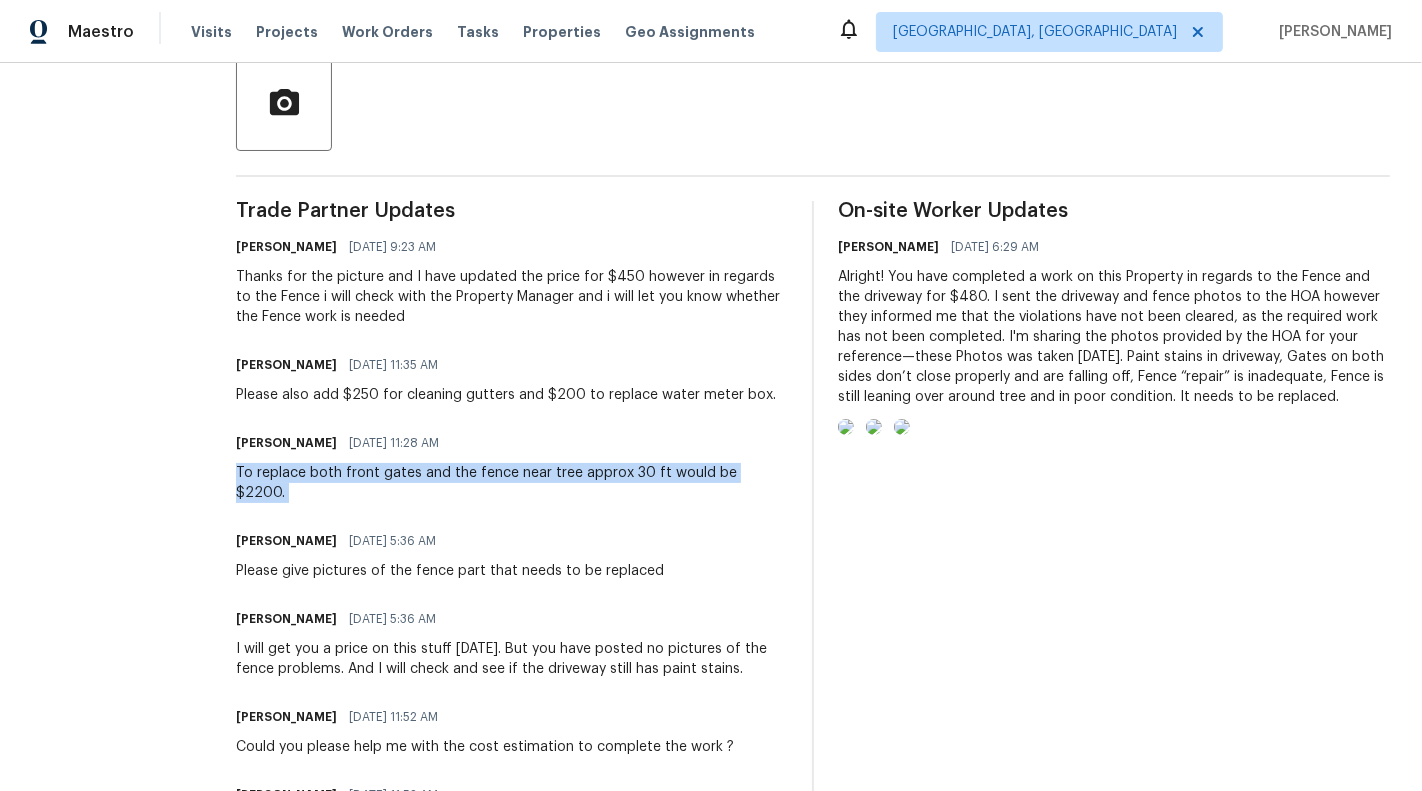 click on "To replace both front gates and the fence near tree approx 30 ft would be $2200." at bounding box center (512, 483) 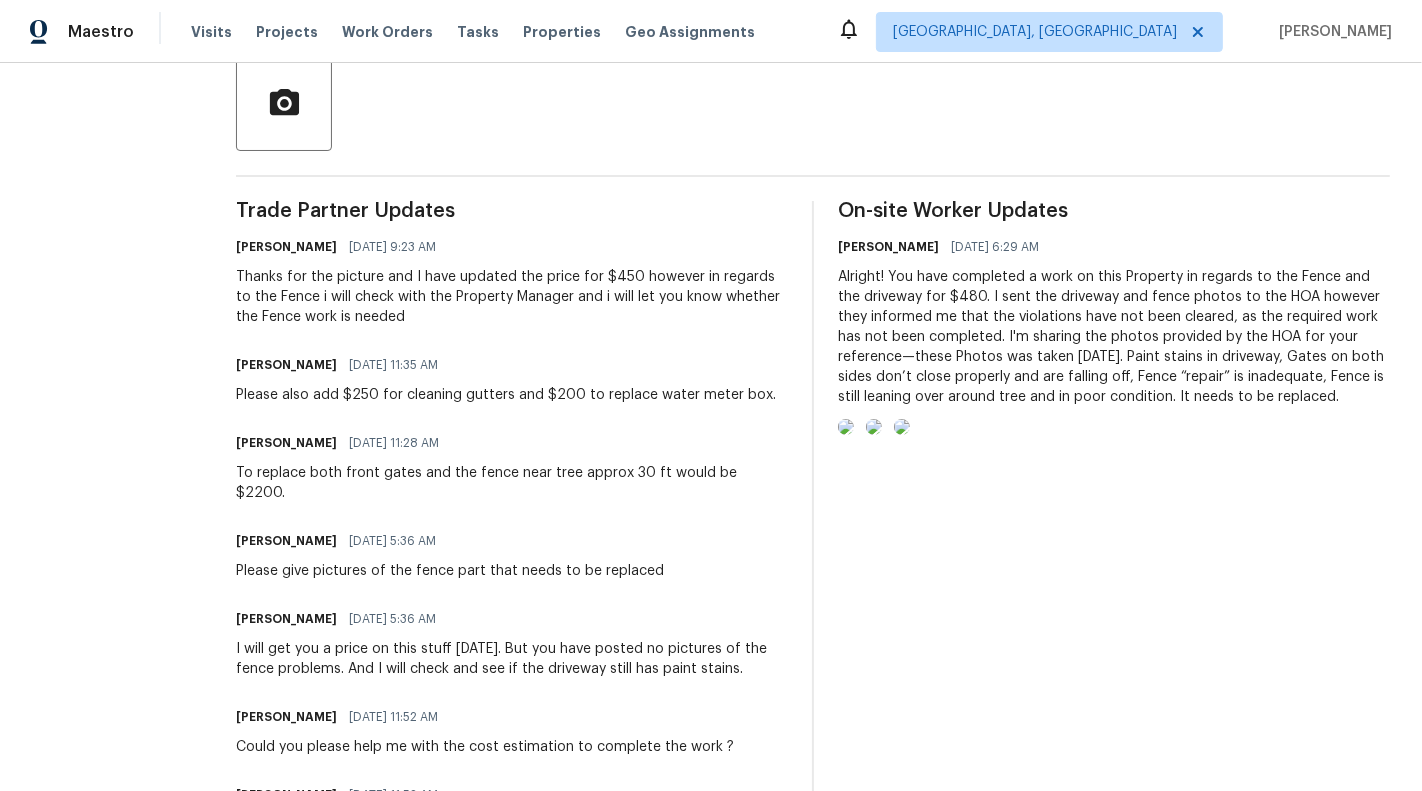 click on "Ray Engheben 07/14/2025 11:28 AM" at bounding box center [512, 443] 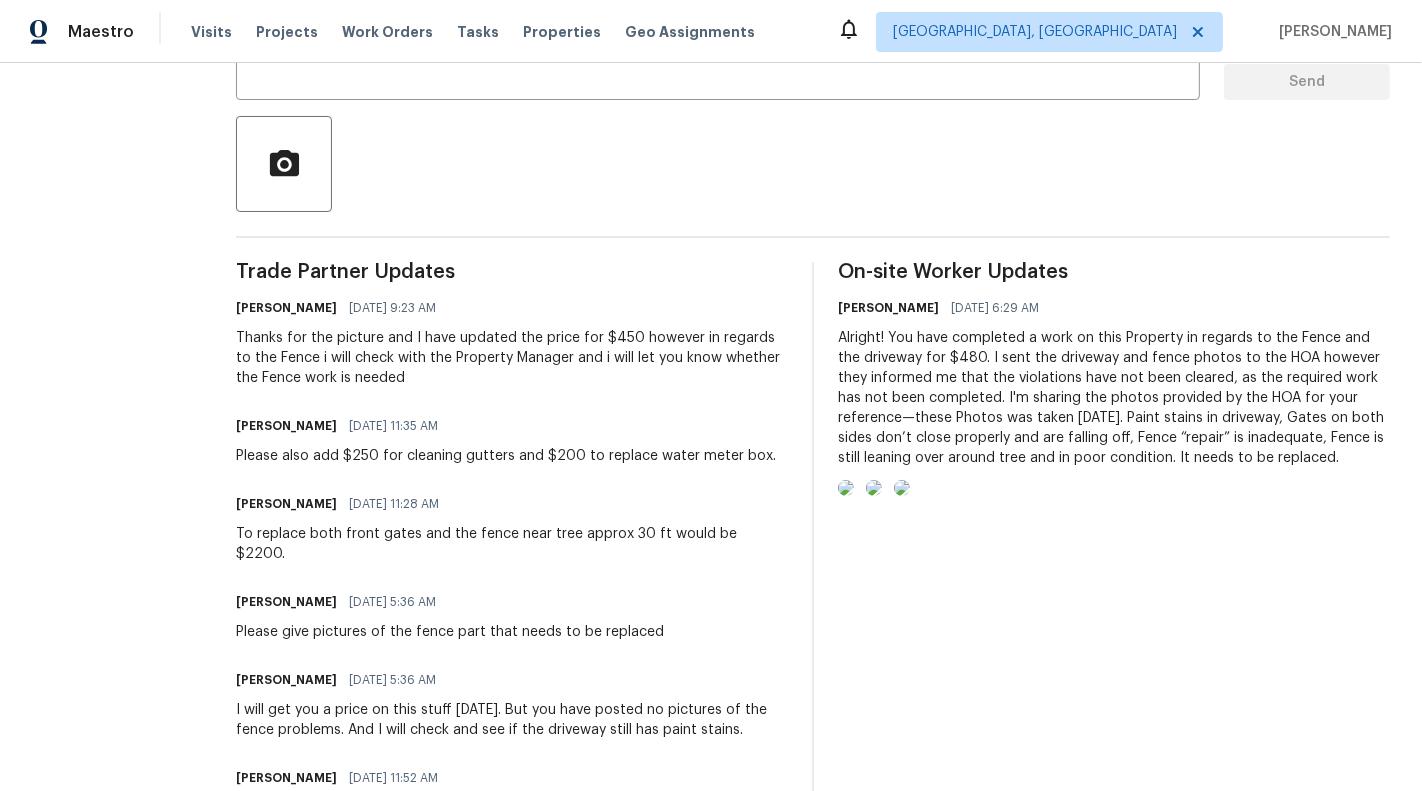 scroll, scrollTop: 125, scrollLeft: 0, axis: vertical 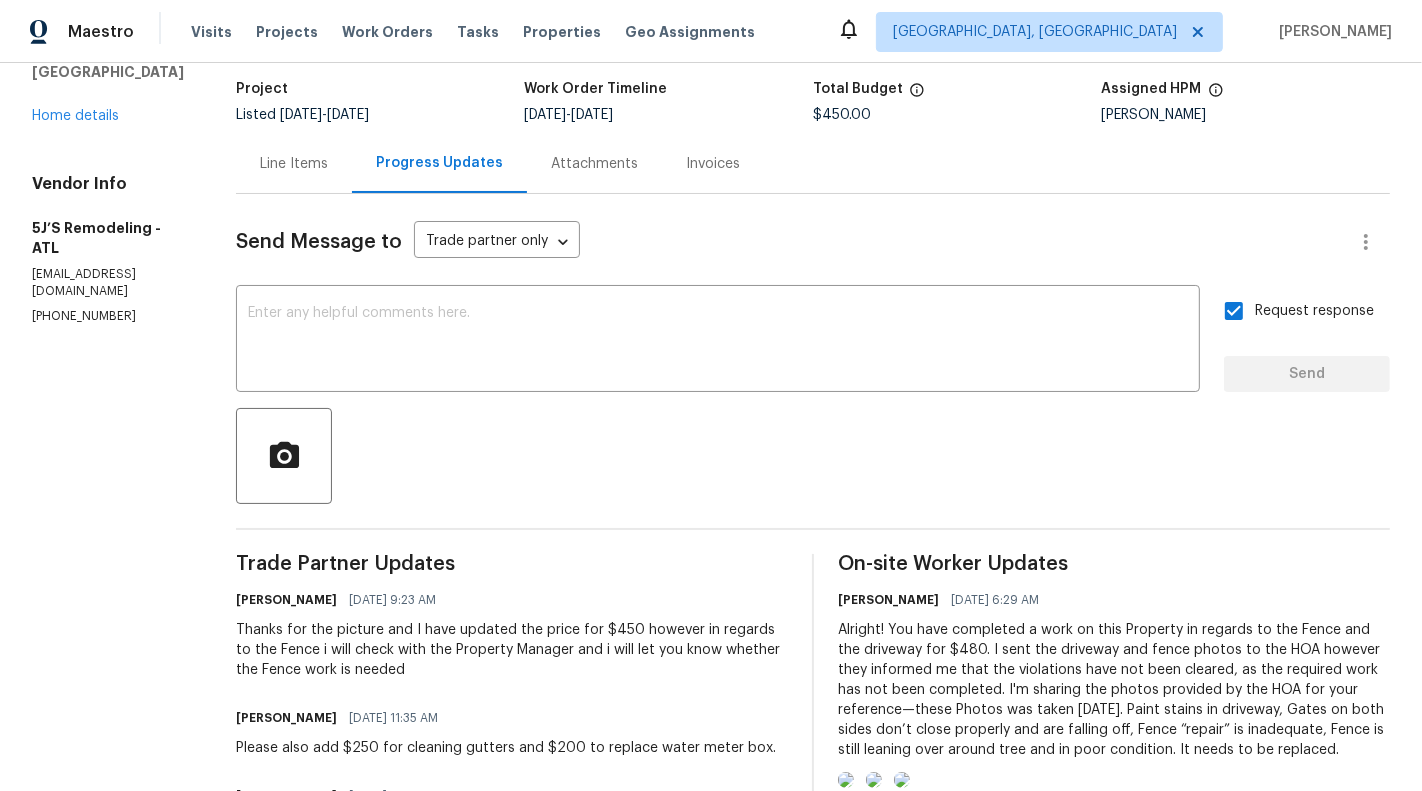 click on "Line Items" at bounding box center [294, 163] 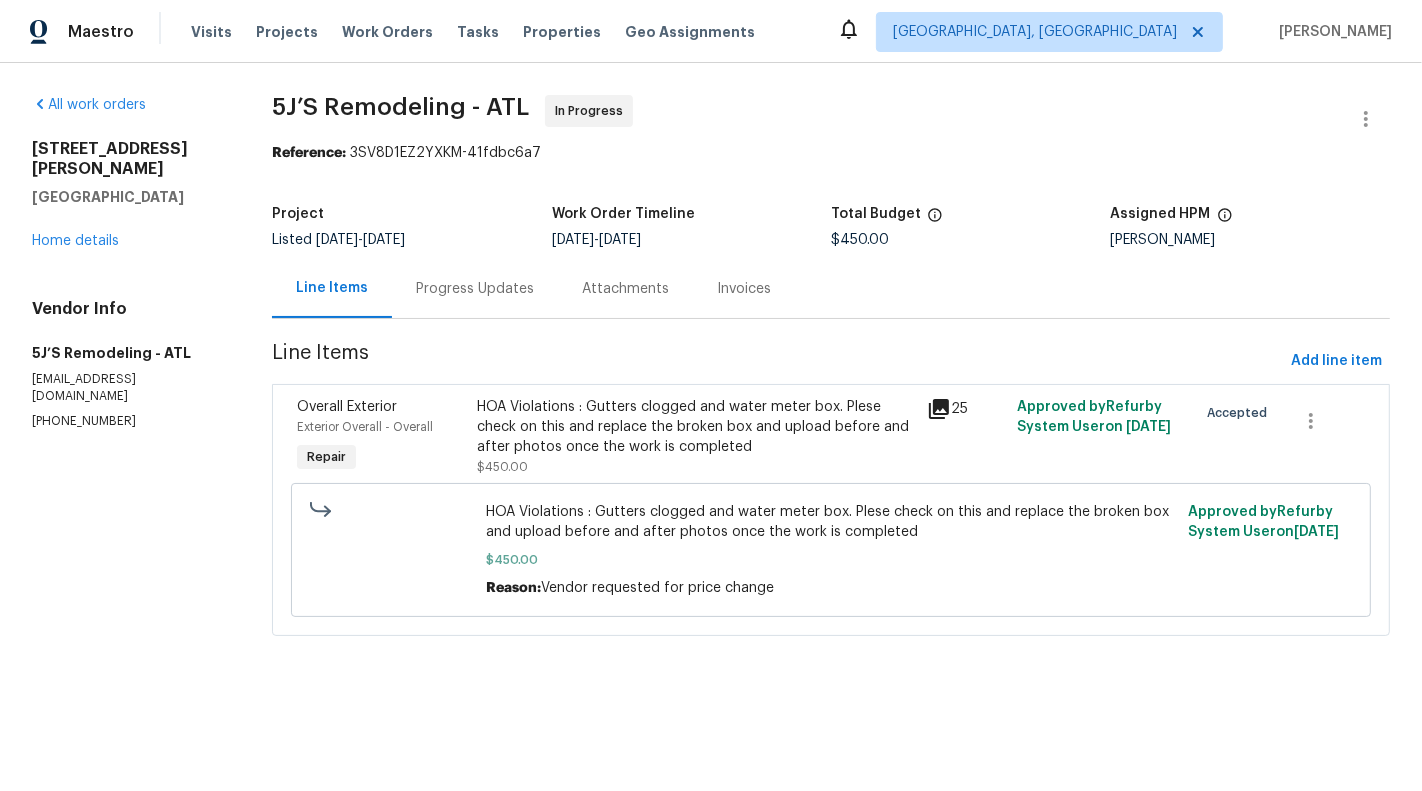 scroll, scrollTop: 0, scrollLeft: 0, axis: both 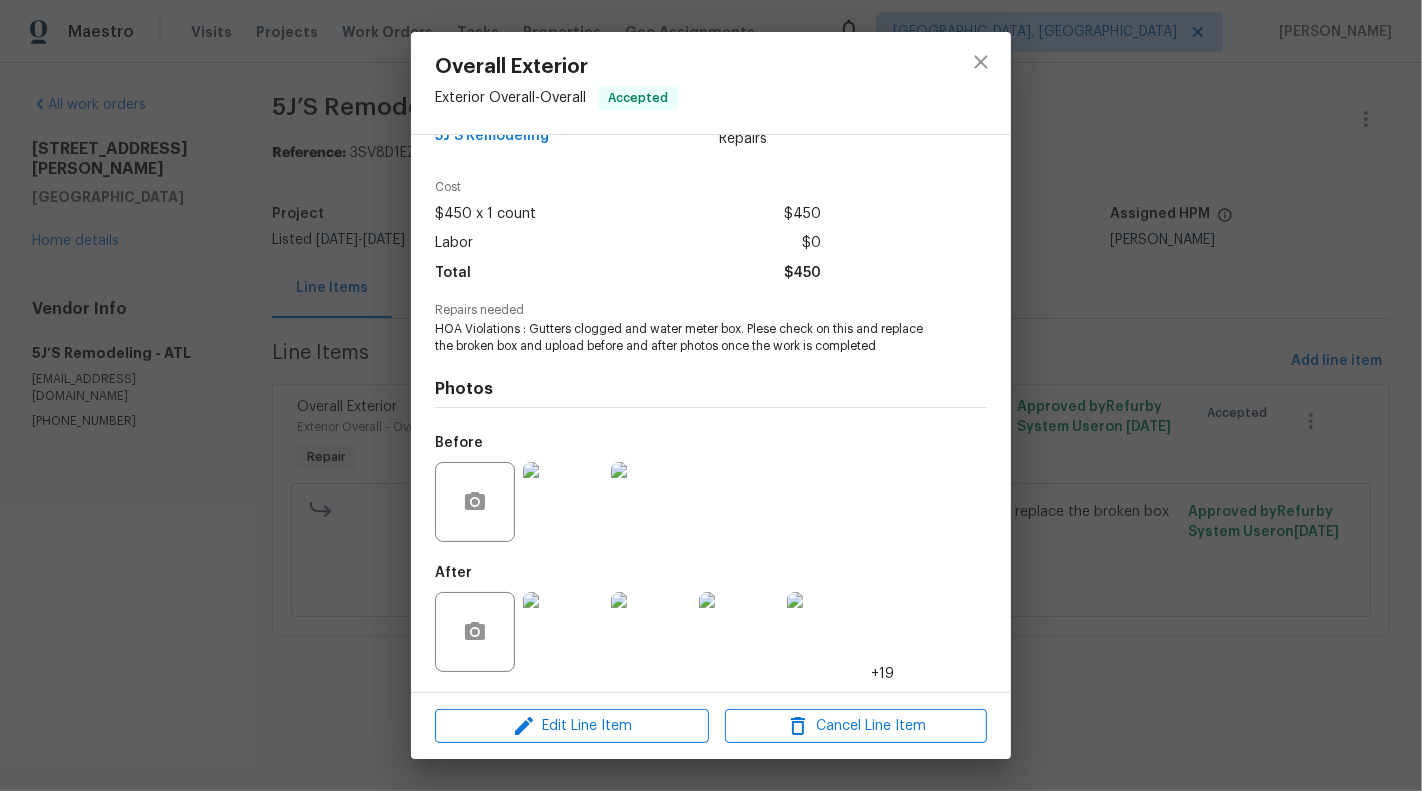 click at bounding box center (563, 632) 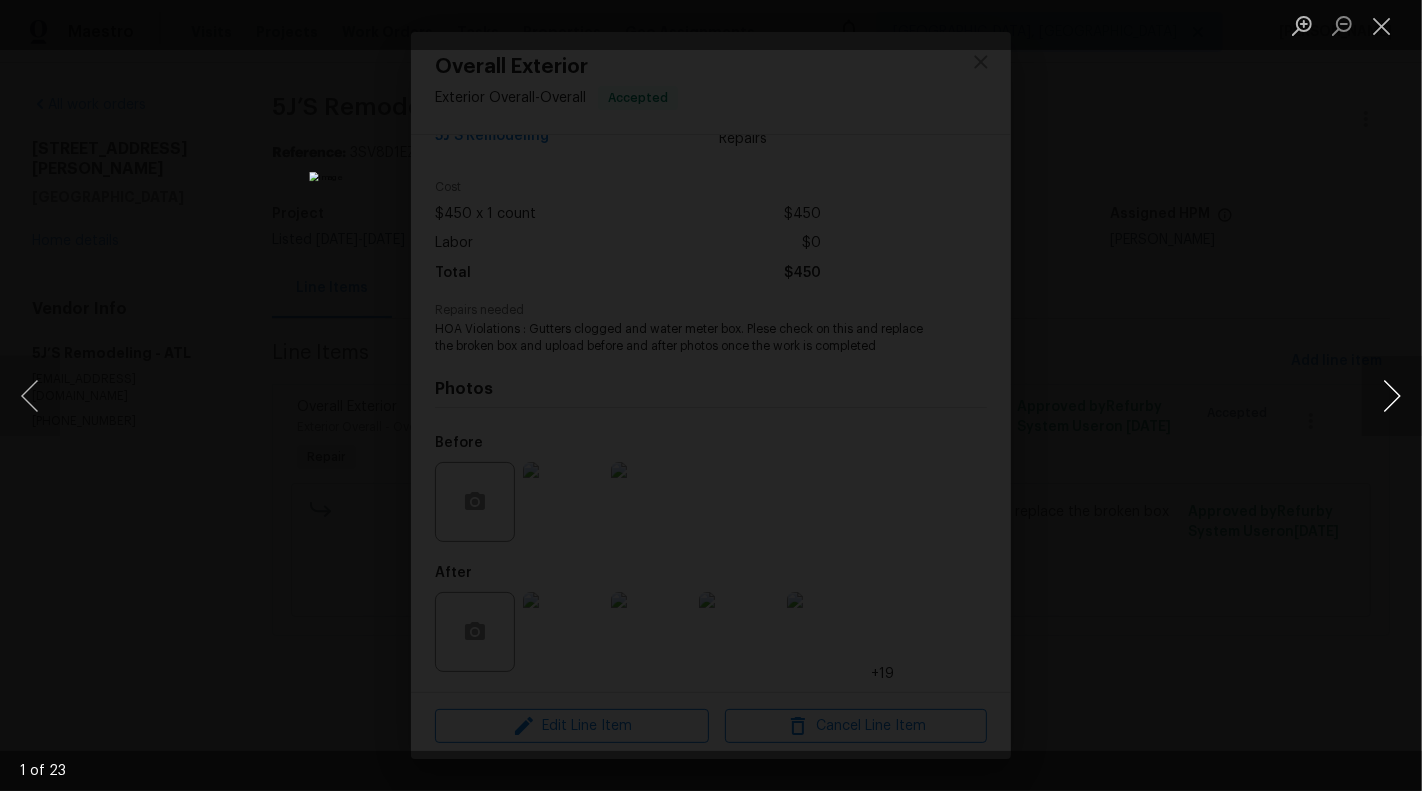 click at bounding box center (1392, 396) 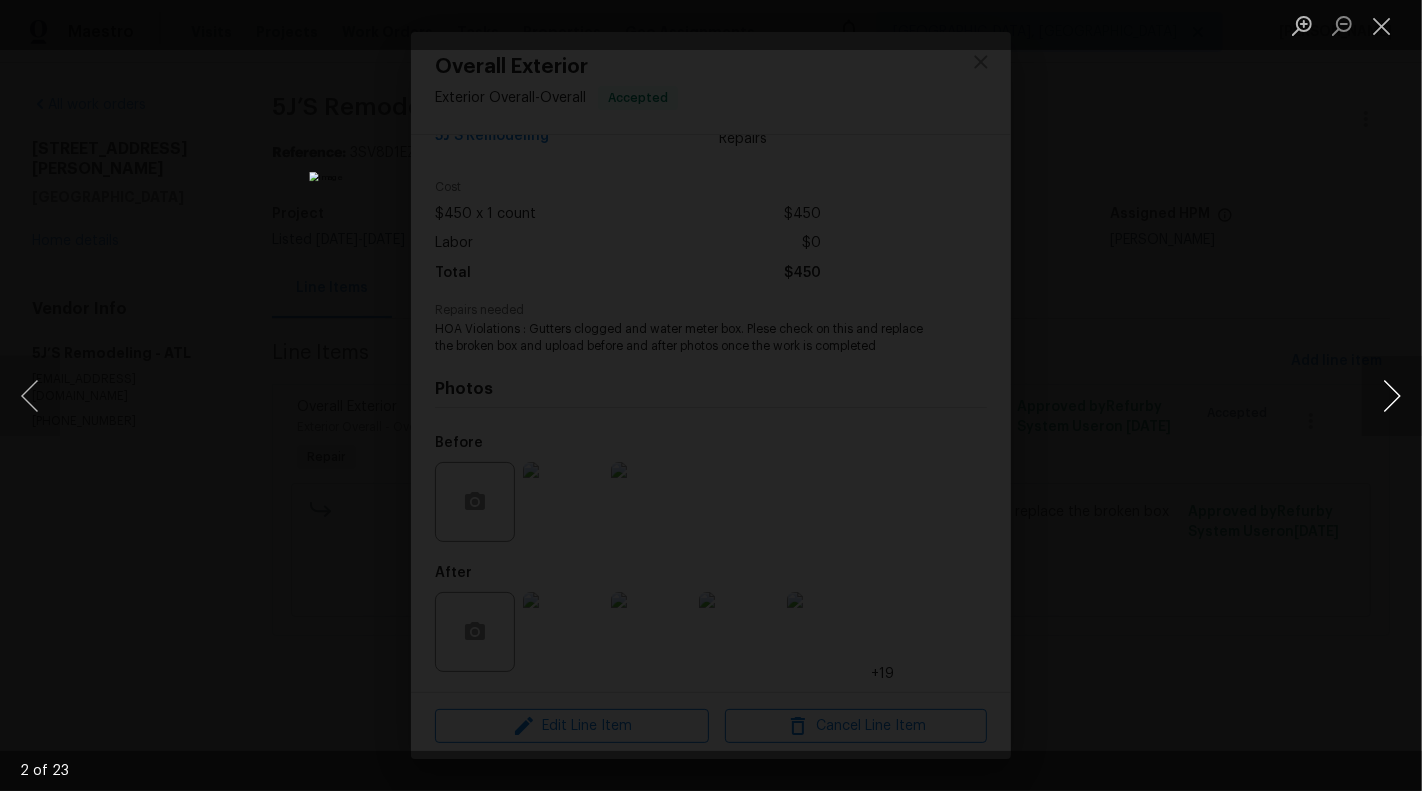 click at bounding box center (1392, 396) 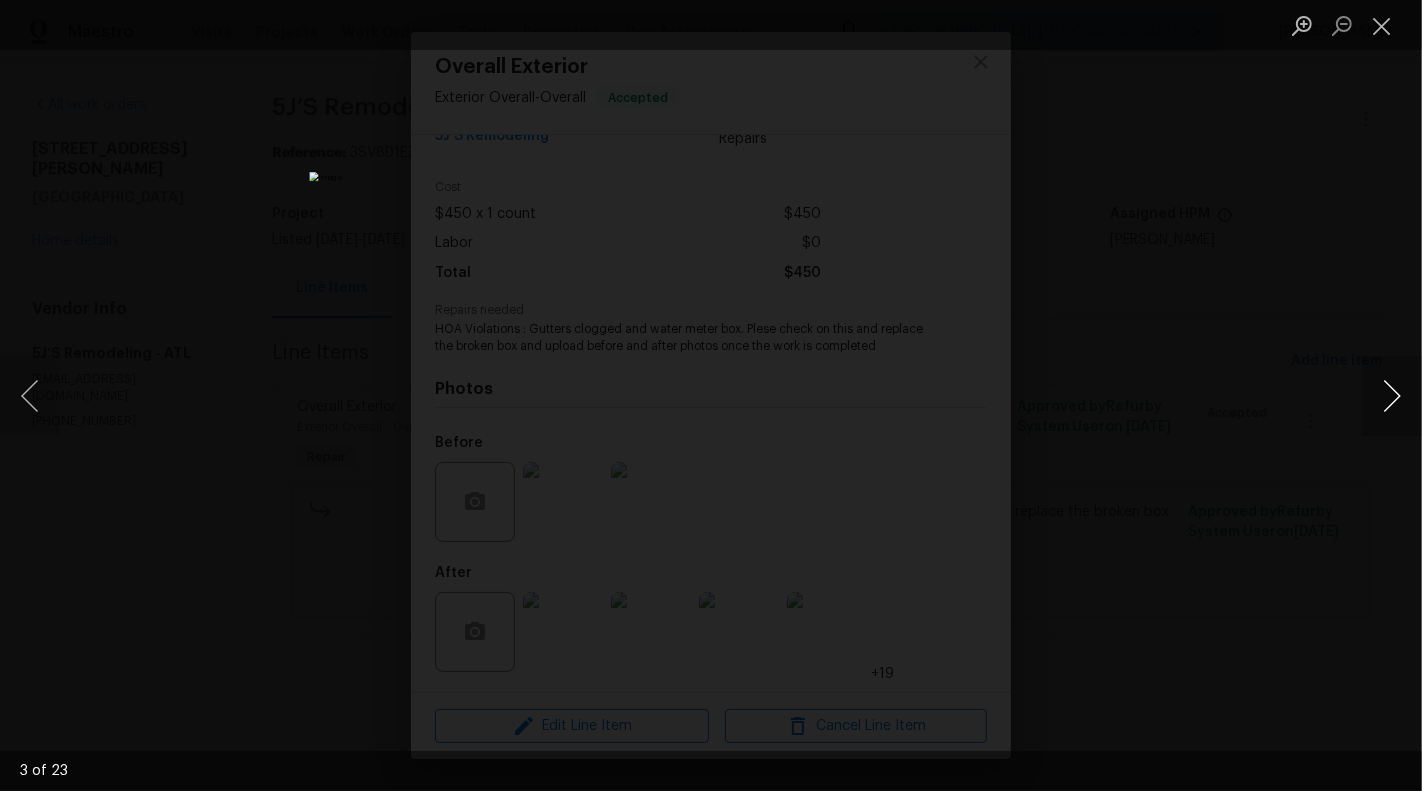 click at bounding box center (1392, 396) 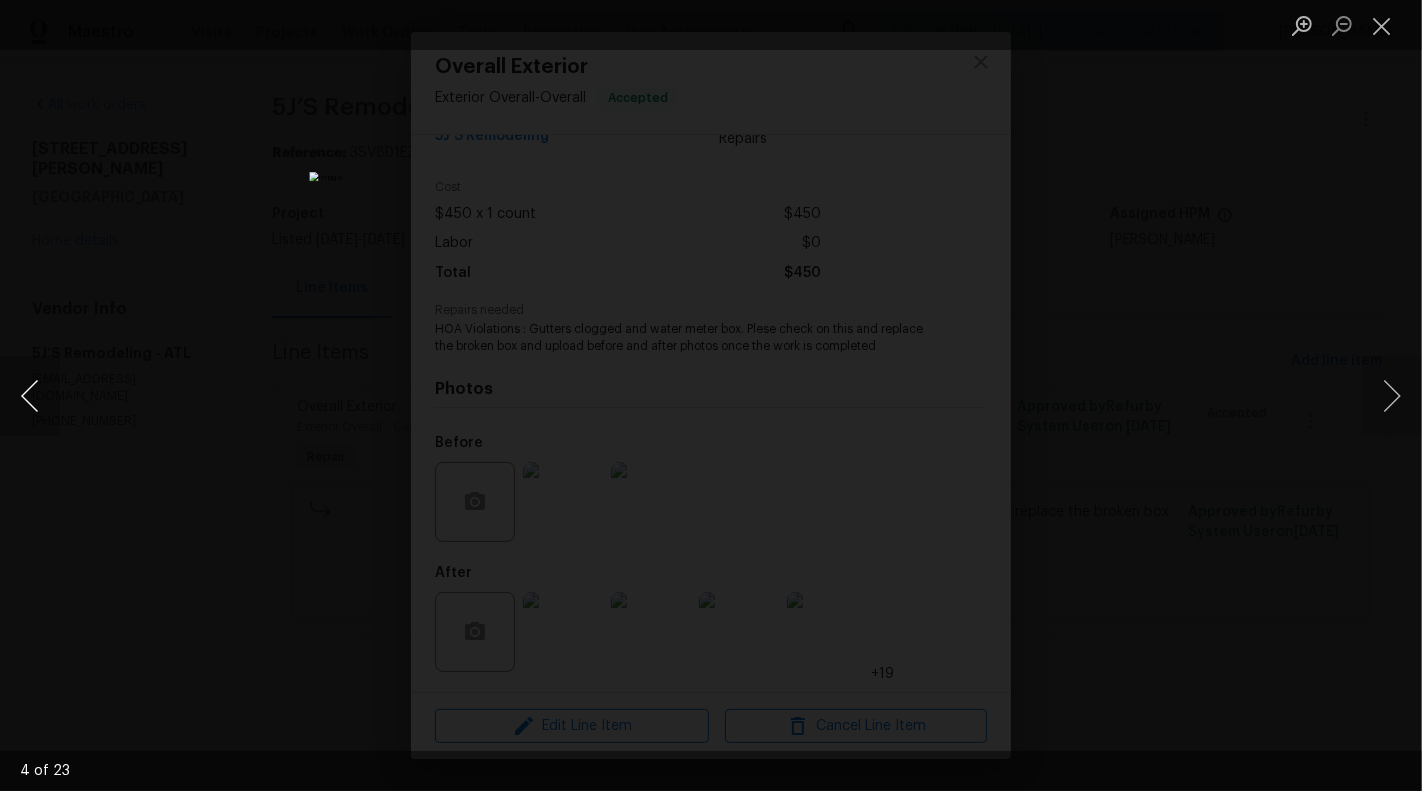click at bounding box center (30, 396) 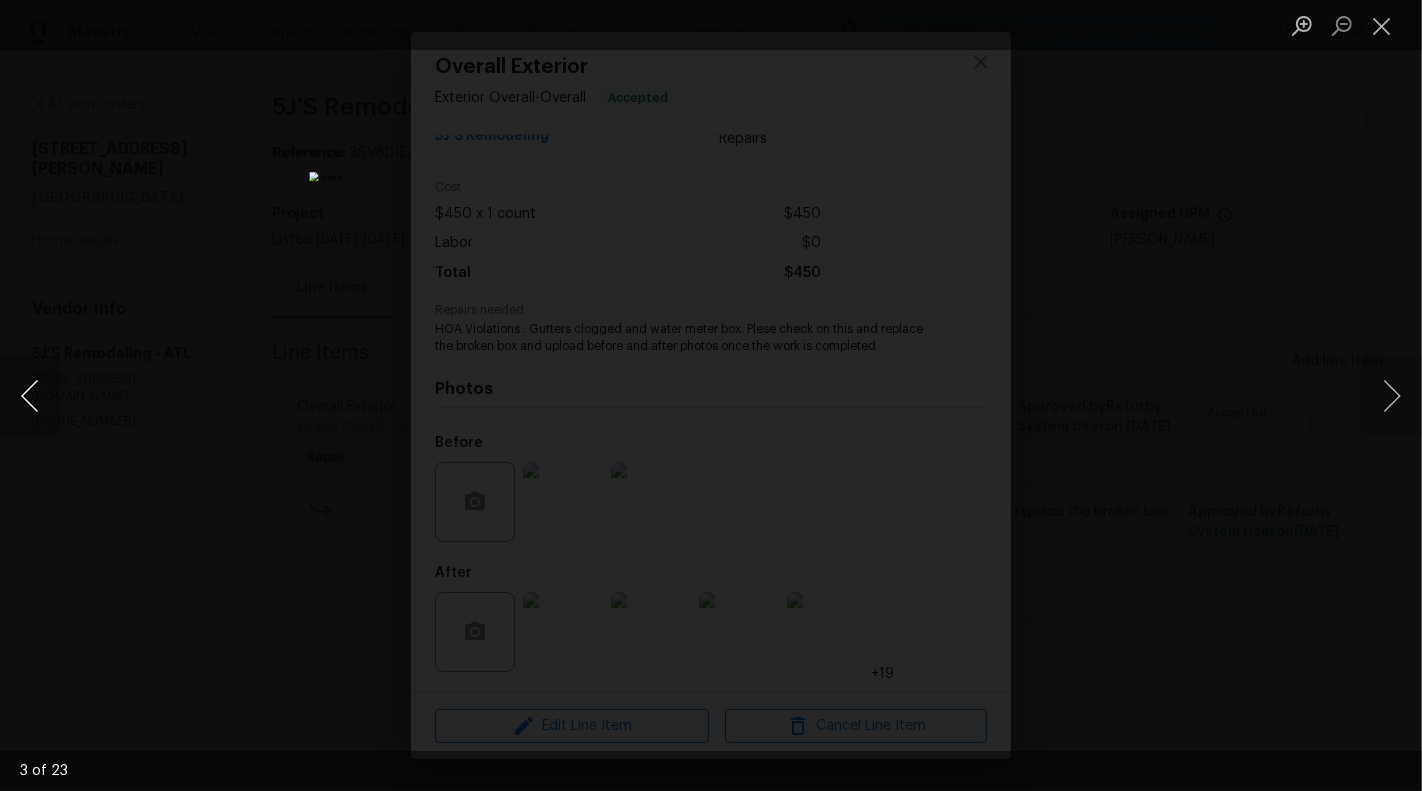 click at bounding box center (30, 396) 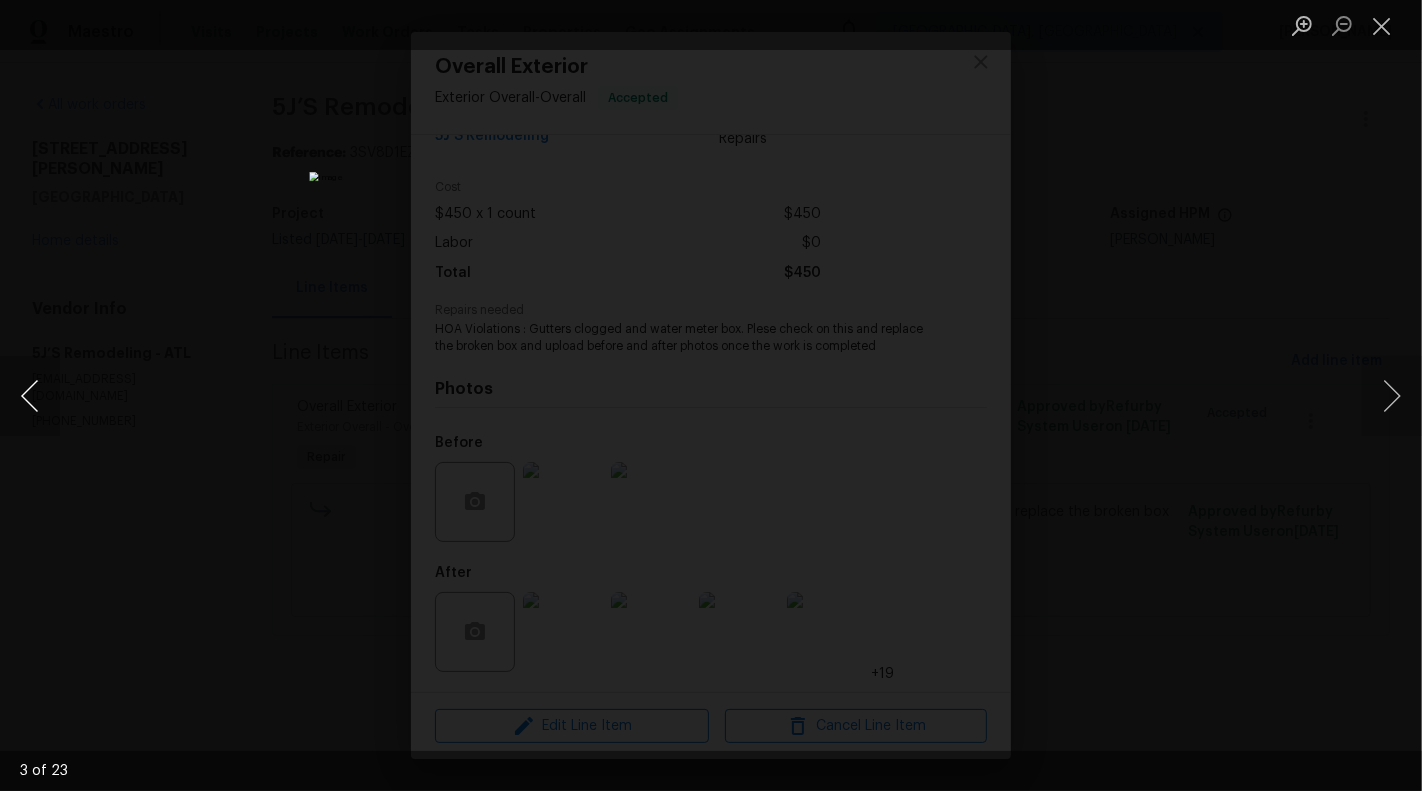 click at bounding box center (30, 396) 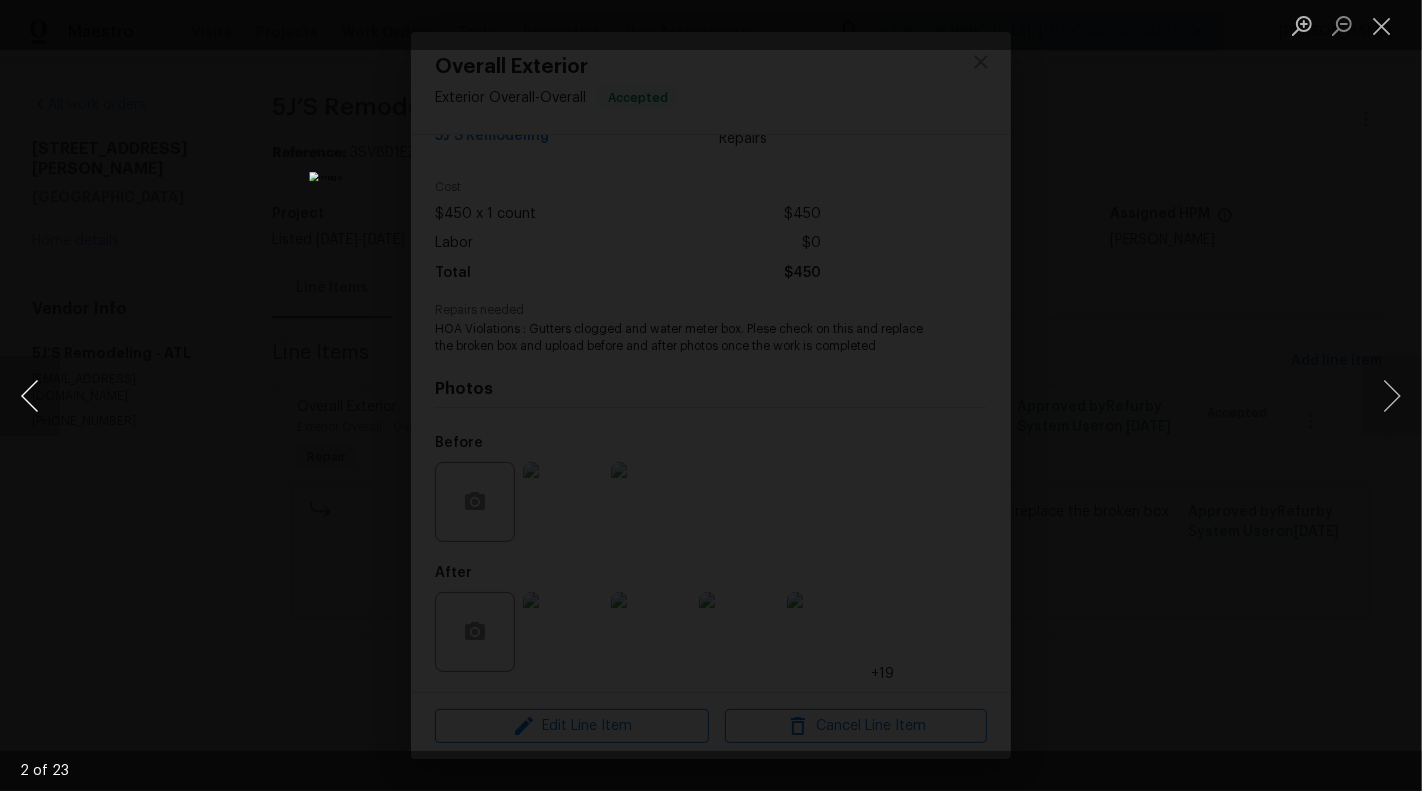 click at bounding box center [30, 396] 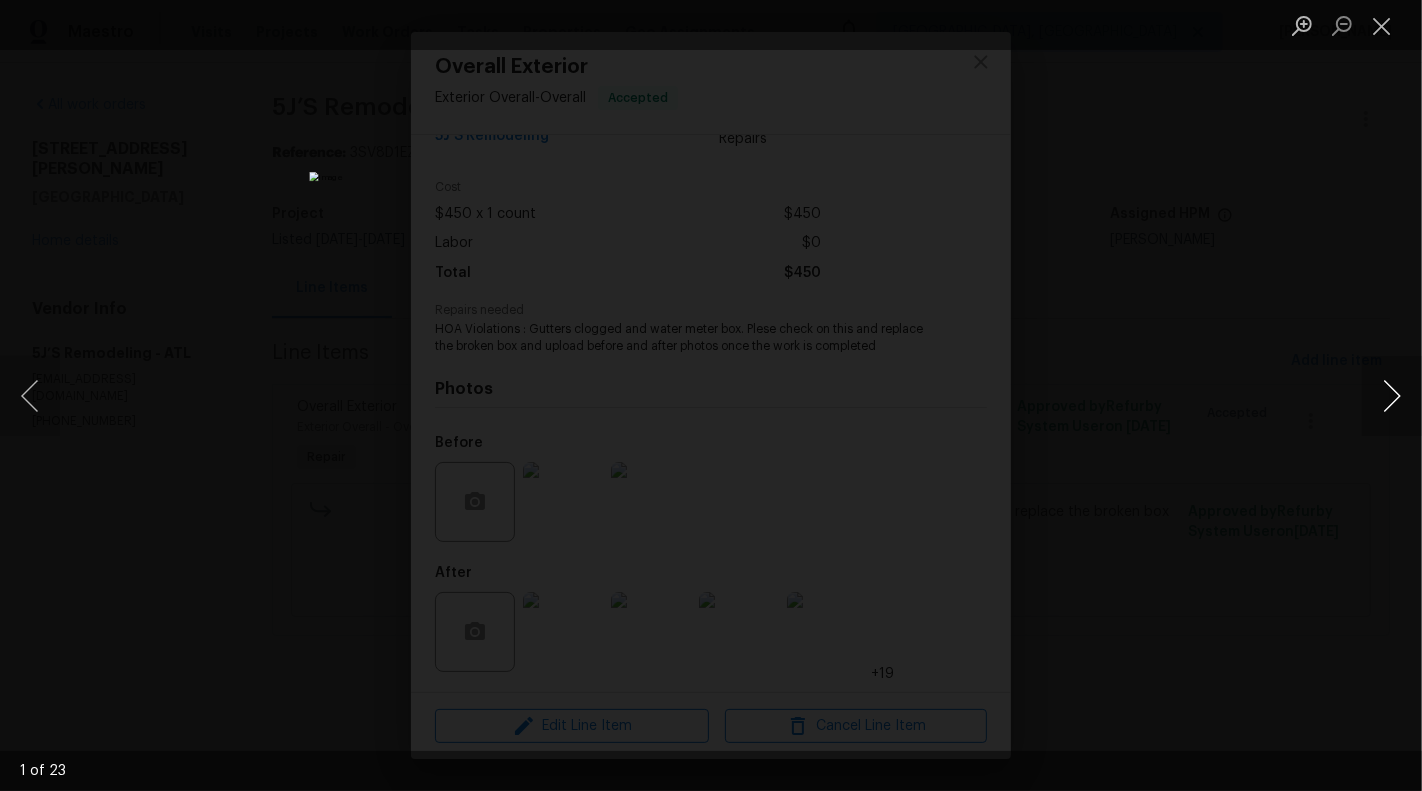 click at bounding box center [1392, 396] 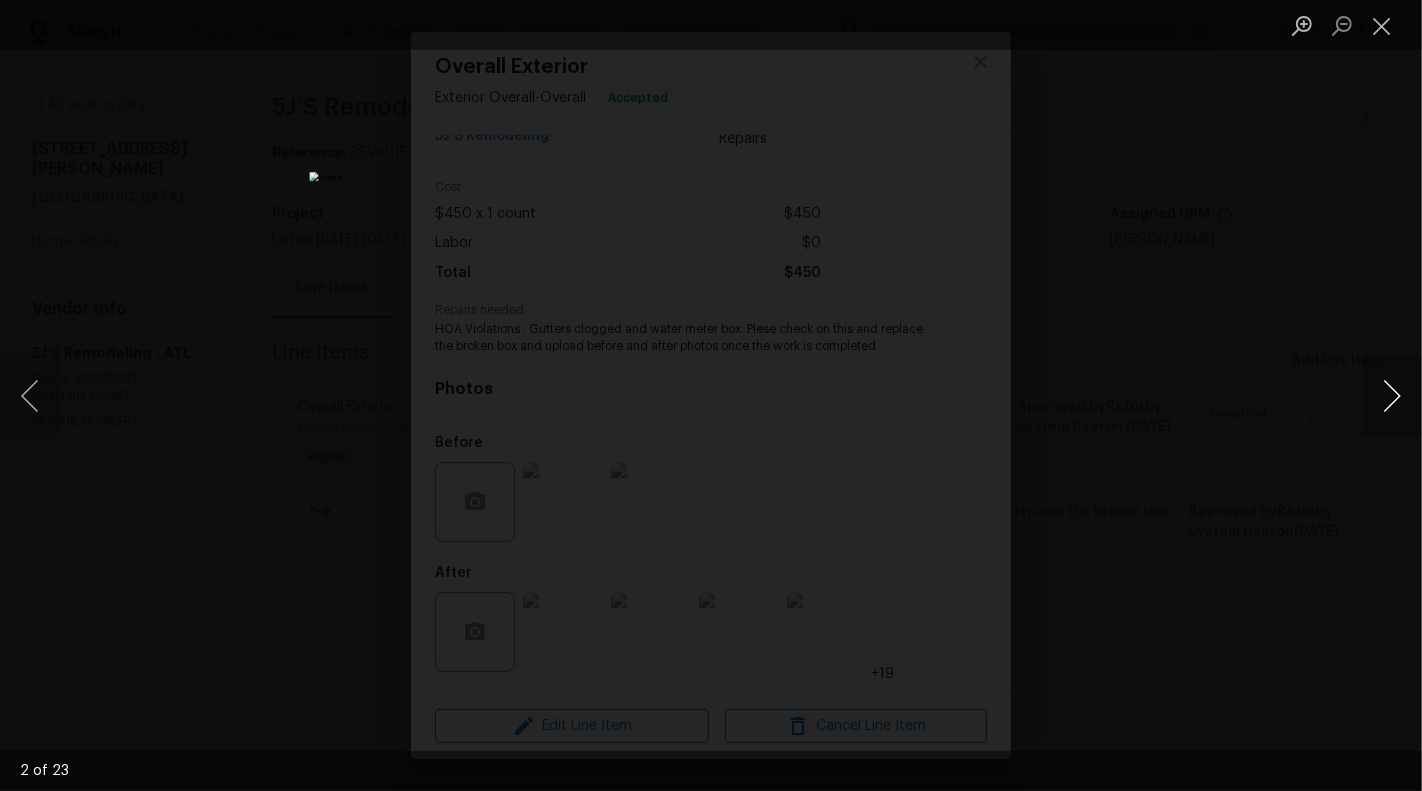 click at bounding box center (1392, 396) 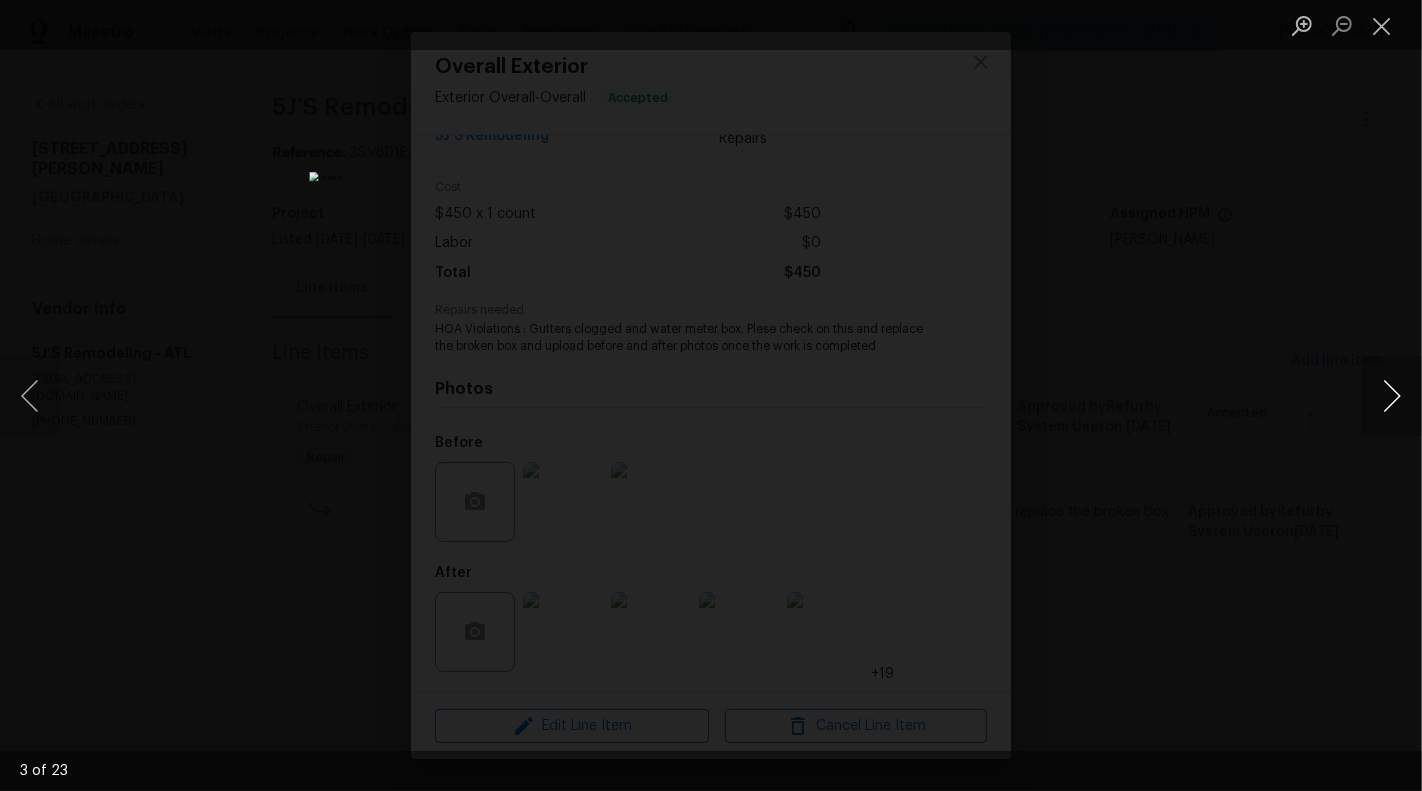 click at bounding box center [1392, 396] 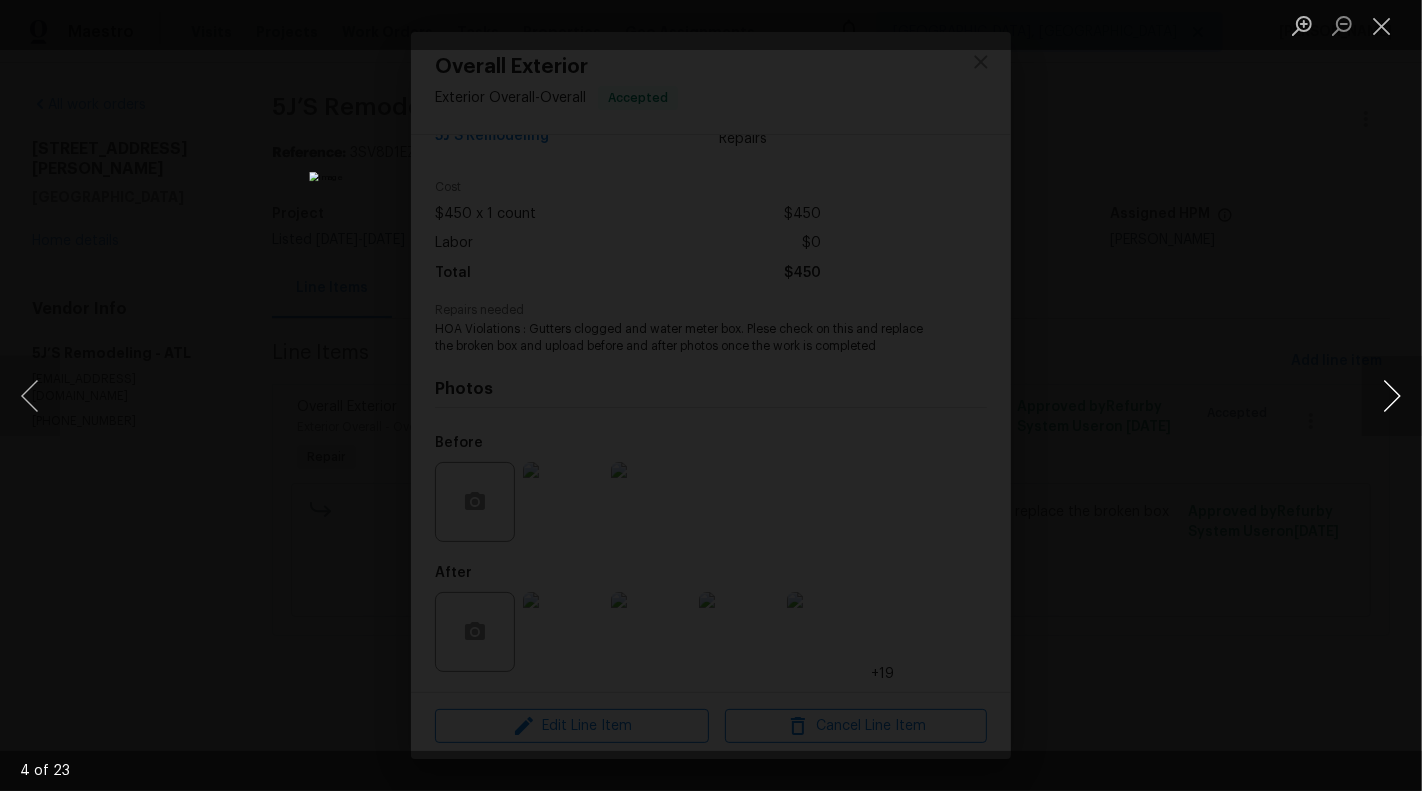 click at bounding box center (1392, 396) 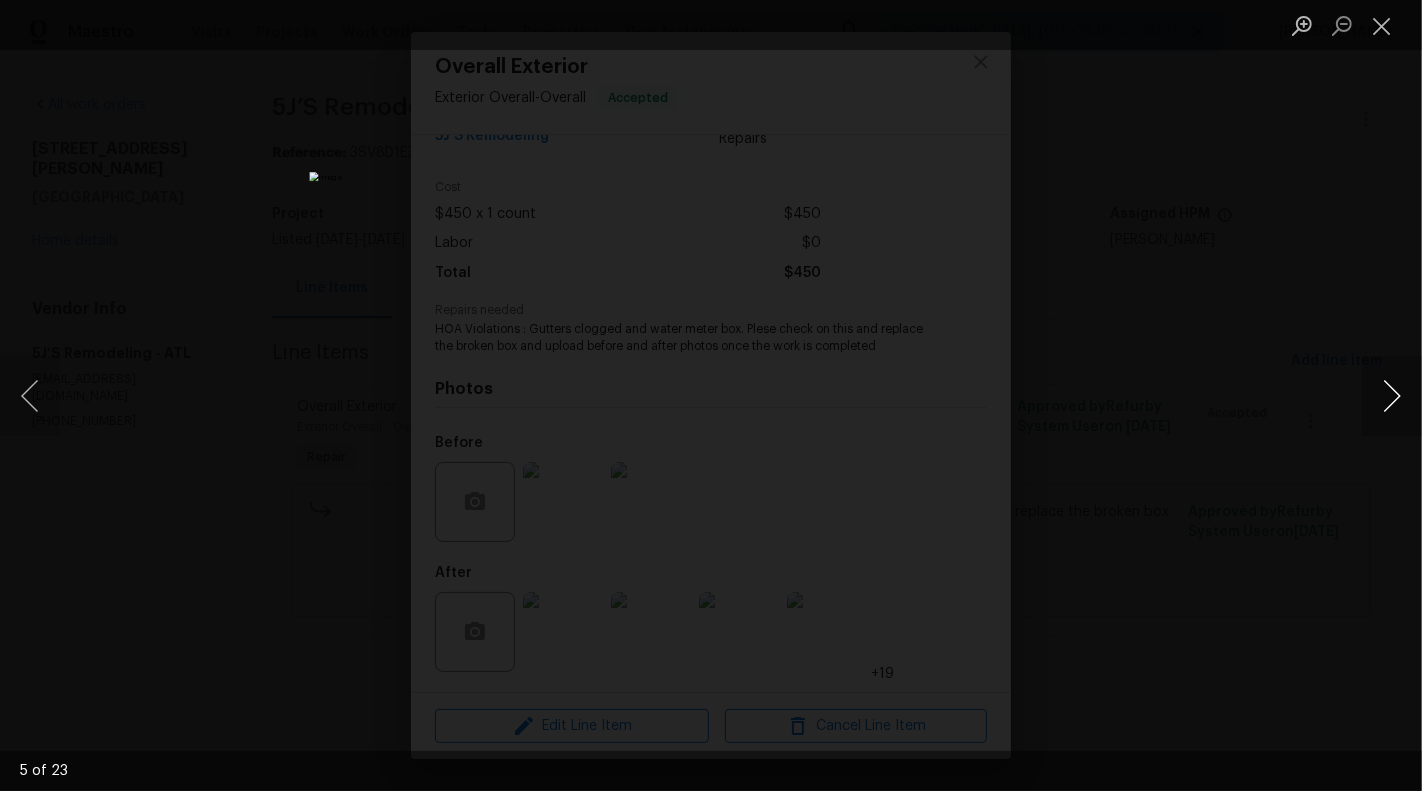 click at bounding box center (1392, 396) 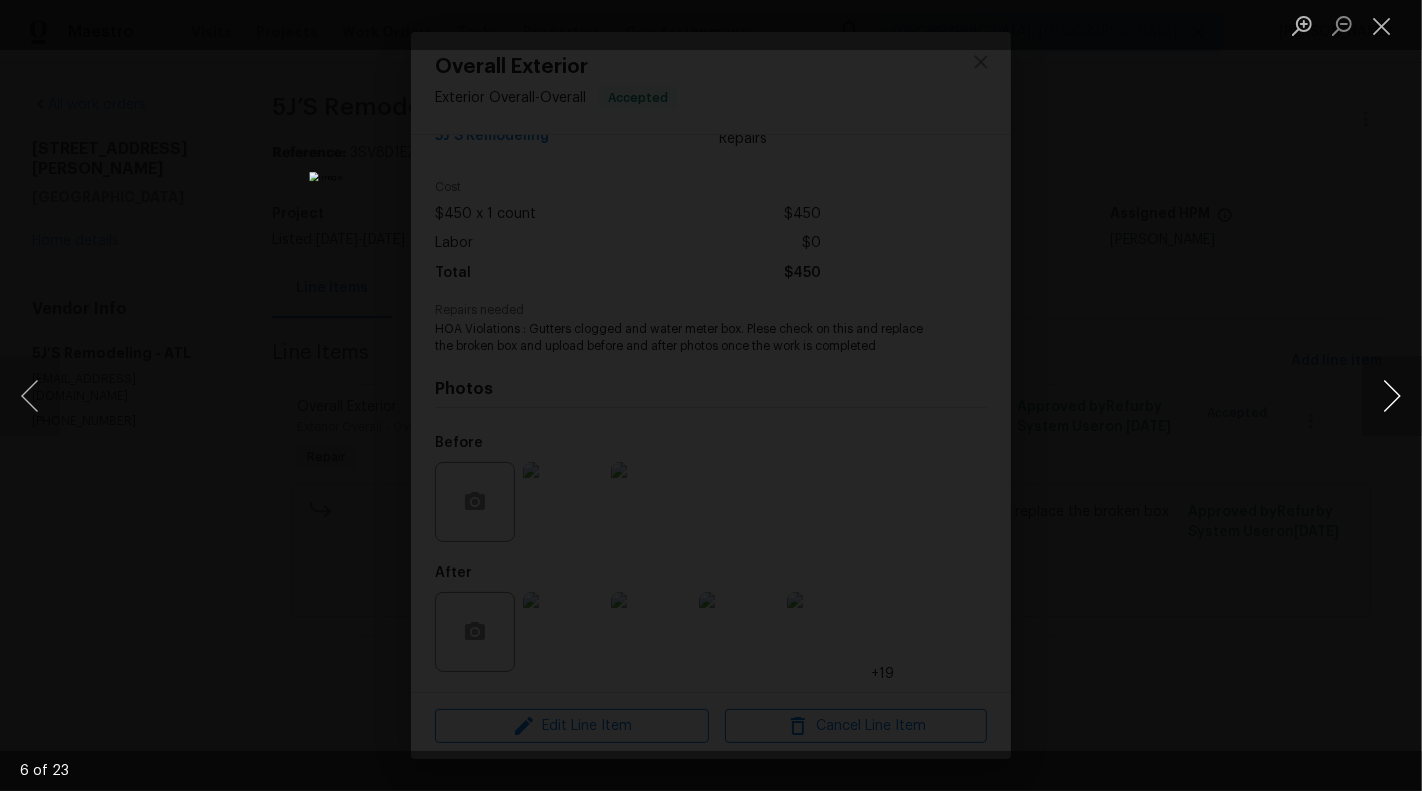 click at bounding box center (1392, 396) 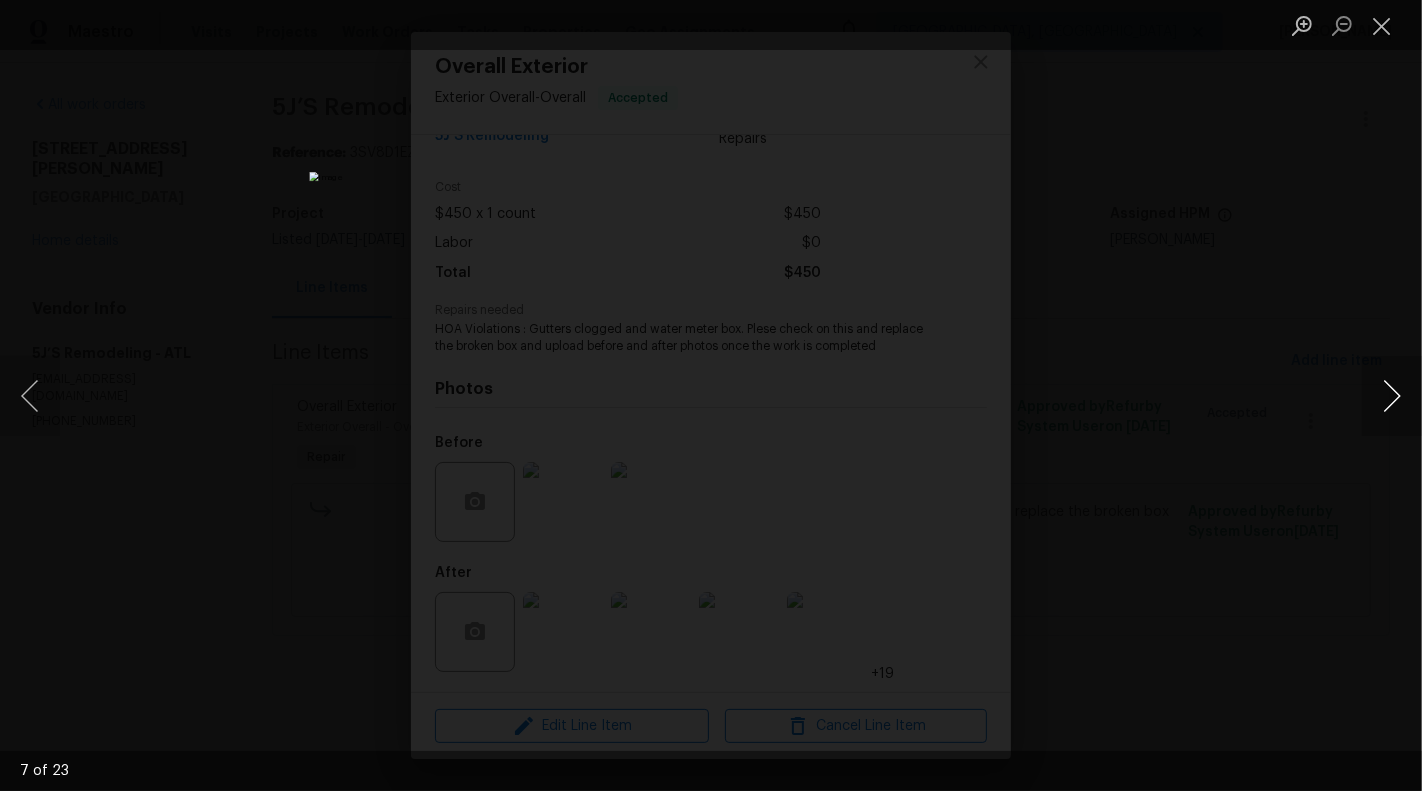 click at bounding box center [1392, 396] 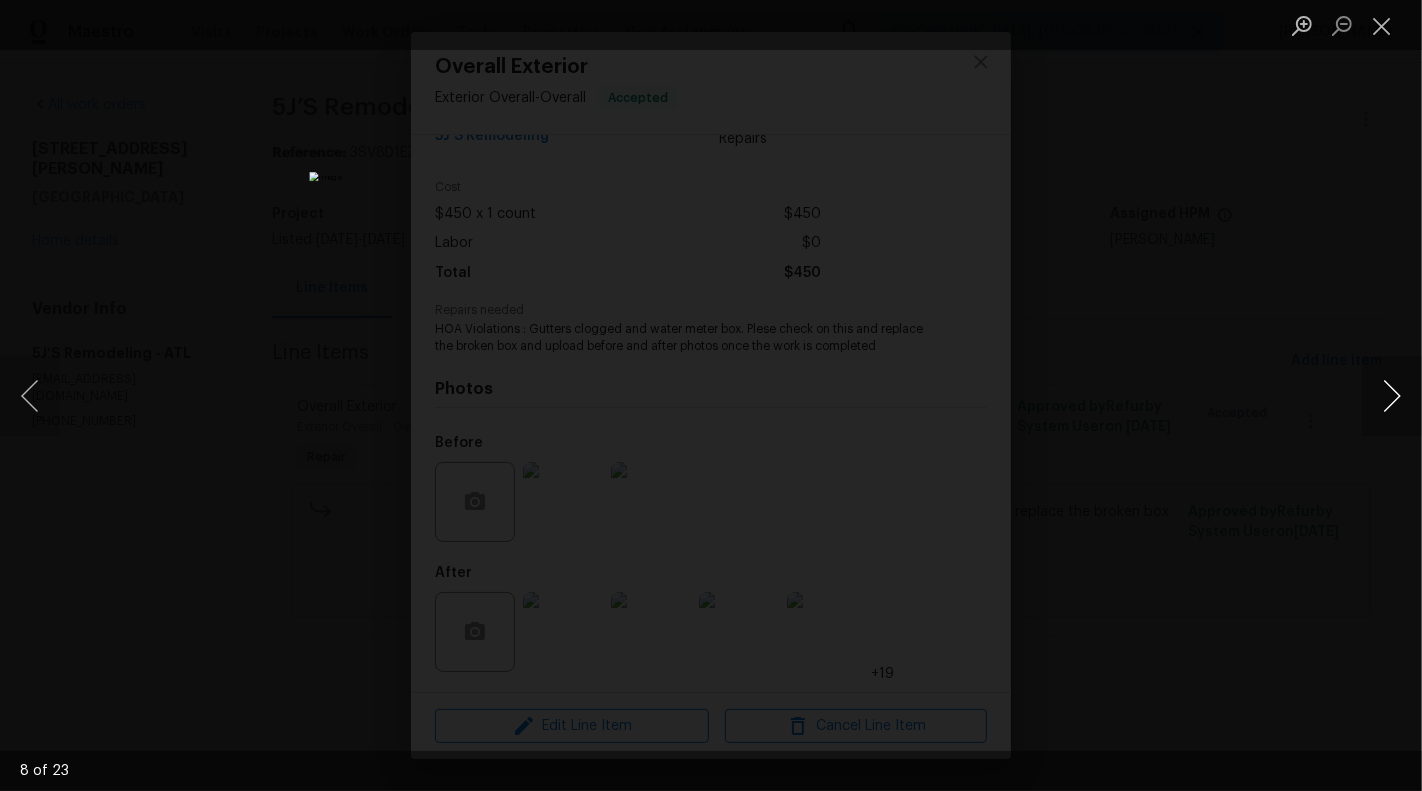 click at bounding box center [1392, 396] 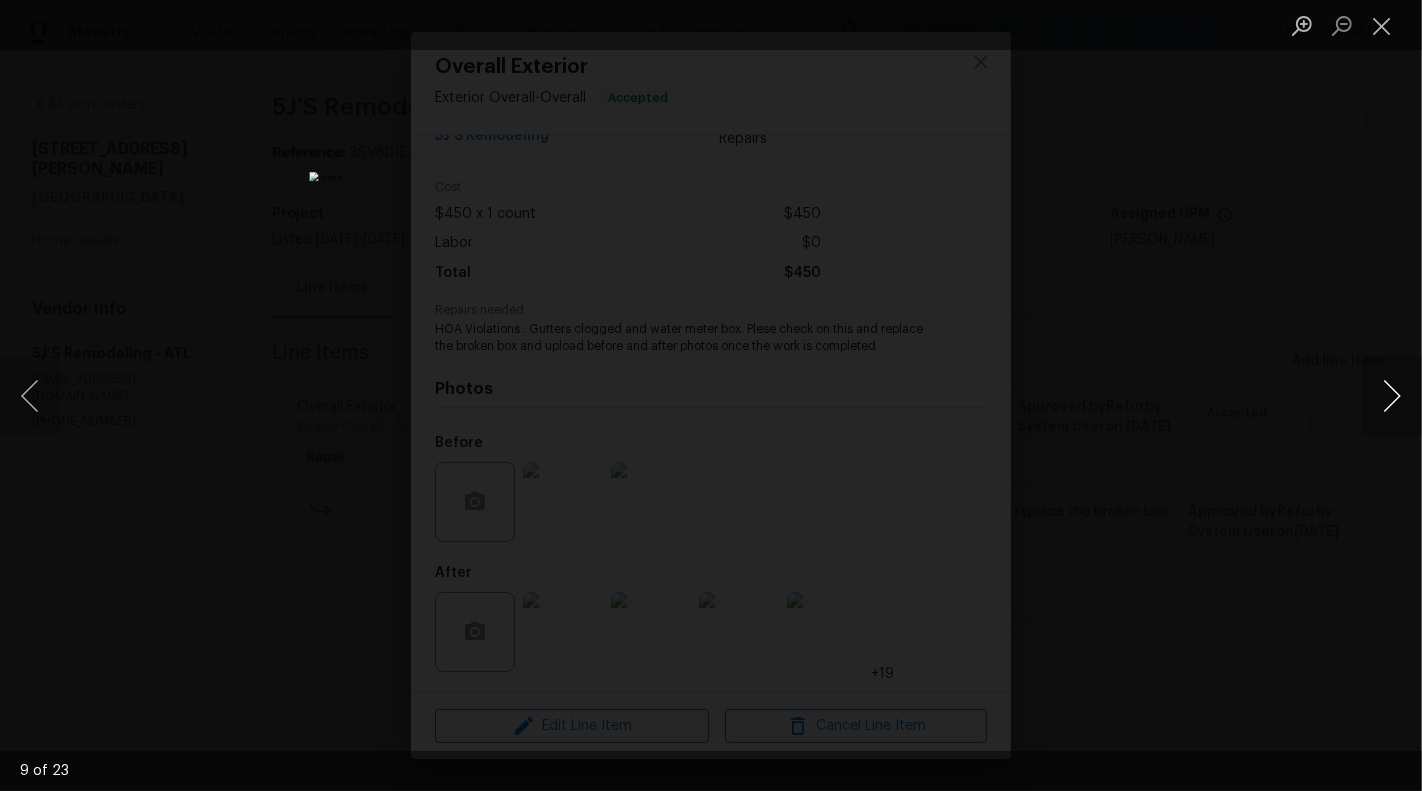 click at bounding box center [1392, 396] 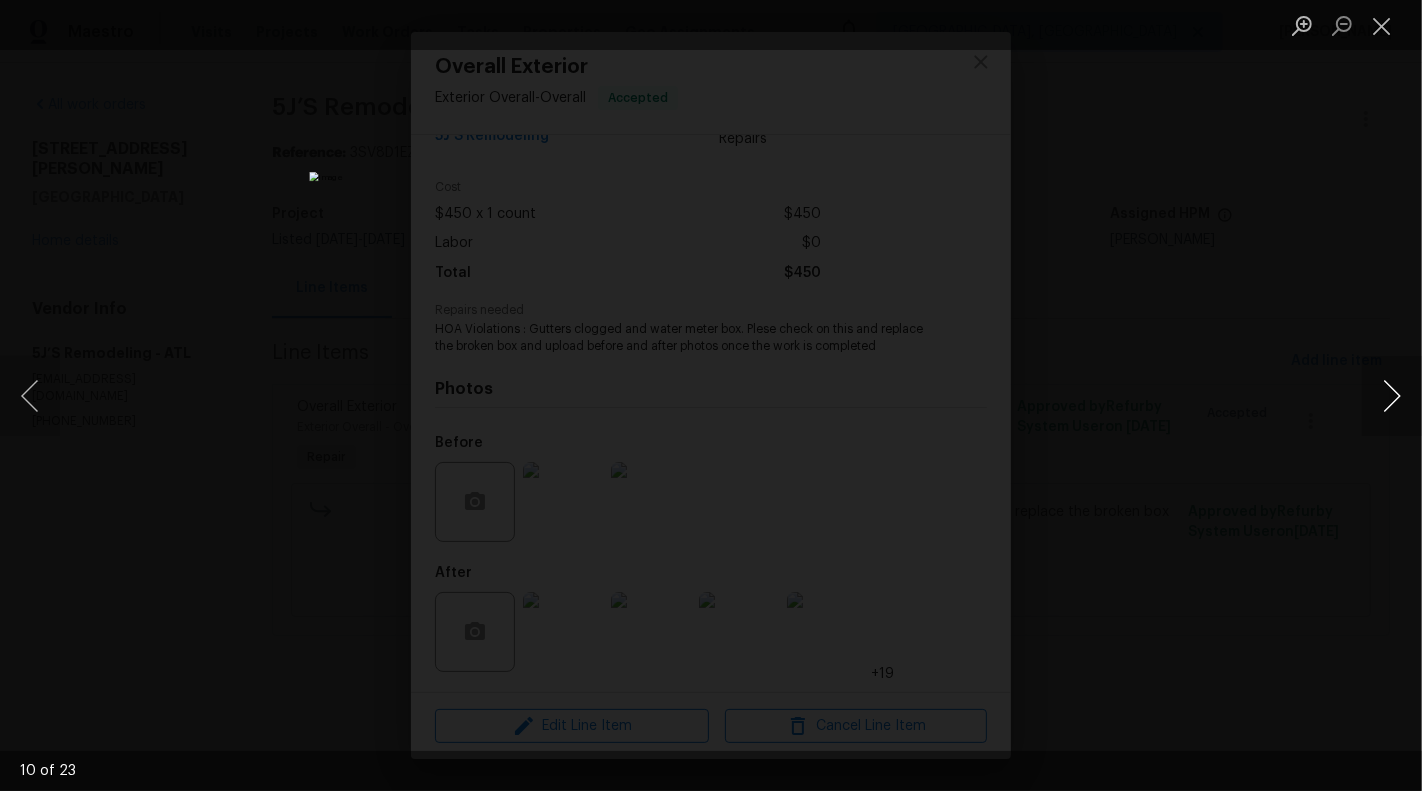 click at bounding box center [1392, 396] 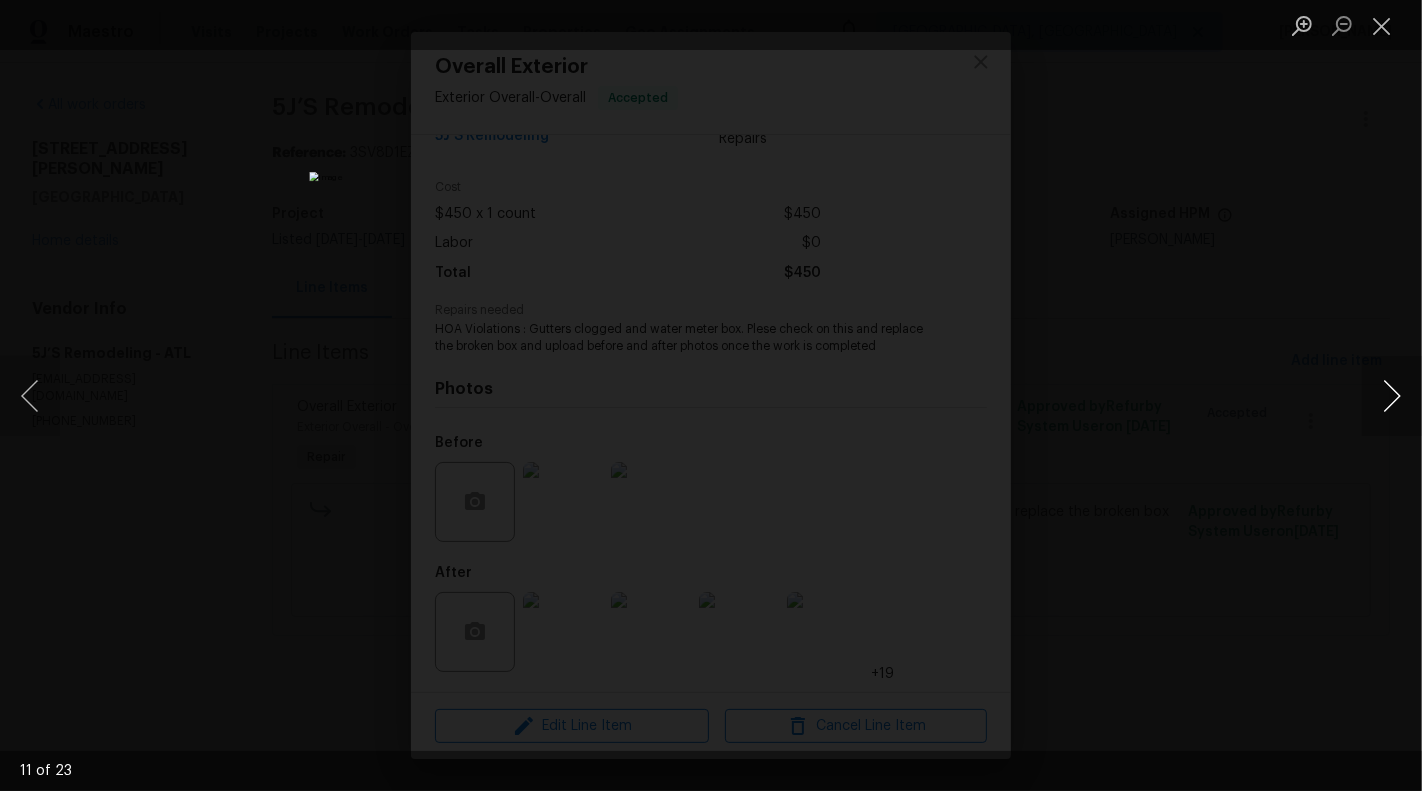 click at bounding box center (1392, 396) 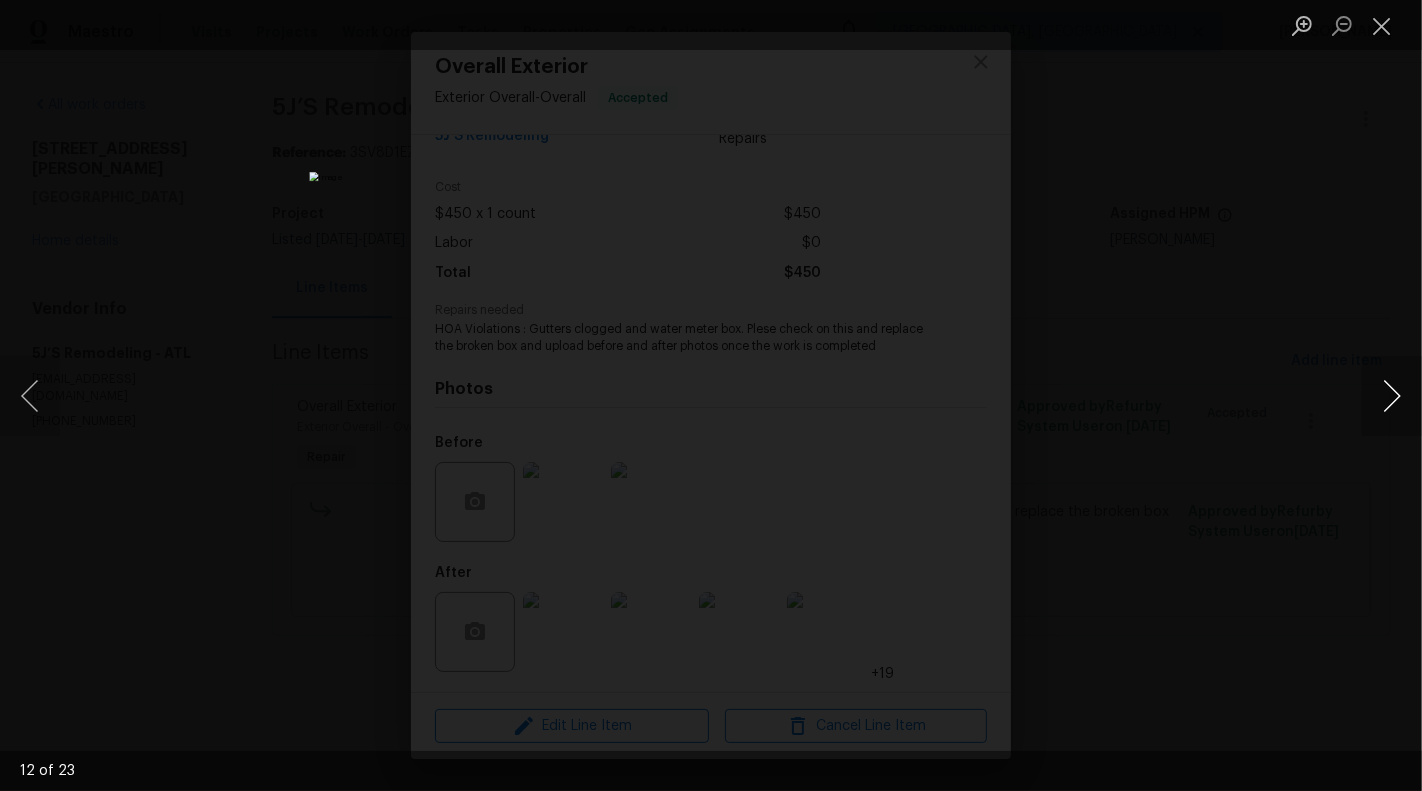 click at bounding box center [1392, 396] 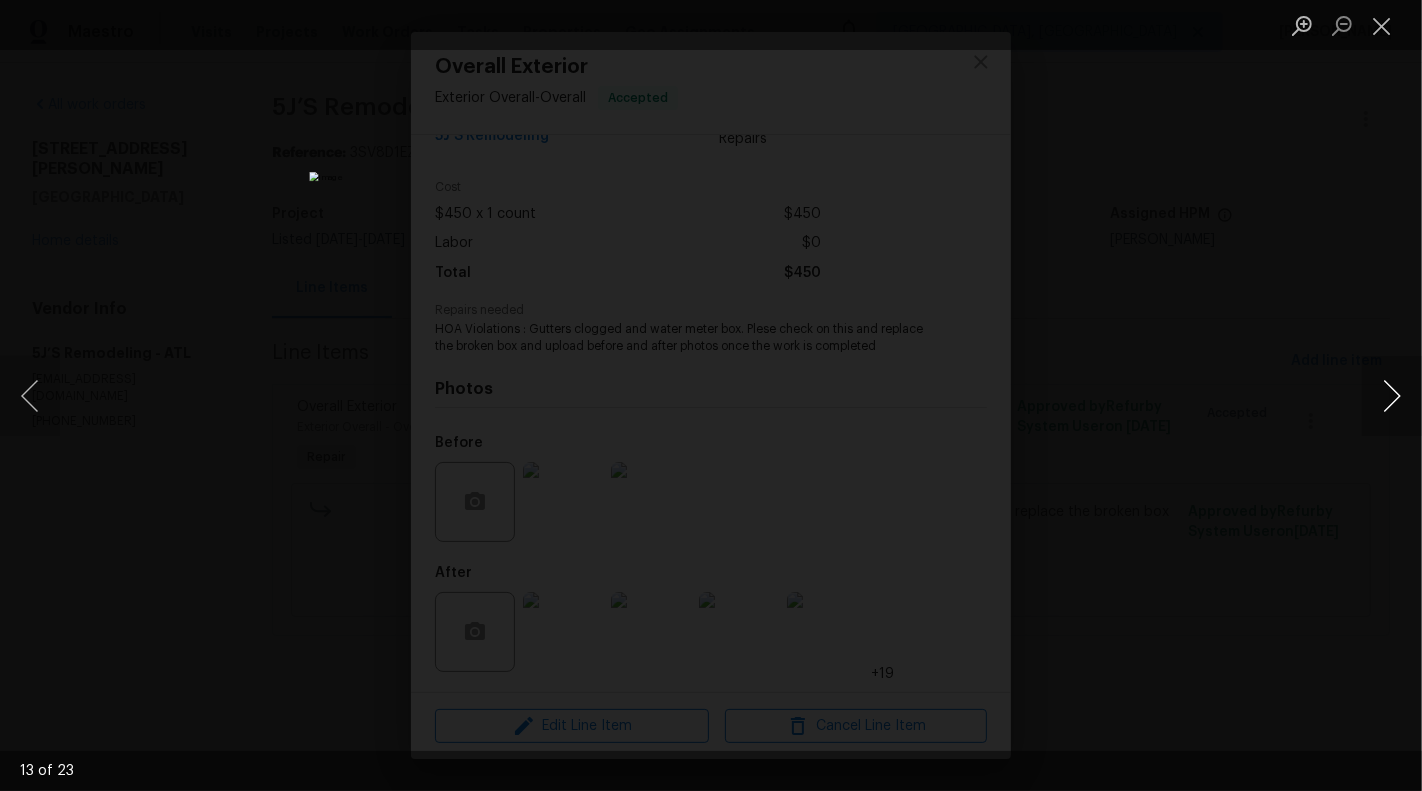 click at bounding box center [1392, 396] 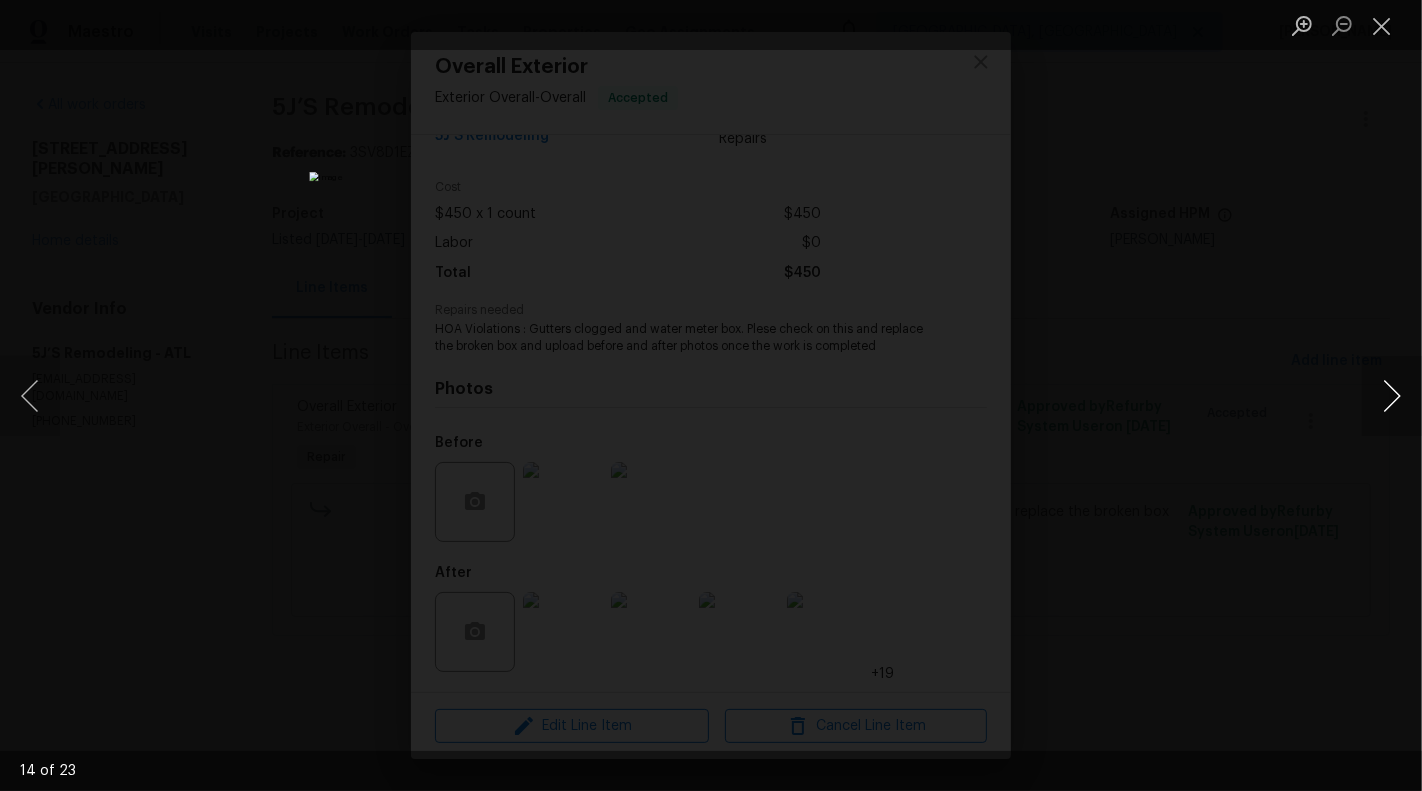 click at bounding box center (1392, 396) 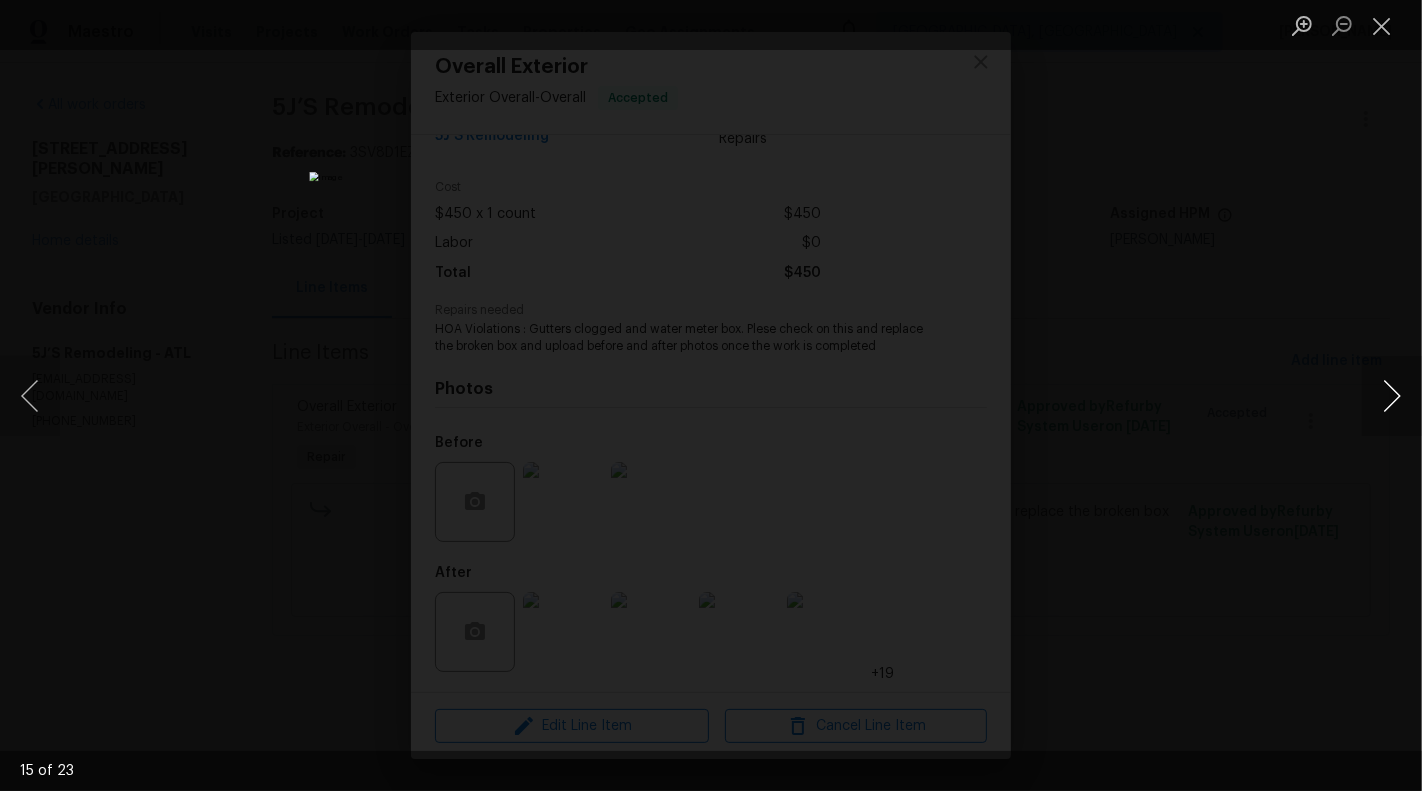 click at bounding box center [1392, 396] 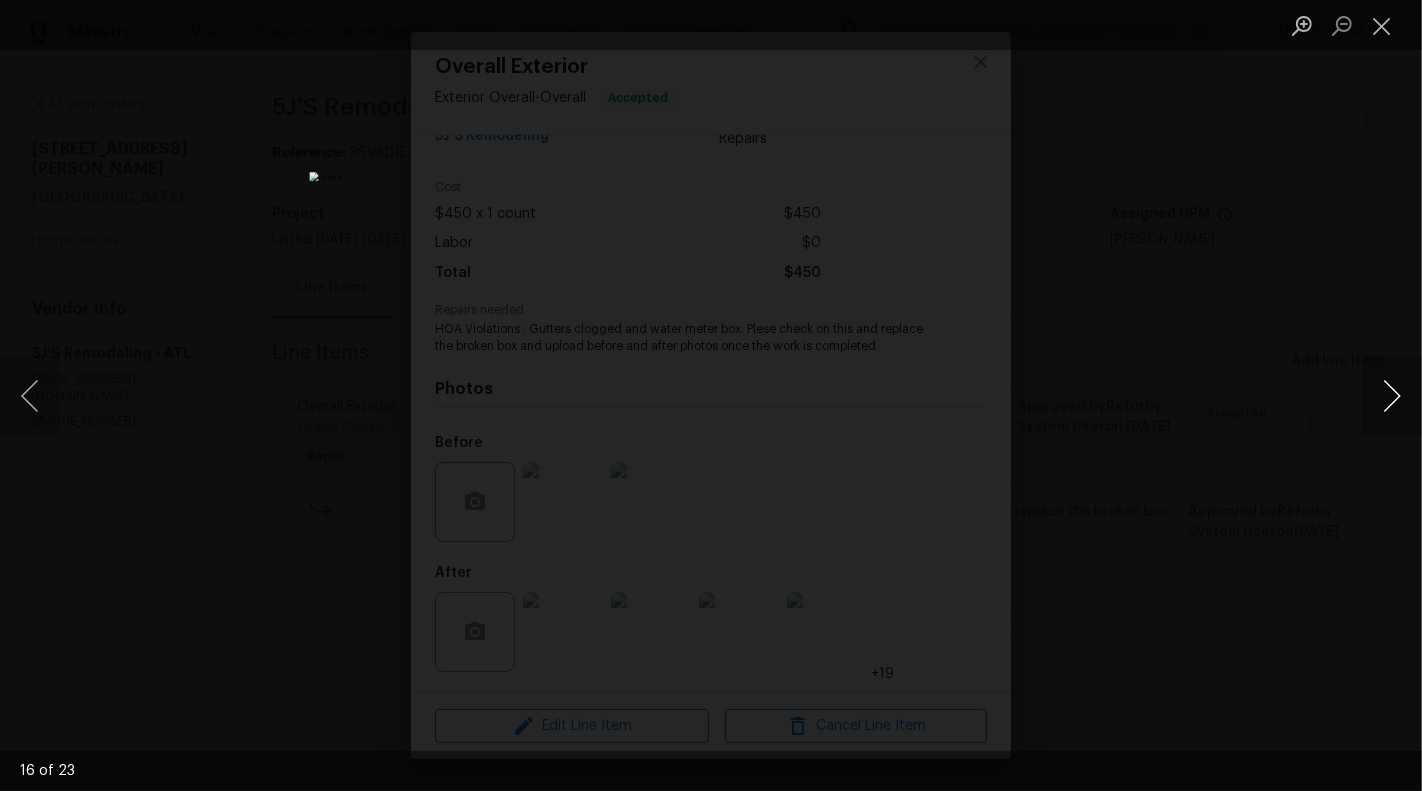 click at bounding box center (1392, 396) 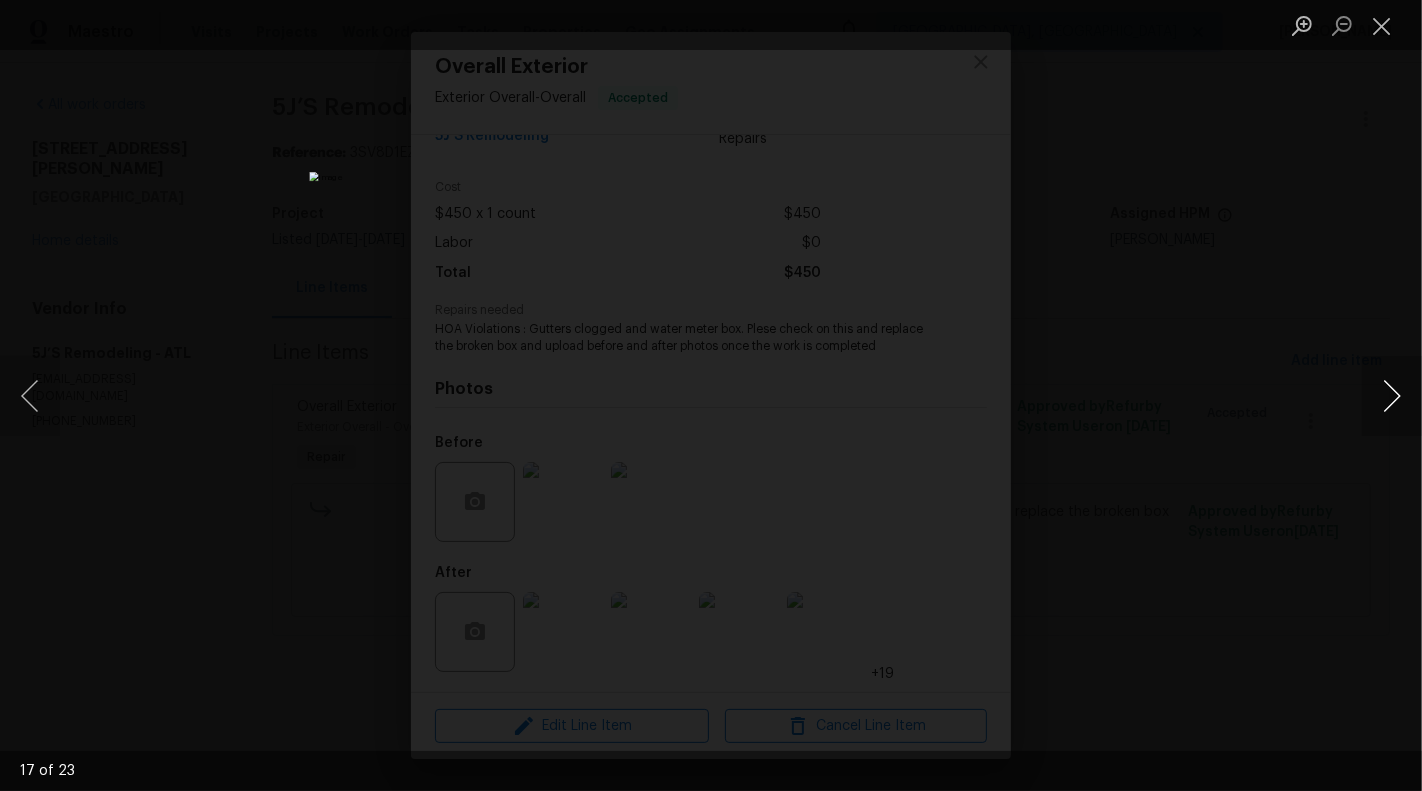 click at bounding box center (1392, 396) 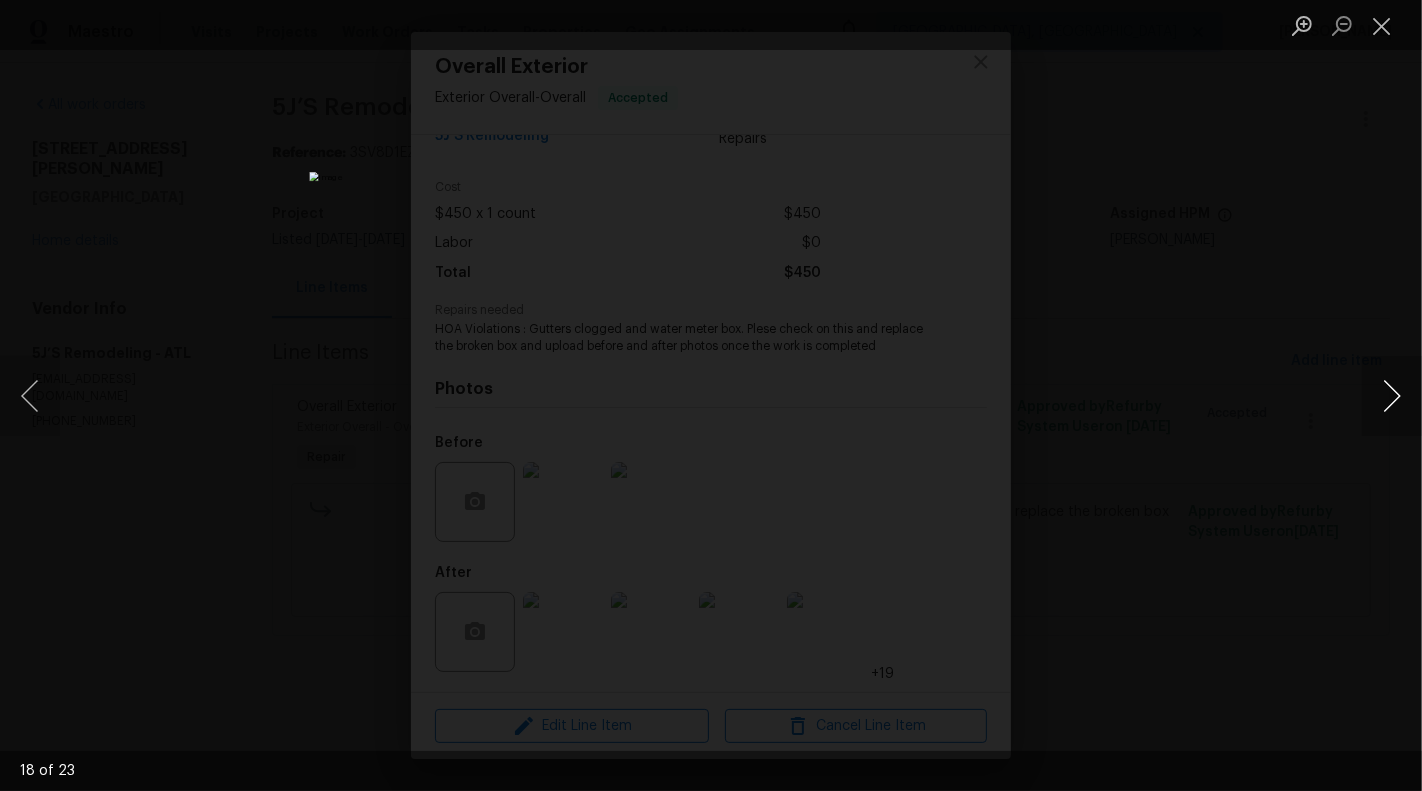 click at bounding box center [1392, 396] 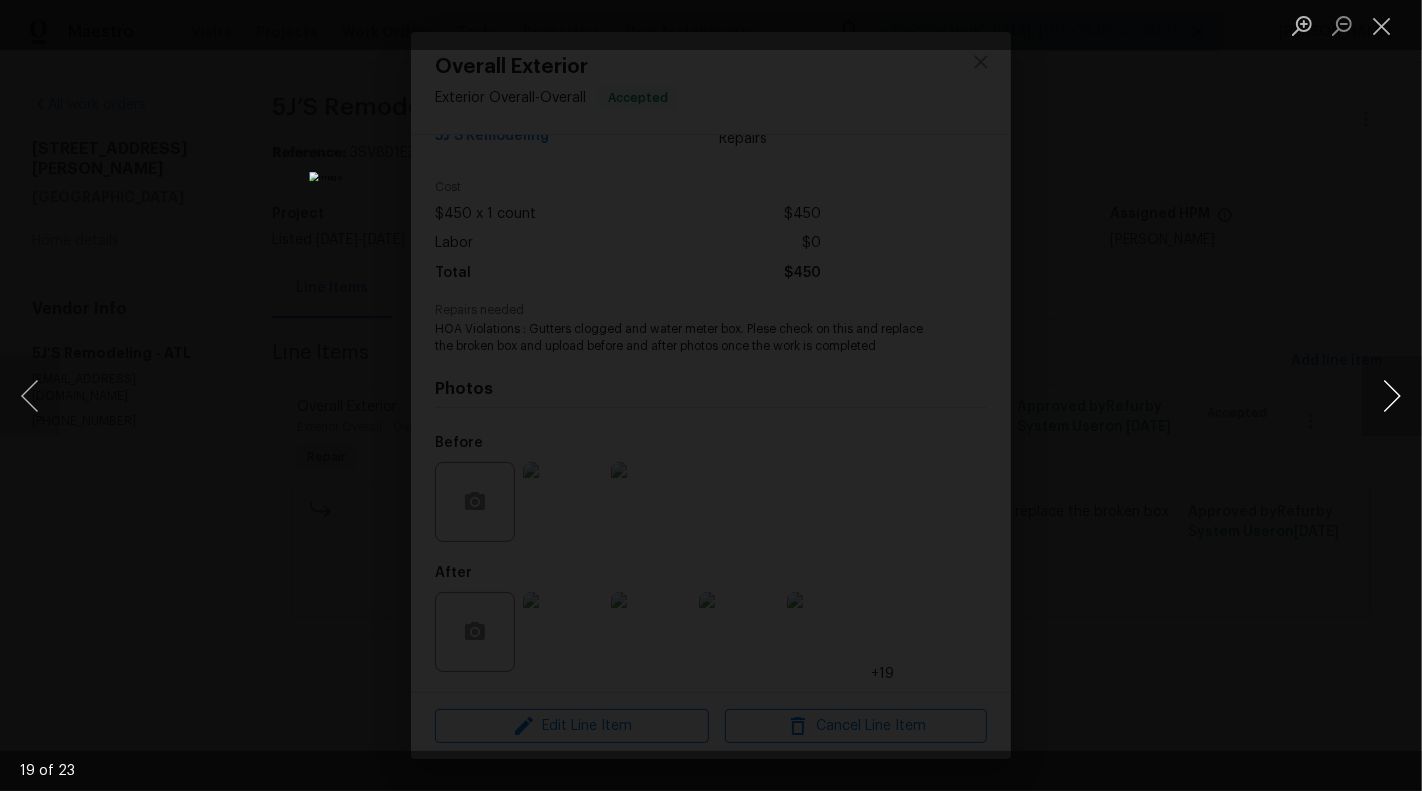 click at bounding box center (1392, 396) 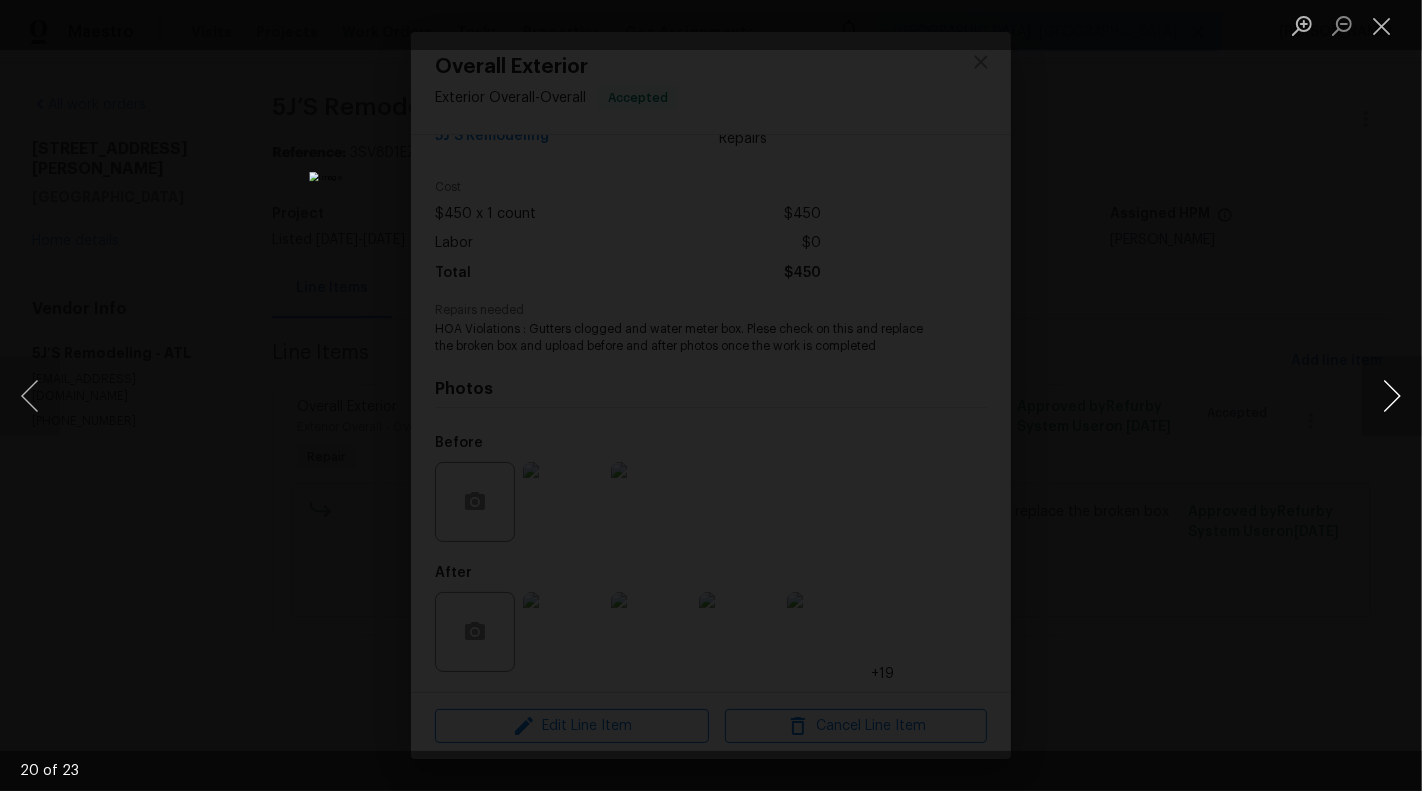 click at bounding box center [1392, 396] 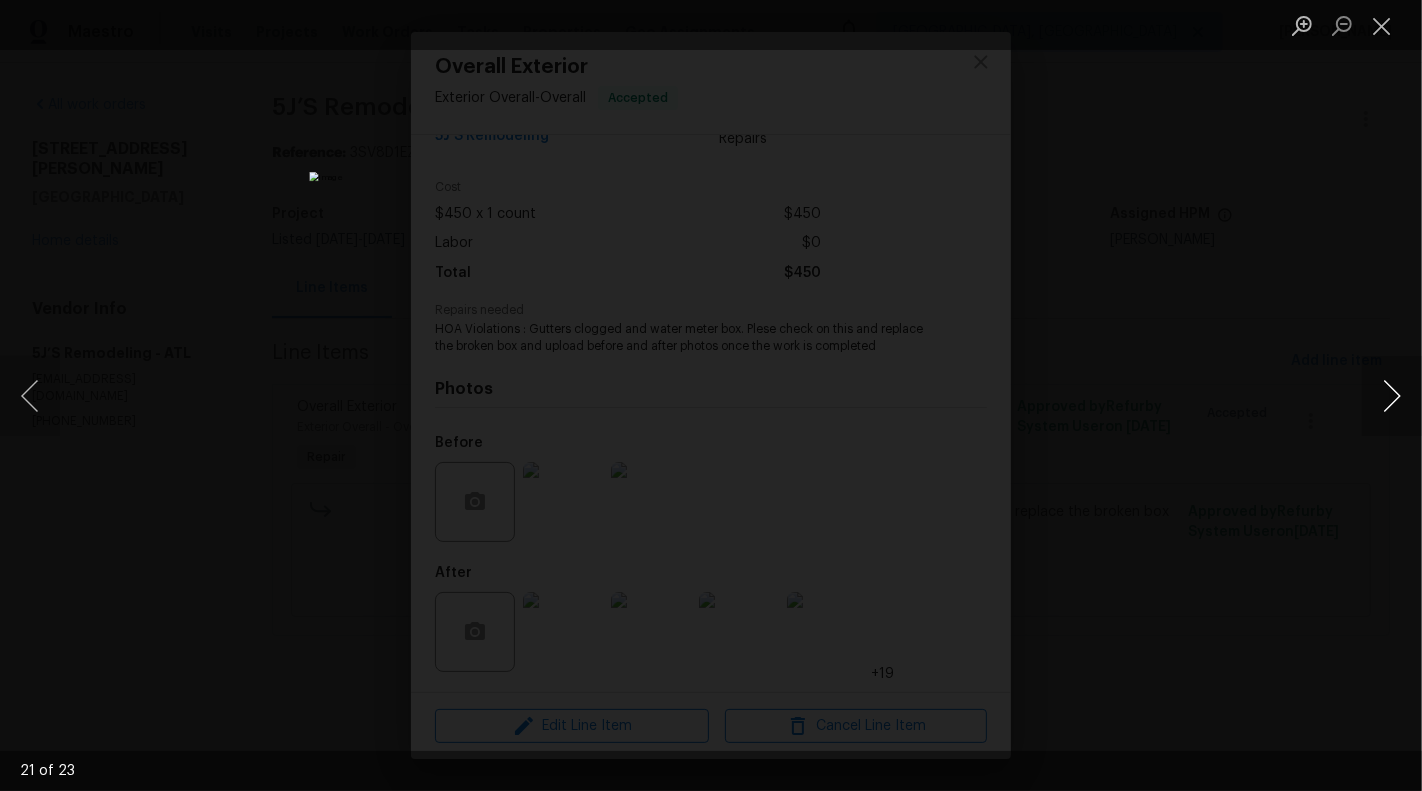 click at bounding box center [1392, 396] 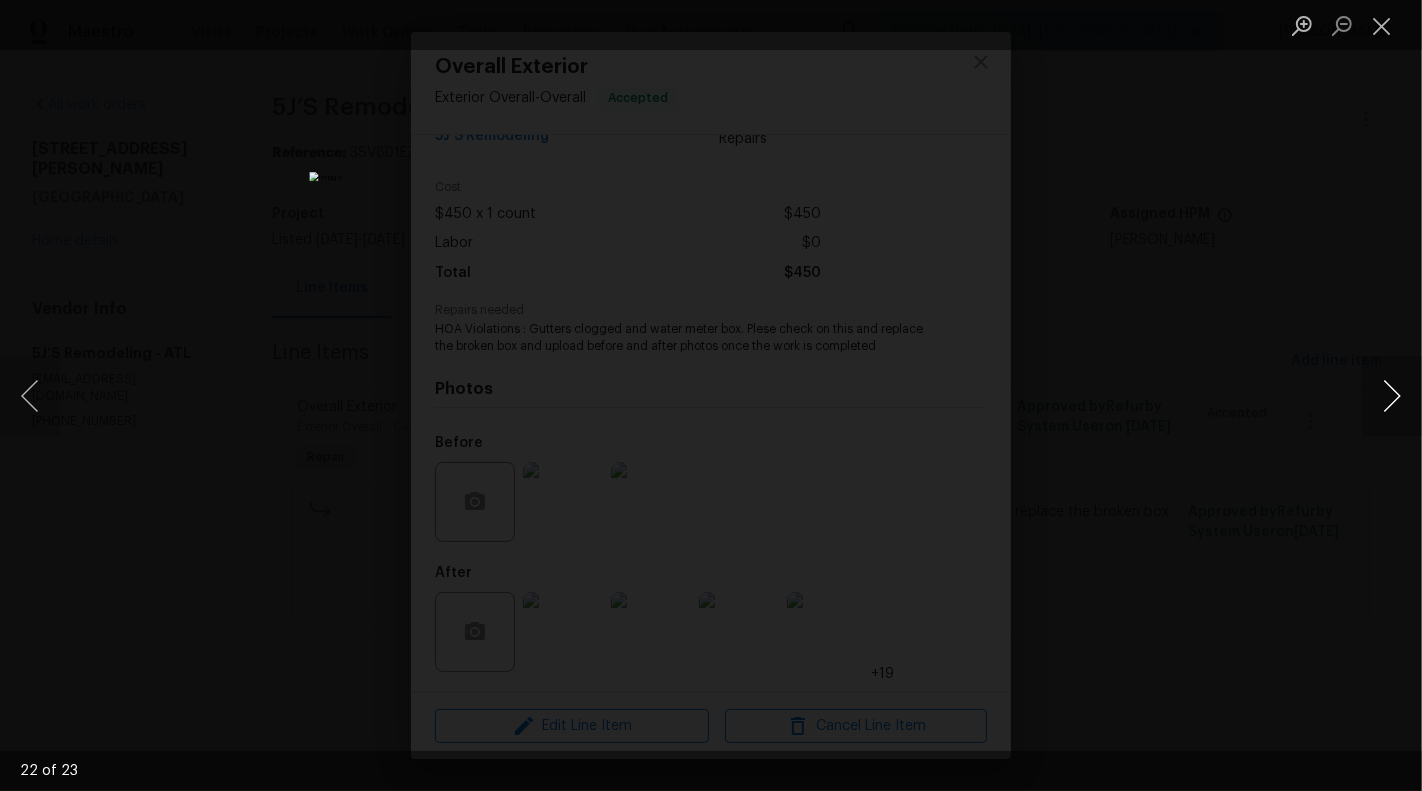 click at bounding box center [1392, 396] 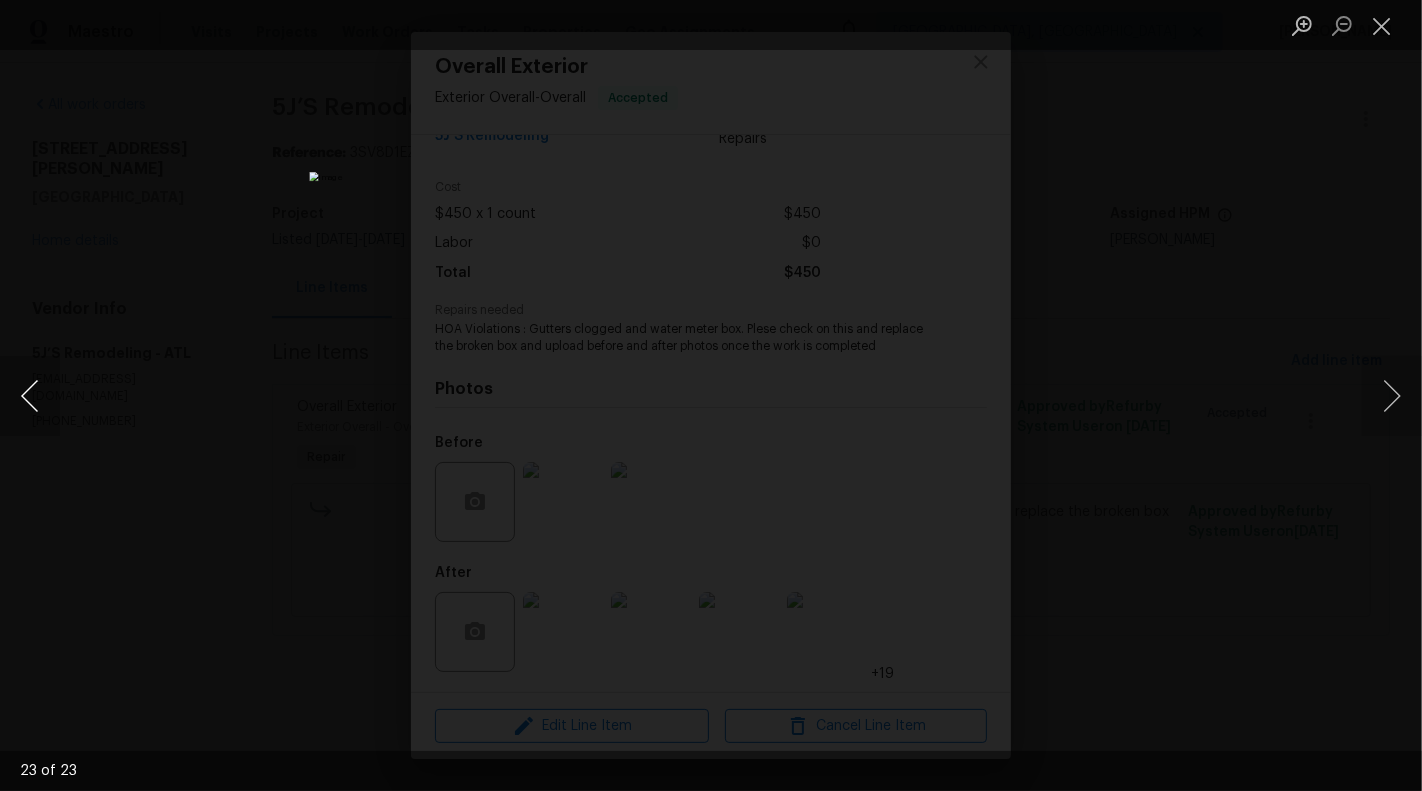 click at bounding box center (30, 396) 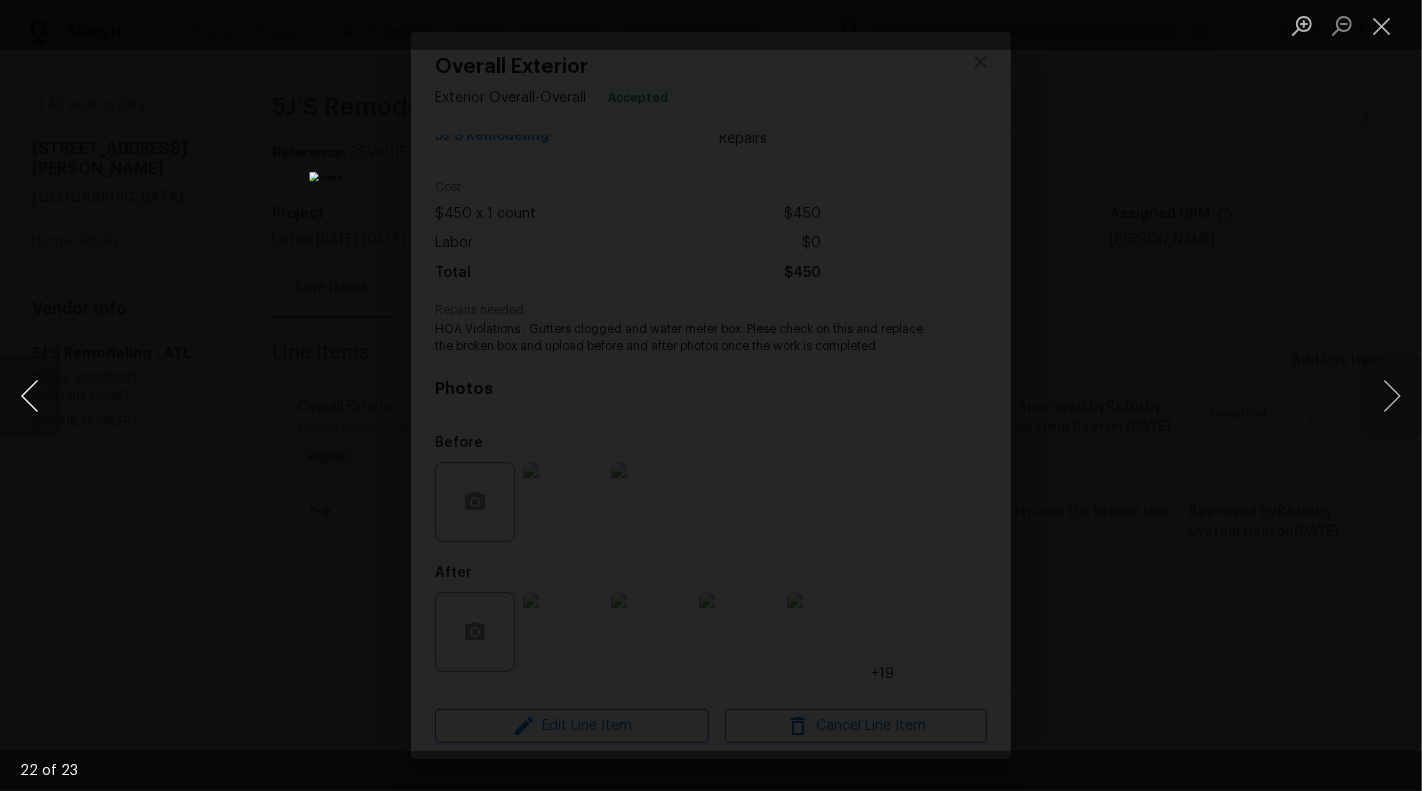 click at bounding box center [30, 396] 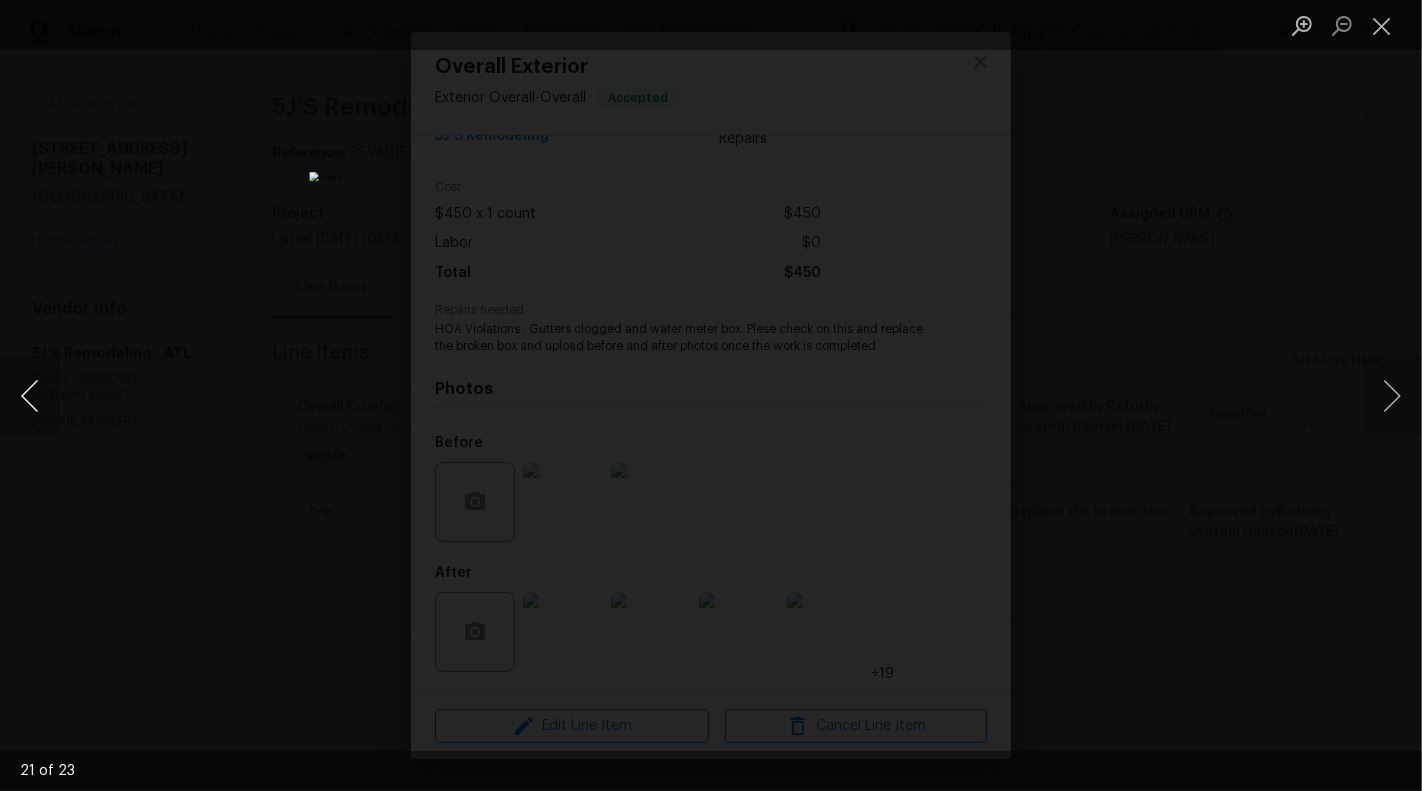 click at bounding box center (30, 396) 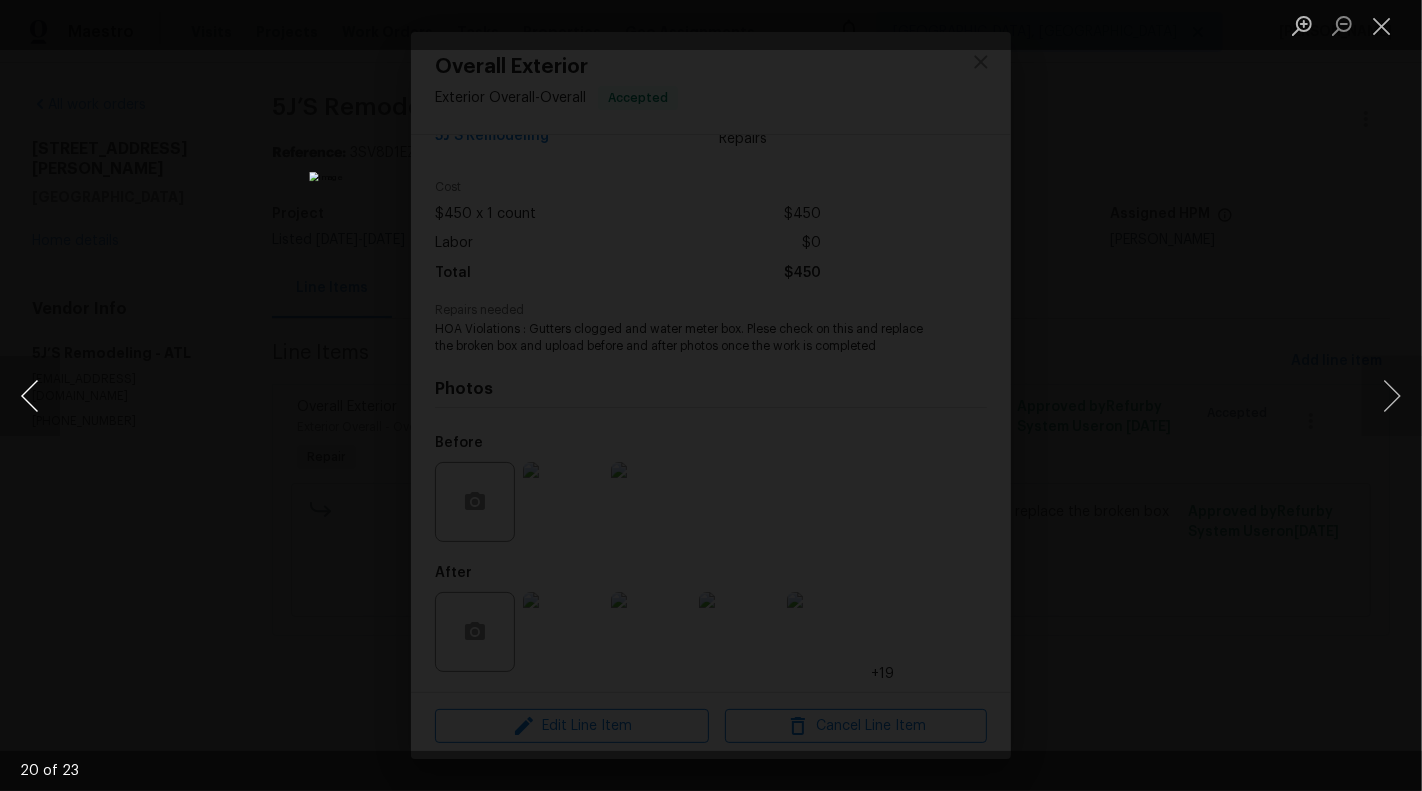 click at bounding box center (30, 396) 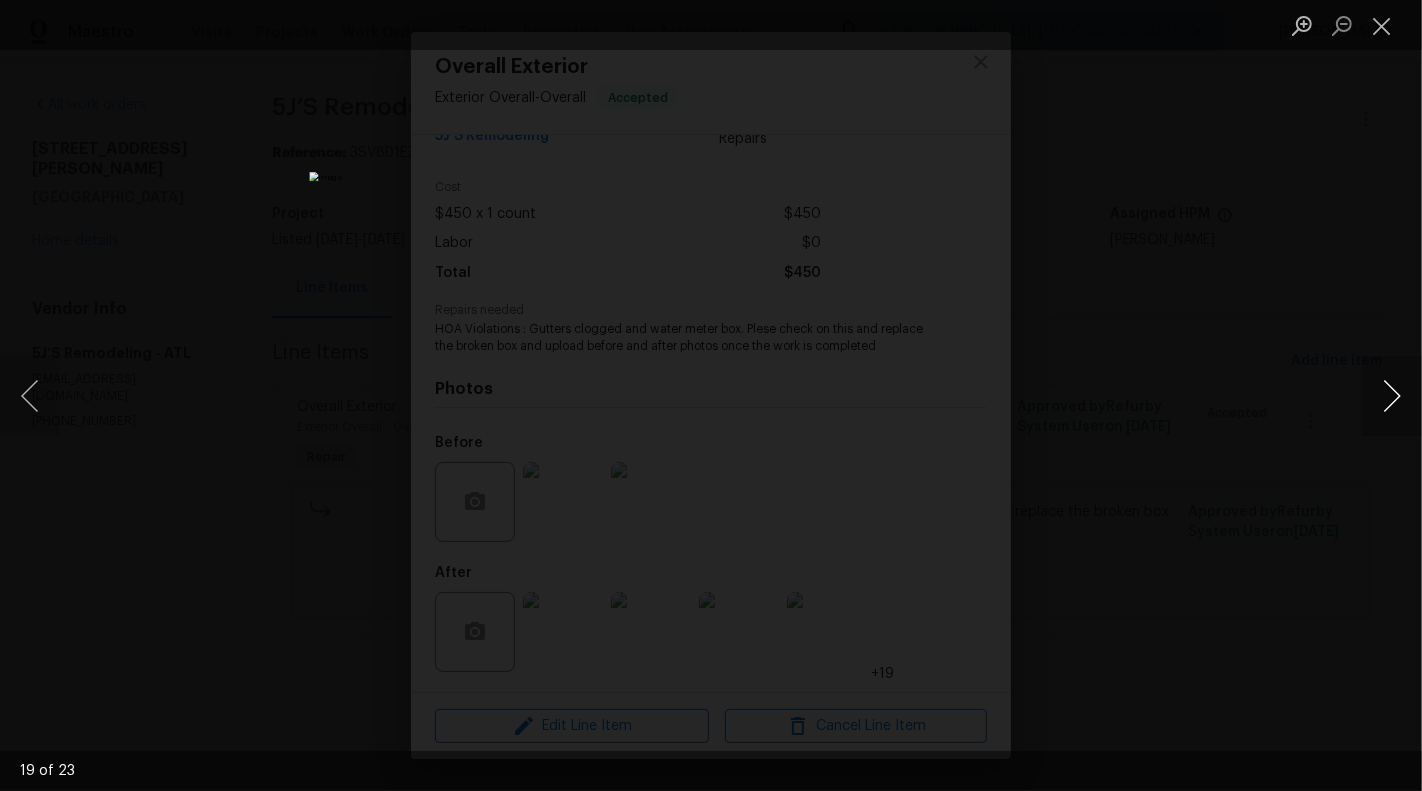 click at bounding box center [1392, 396] 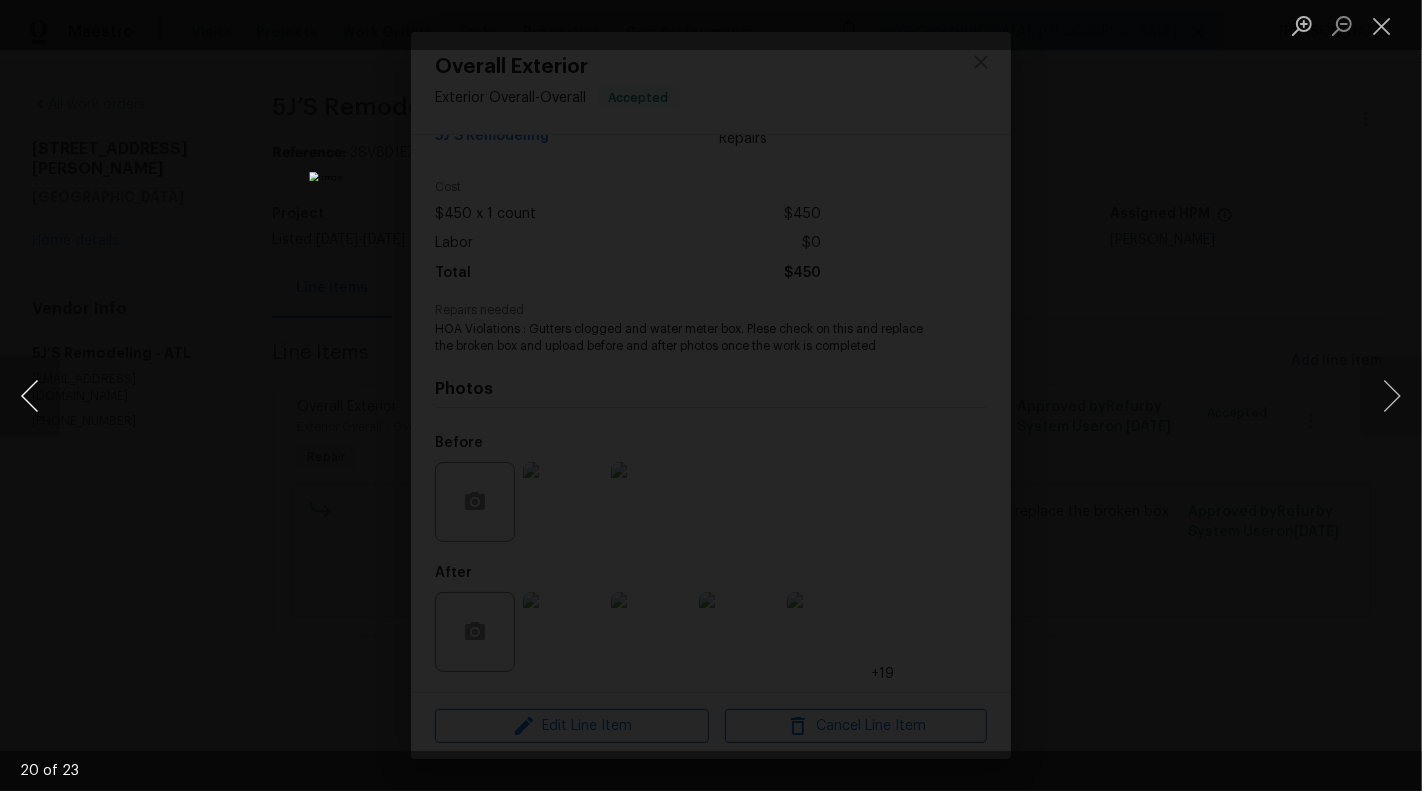click at bounding box center [30, 396] 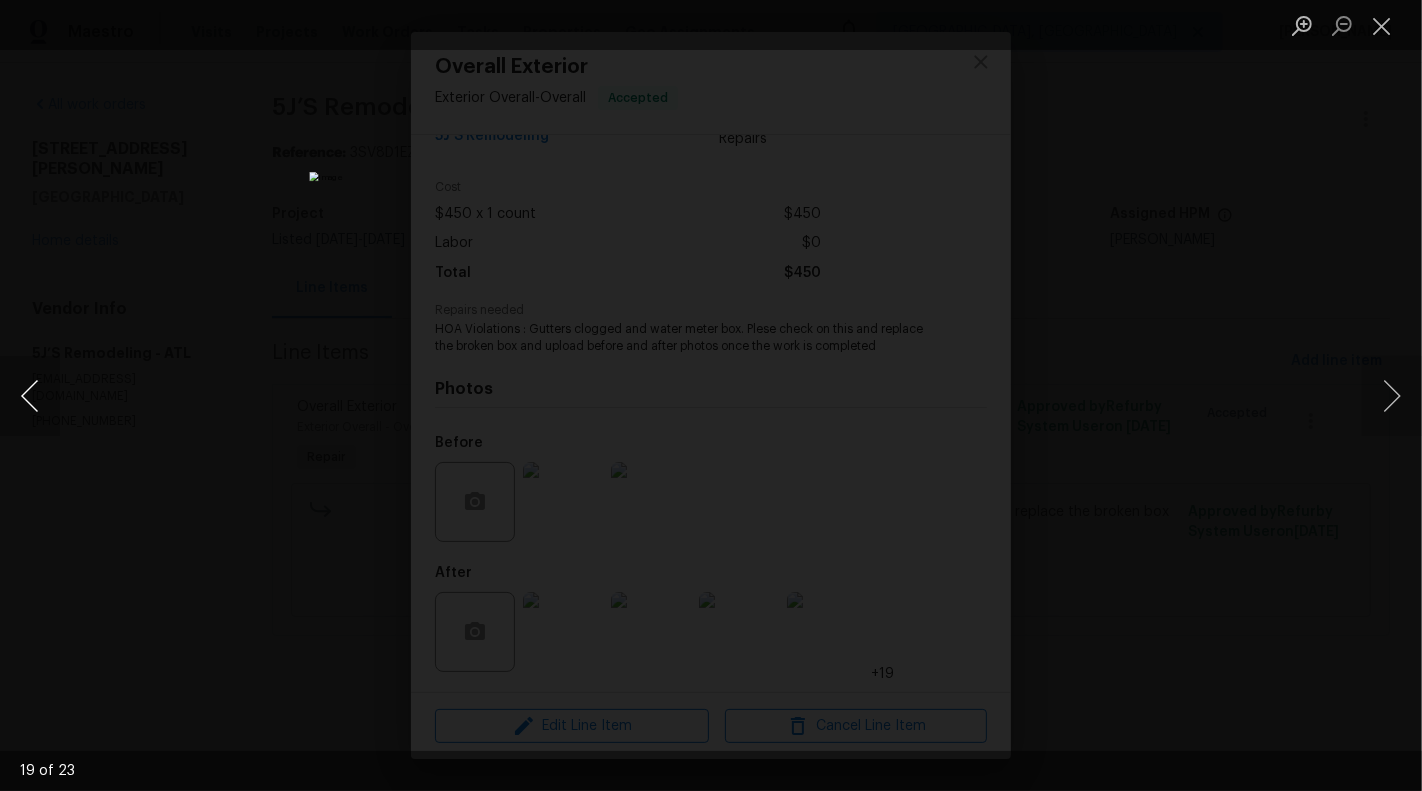 click at bounding box center (30, 396) 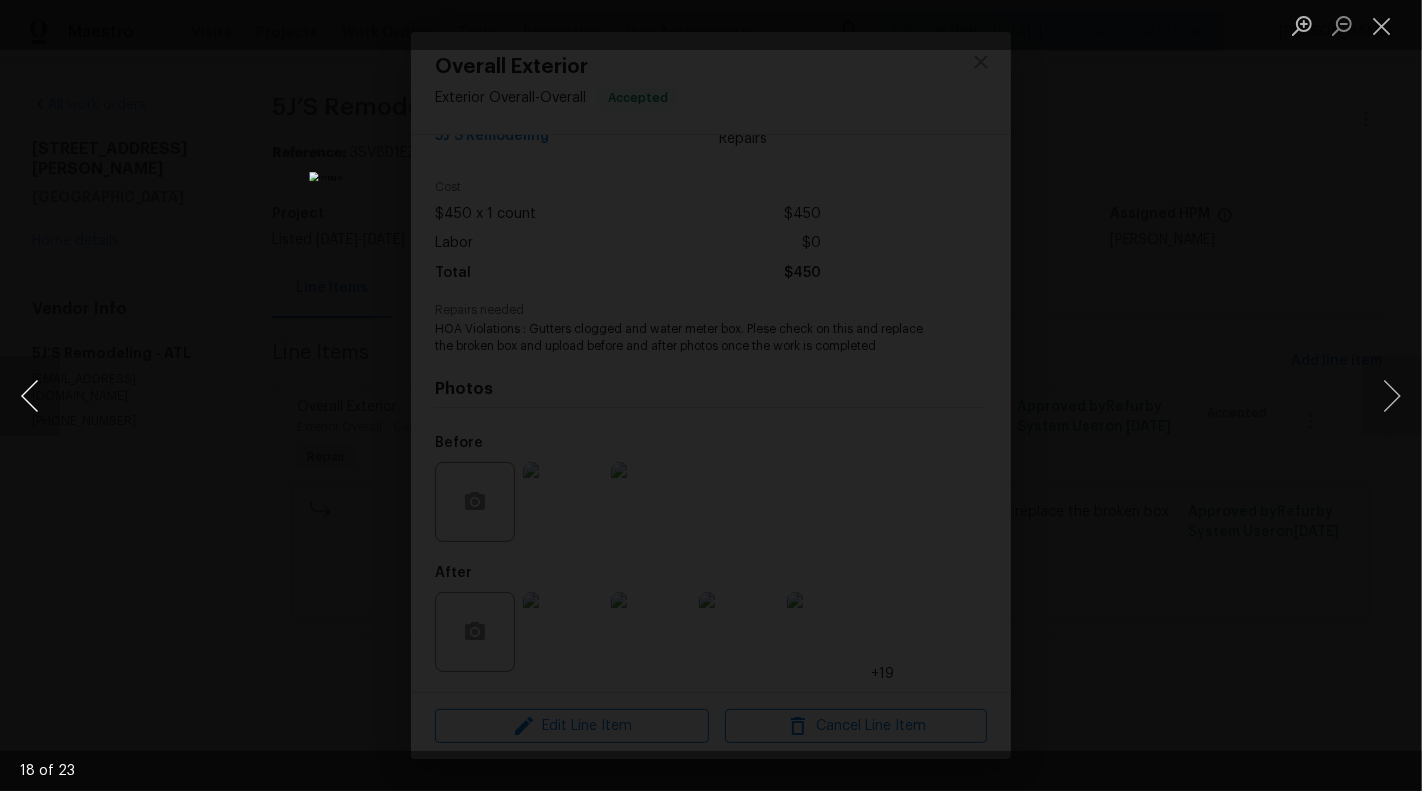 click at bounding box center [30, 396] 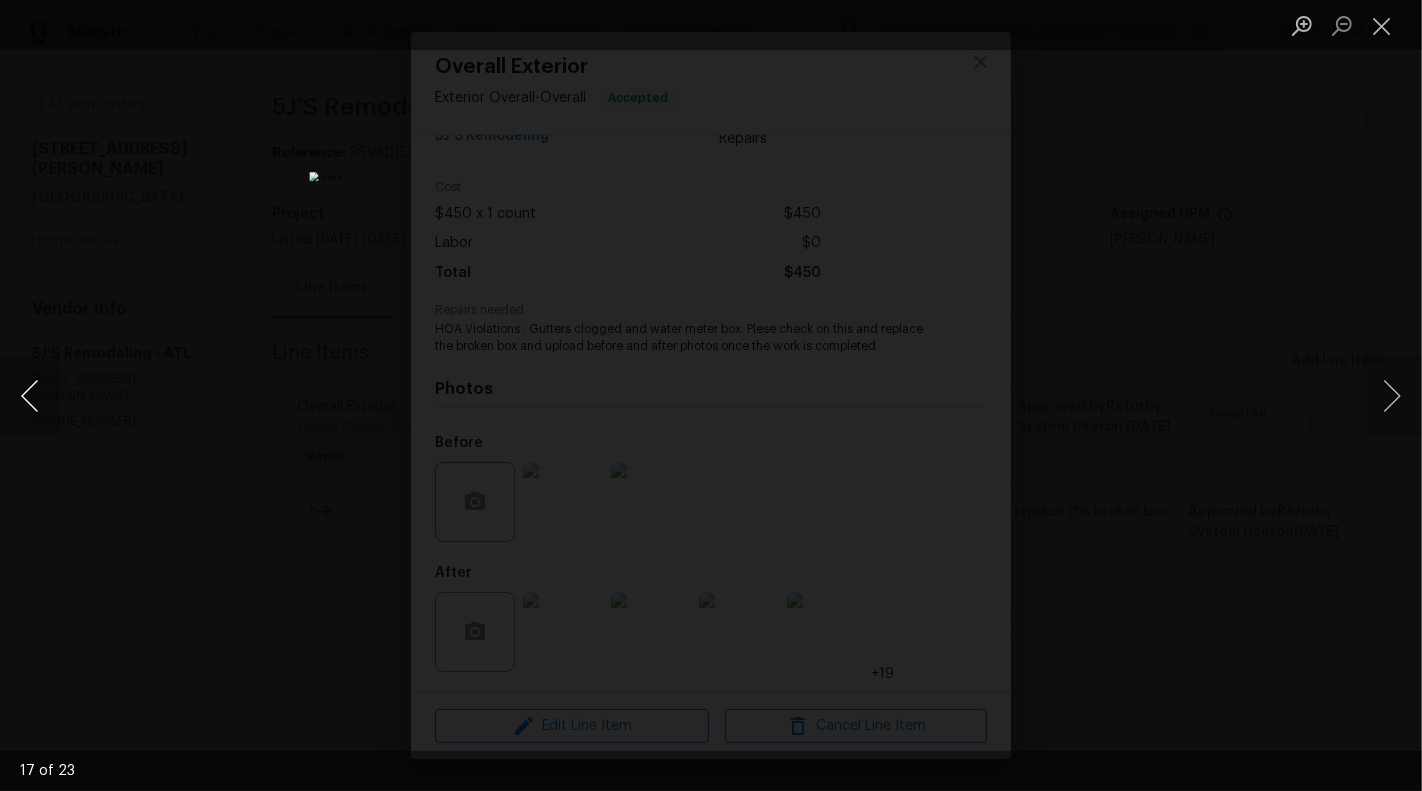 click at bounding box center (30, 396) 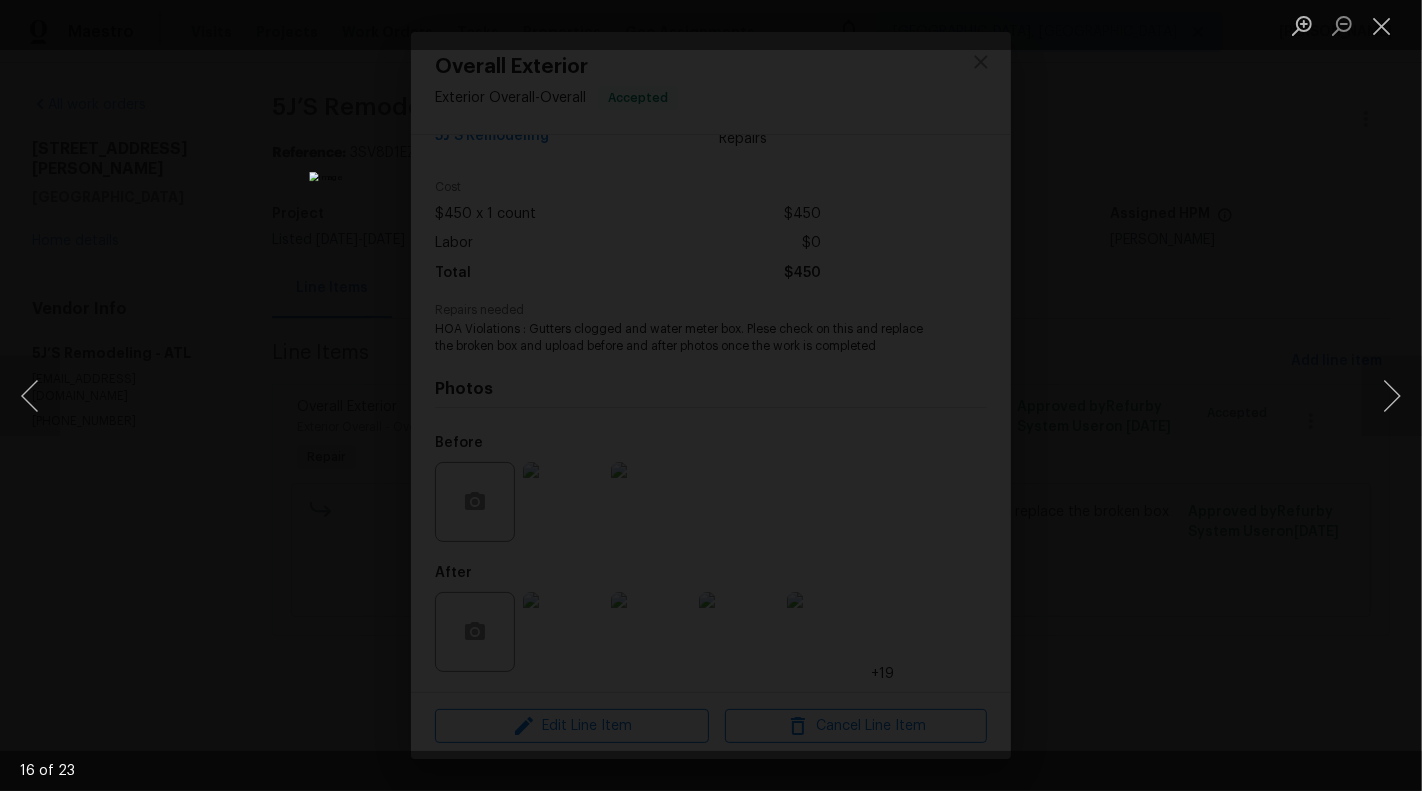 click at bounding box center [1382, 25] 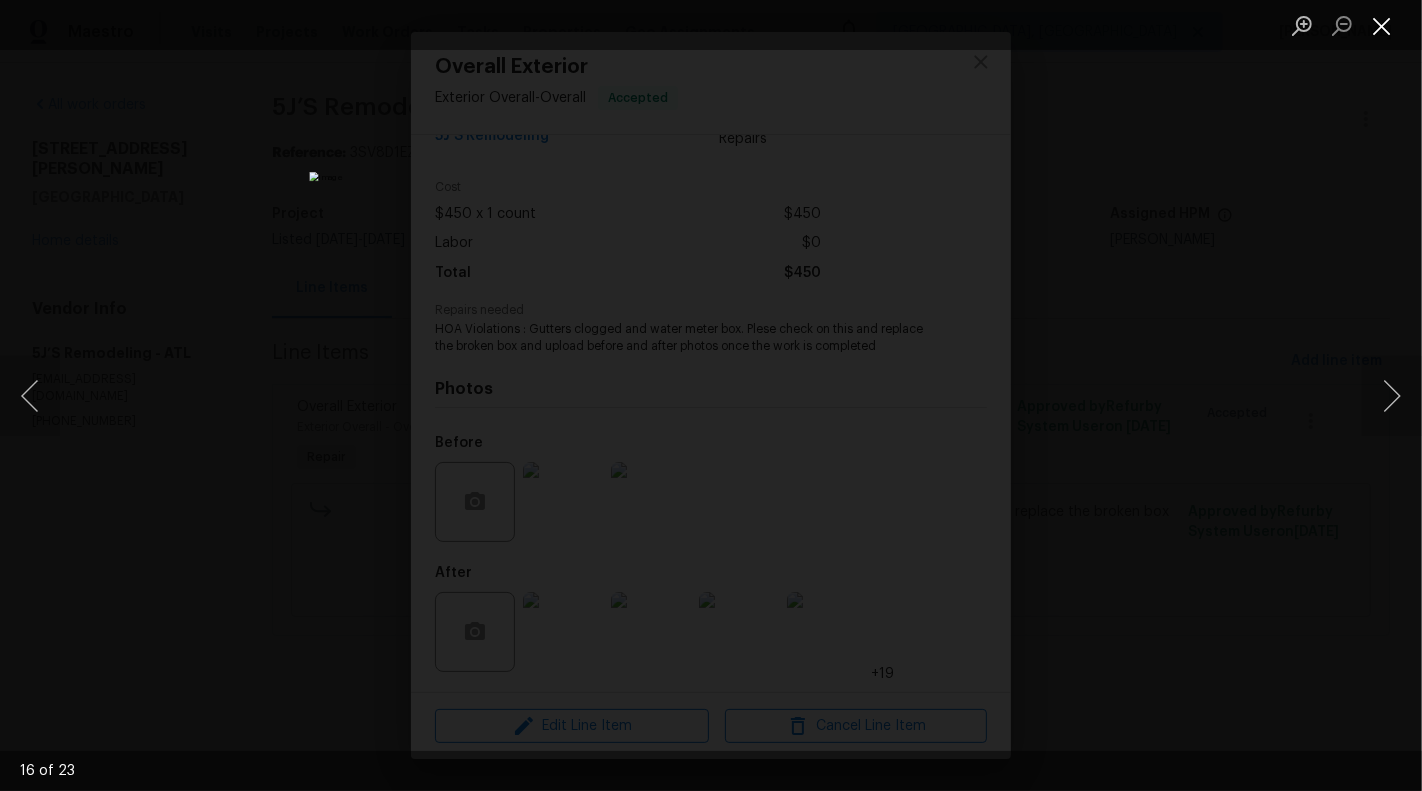 click at bounding box center (1382, 25) 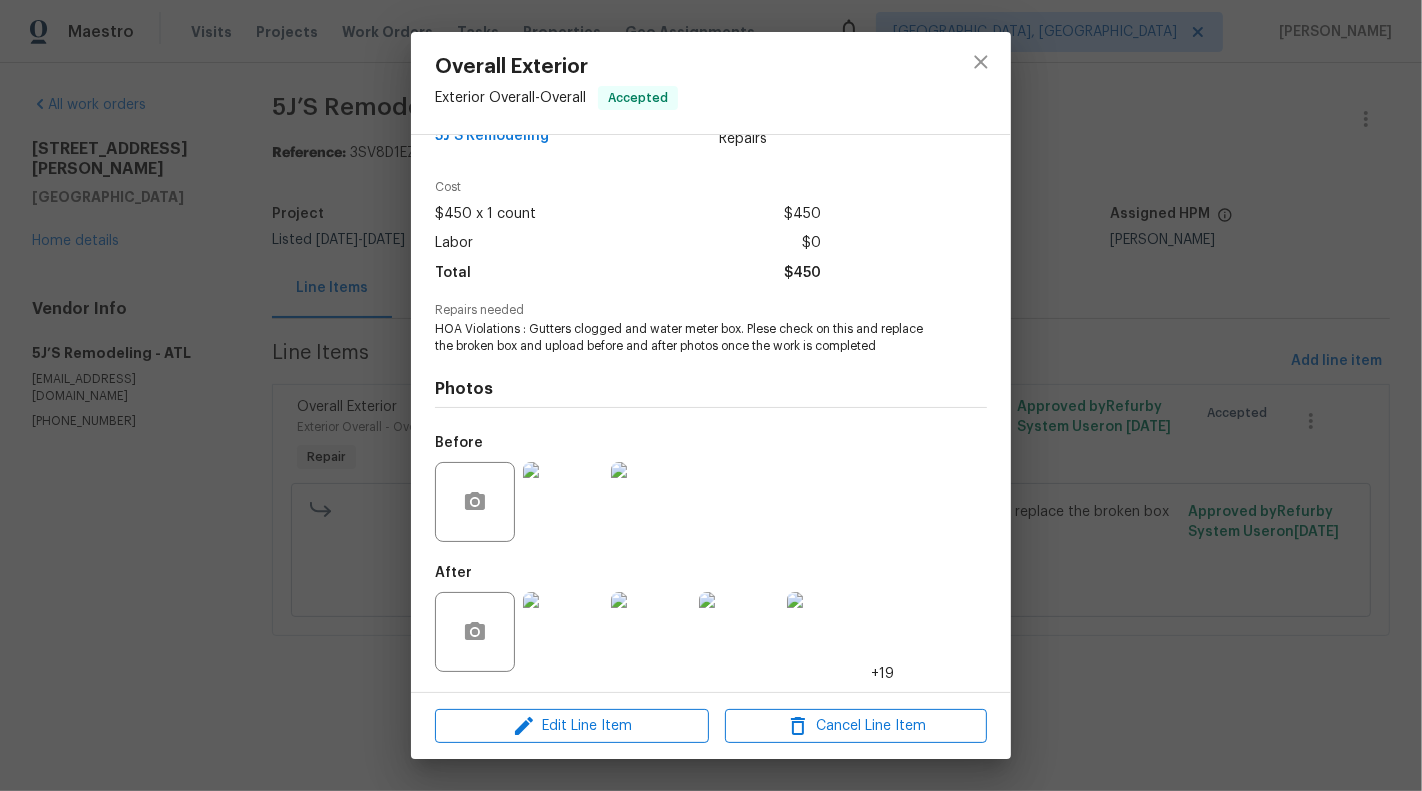 click on "Overall Exterior Exterior Overall  -  Overall Accepted Vendor 5J’S Remodeling Account Category Repairs Cost $450 x 1 count $450 Labor $0 Total $450 Repairs needed HOA Violations : Gutters clogged and water meter box. Plese check on this and replace the broken box and upload before and after photos once the work is completed Photos Before After  +19  Edit Line Item  Cancel Line Item" at bounding box center (711, 395) 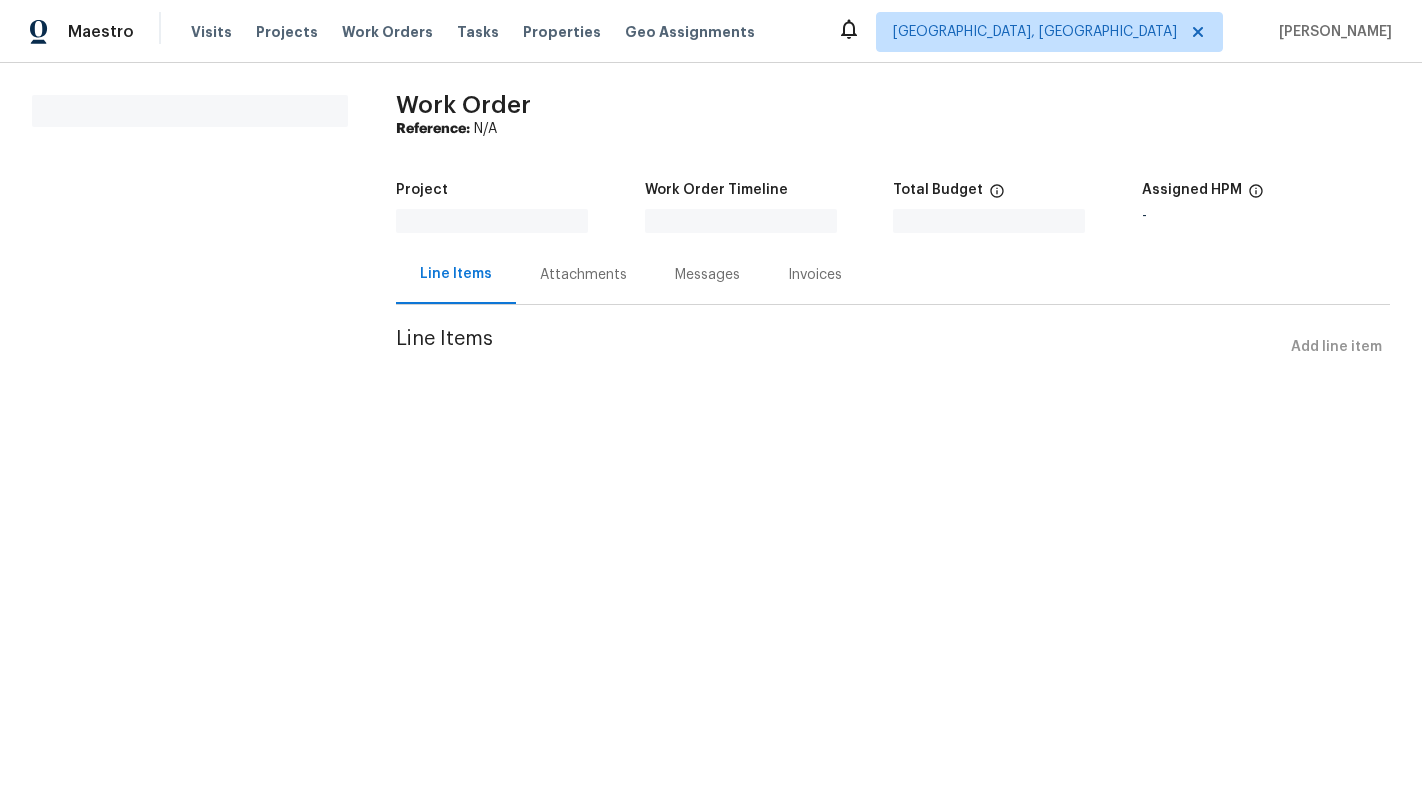 scroll, scrollTop: 0, scrollLeft: 0, axis: both 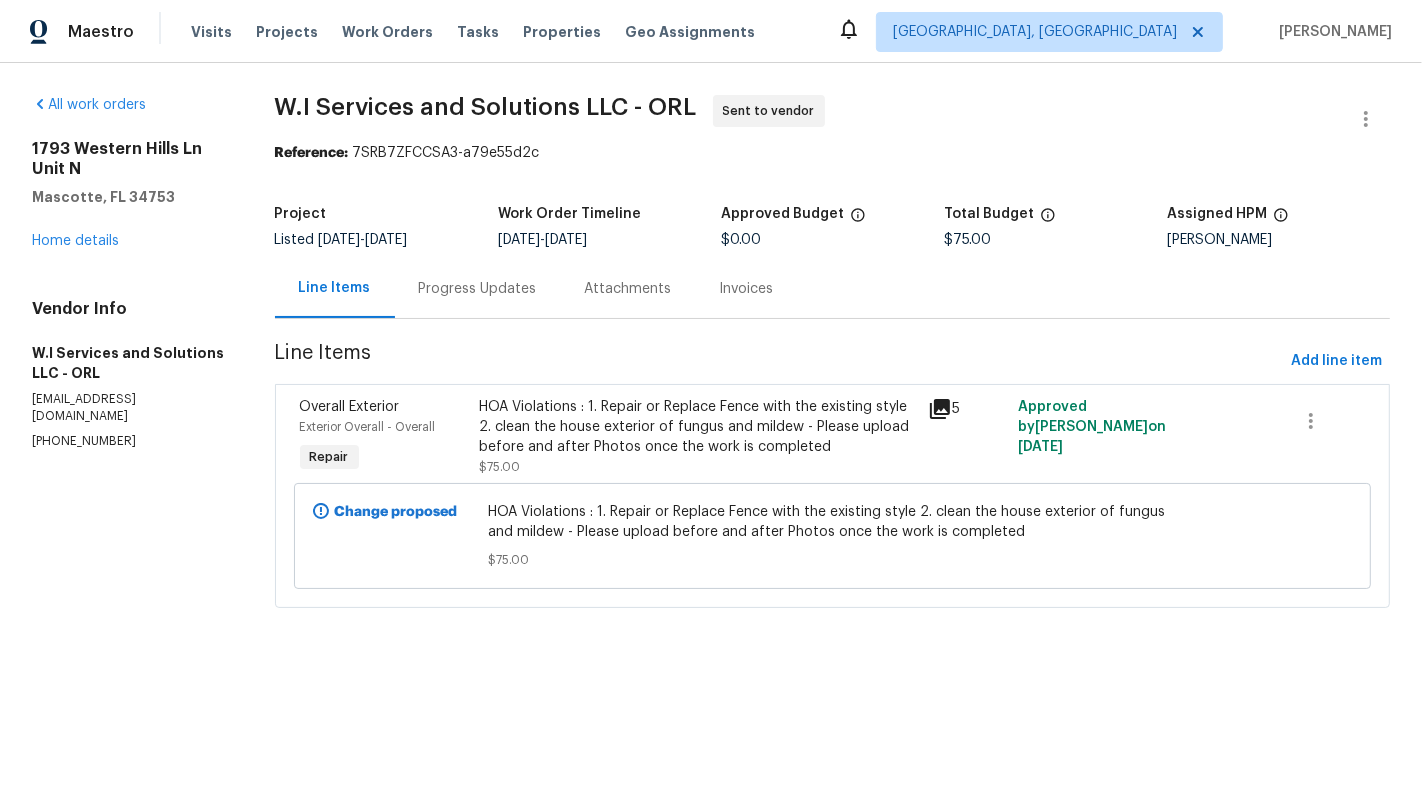 click on "HOA Violations : 1. Repair or Replace Fence with the existing style 2. clean the house exterior of fungus and mildew - Please upload before and after Photos once the work is completed" at bounding box center [697, 427] 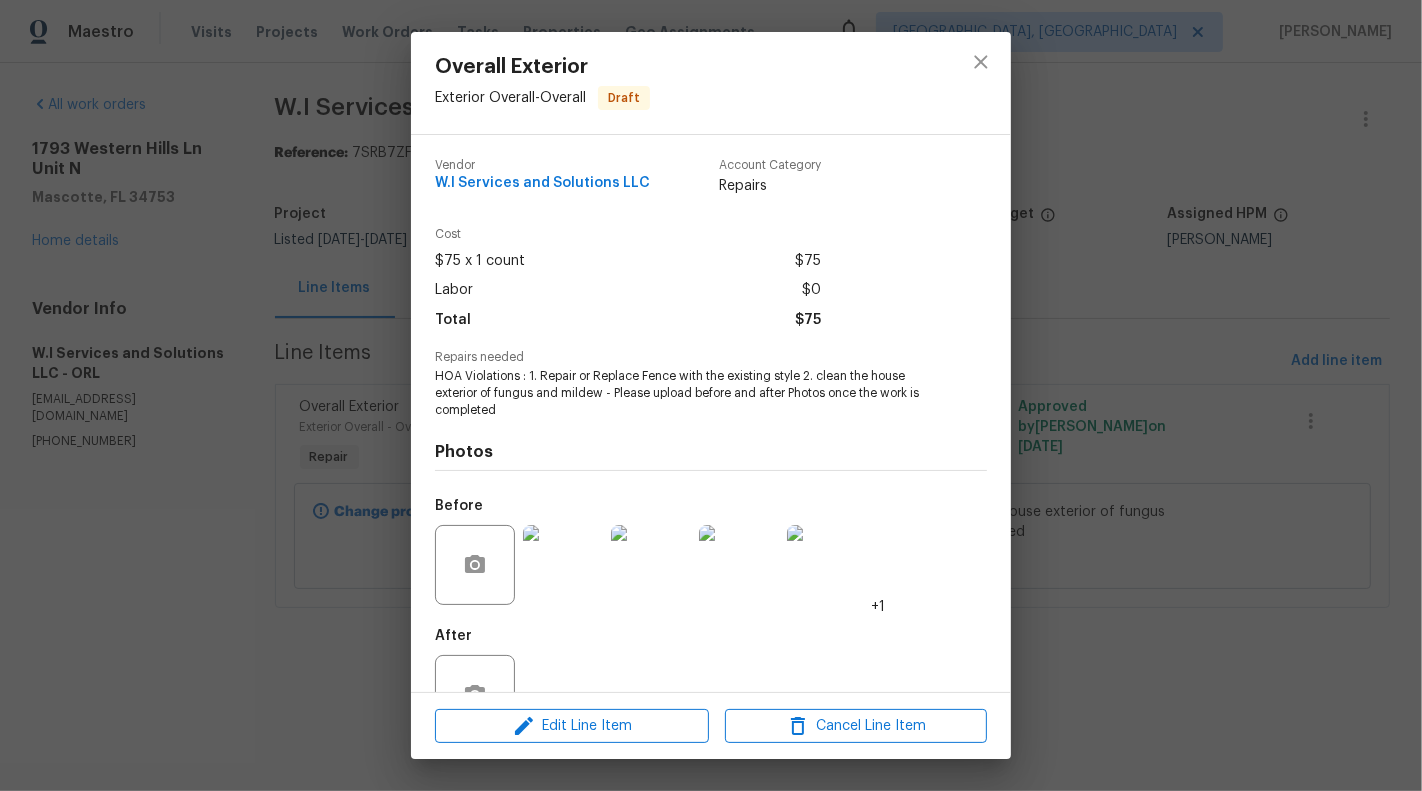 drag, startPoint x: 544, startPoint y: 377, endPoint x: 880, endPoint y: 380, distance: 336.0134 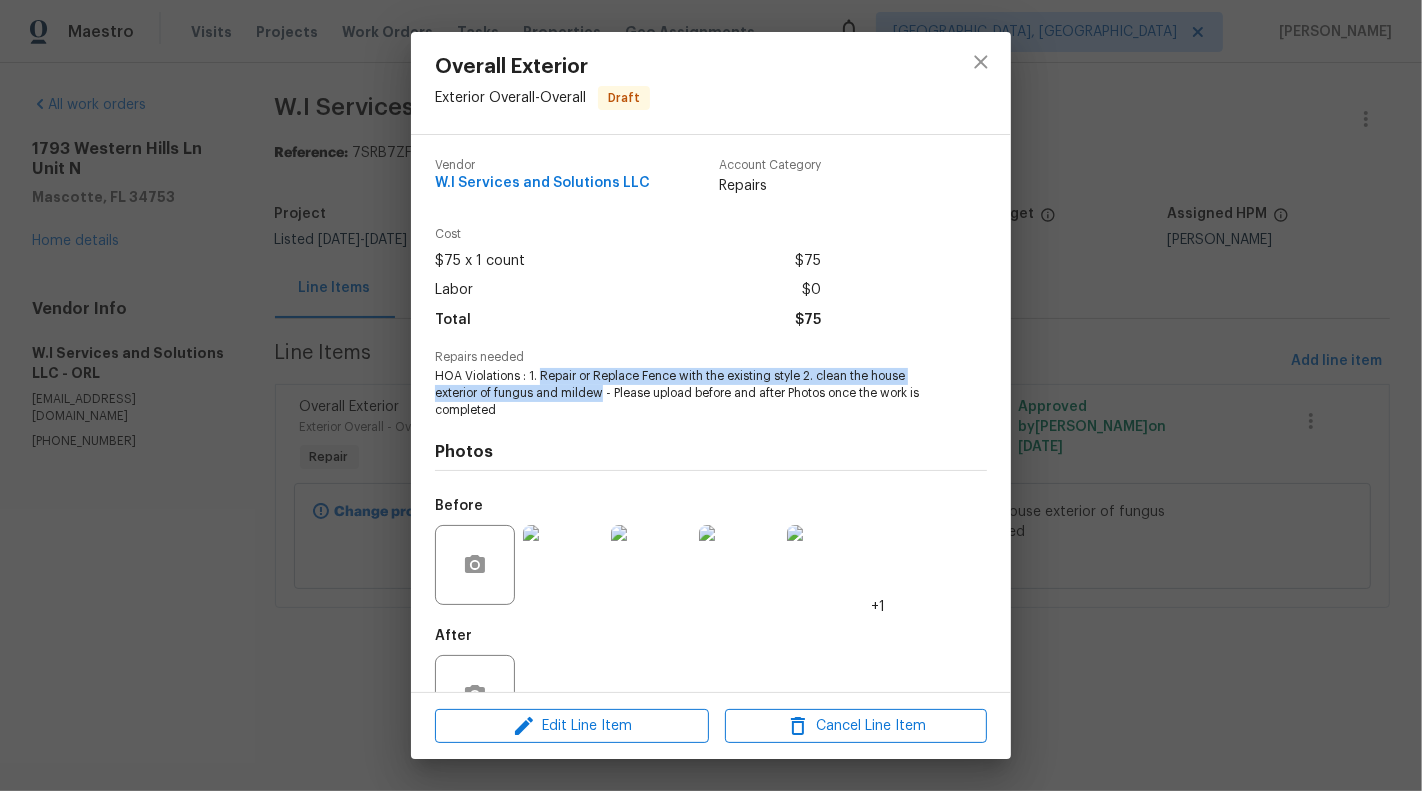 drag, startPoint x: 539, startPoint y: 380, endPoint x: 602, endPoint y: 390, distance: 63.788715 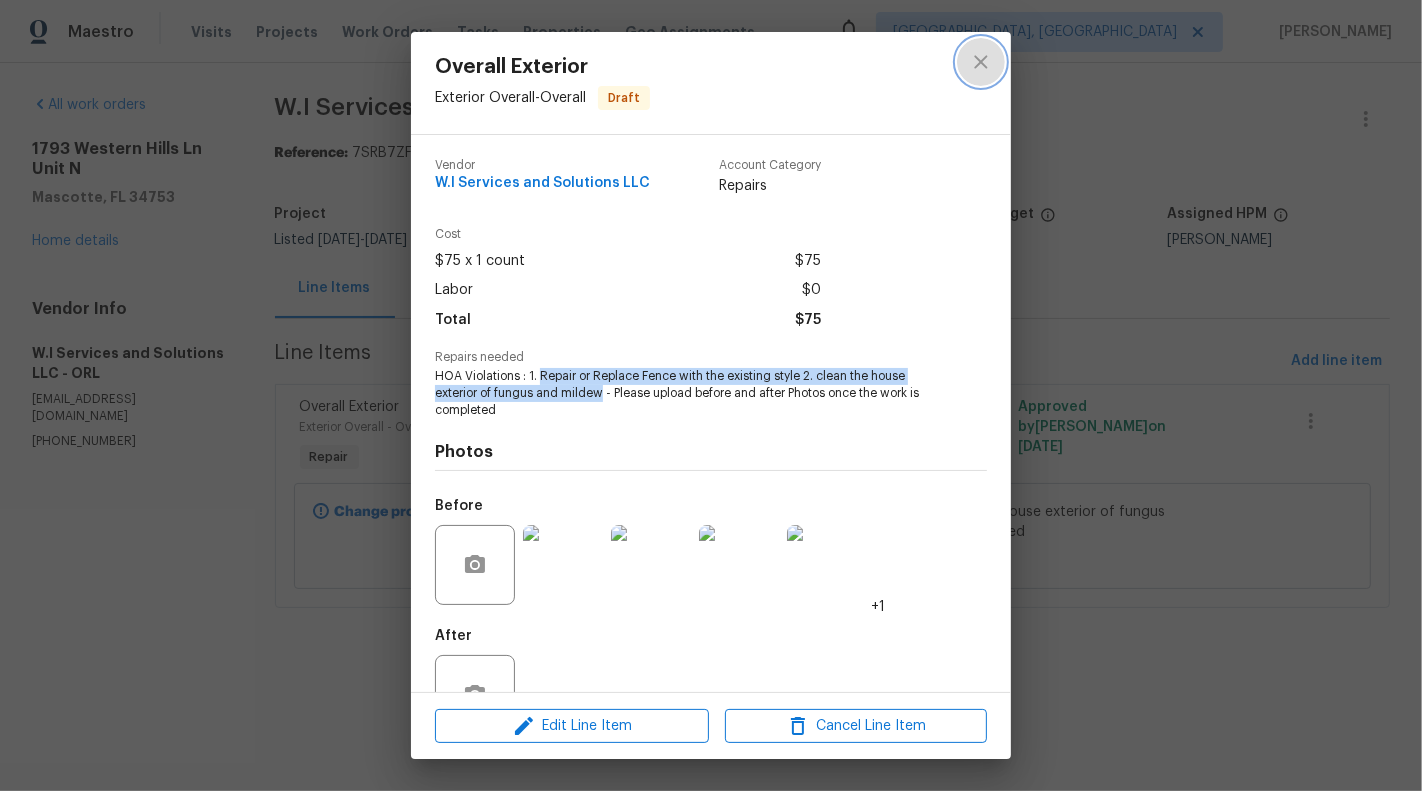 click 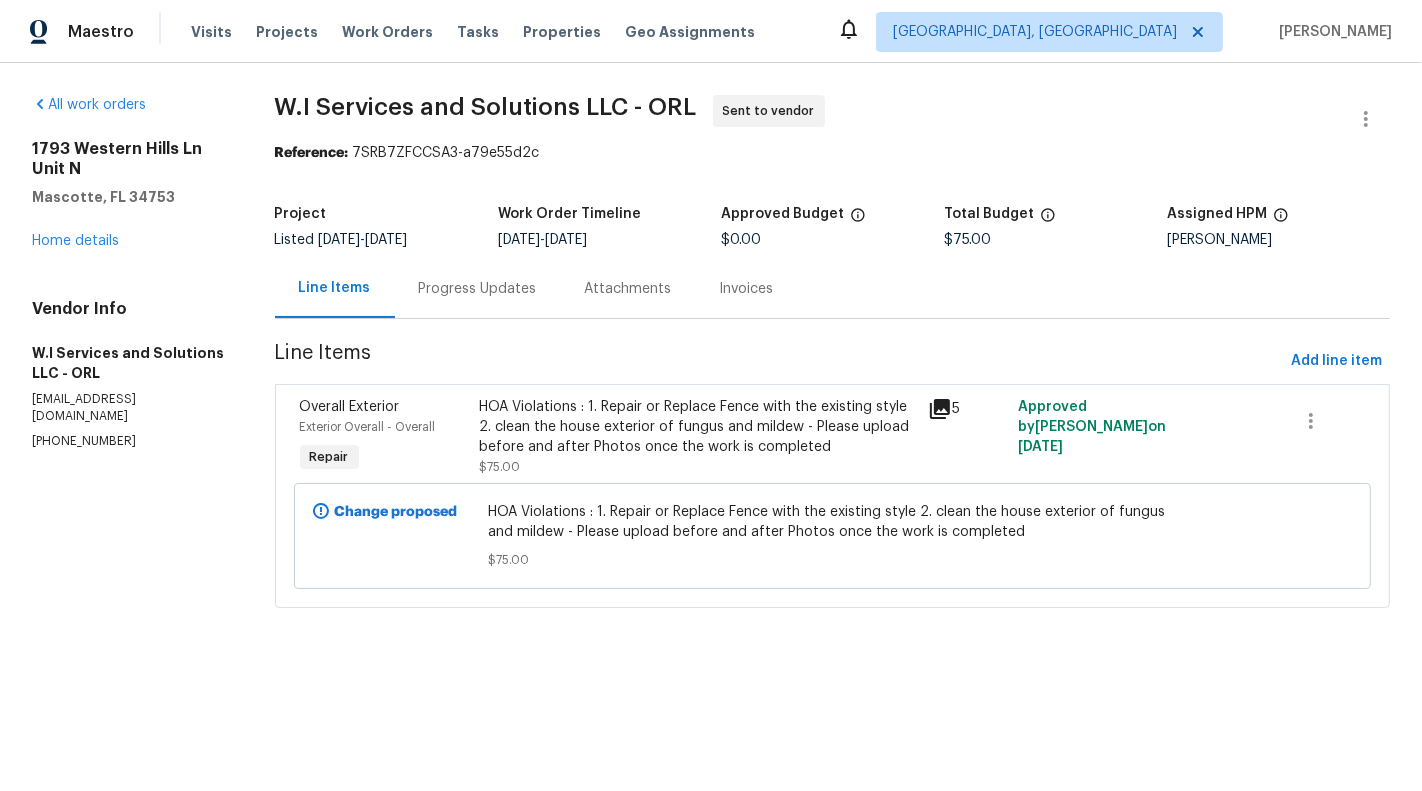 click on "All work orders 1793 Western Hills Ln Unit N Mascotte, FL 34753 Home details Vendor Info W.I Services and Solutions LLC - ORL wiservicesandsolutionsllc@gmail.com (689) 206-3173" at bounding box center (129, 363) 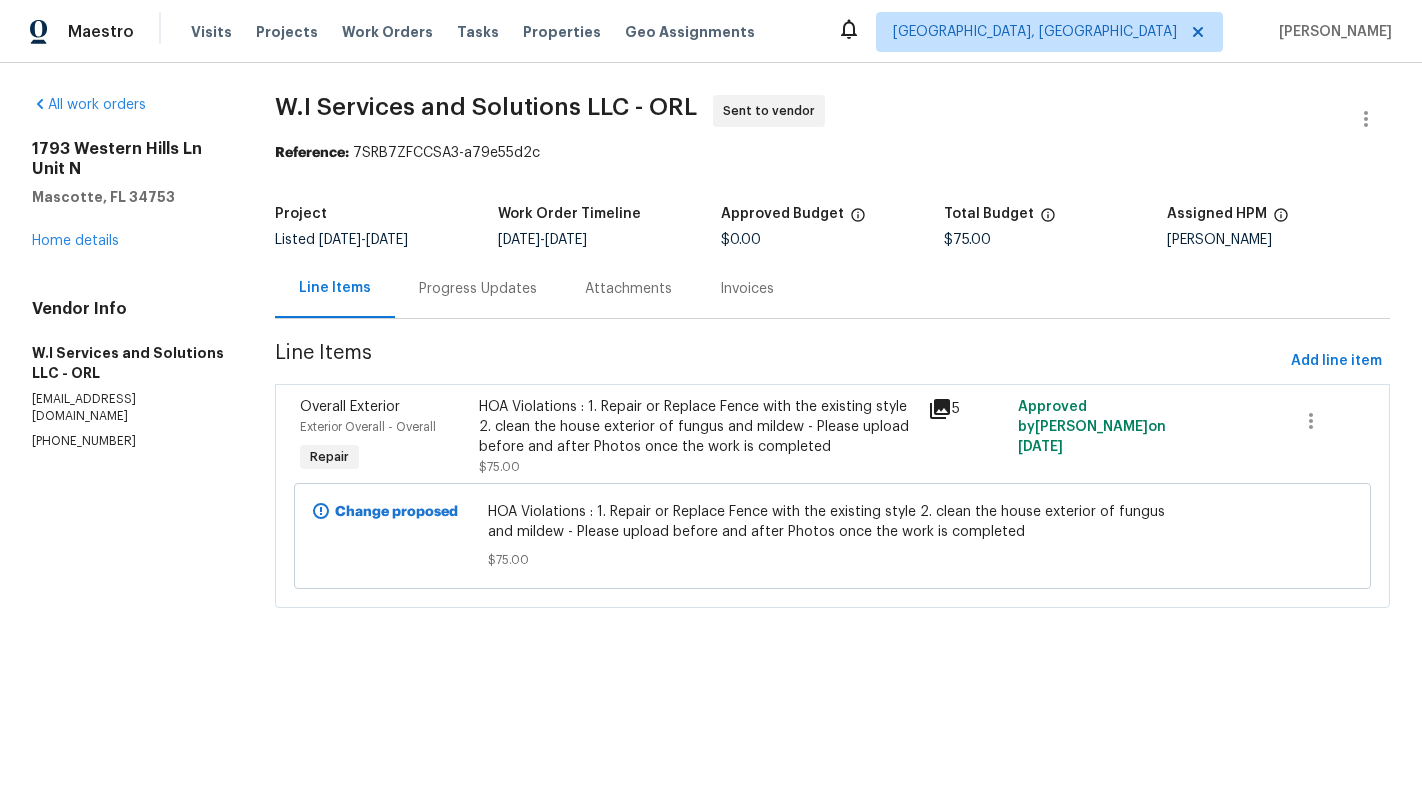 scroll, scrollTop: 0, scrollLeft: 0, axis: both 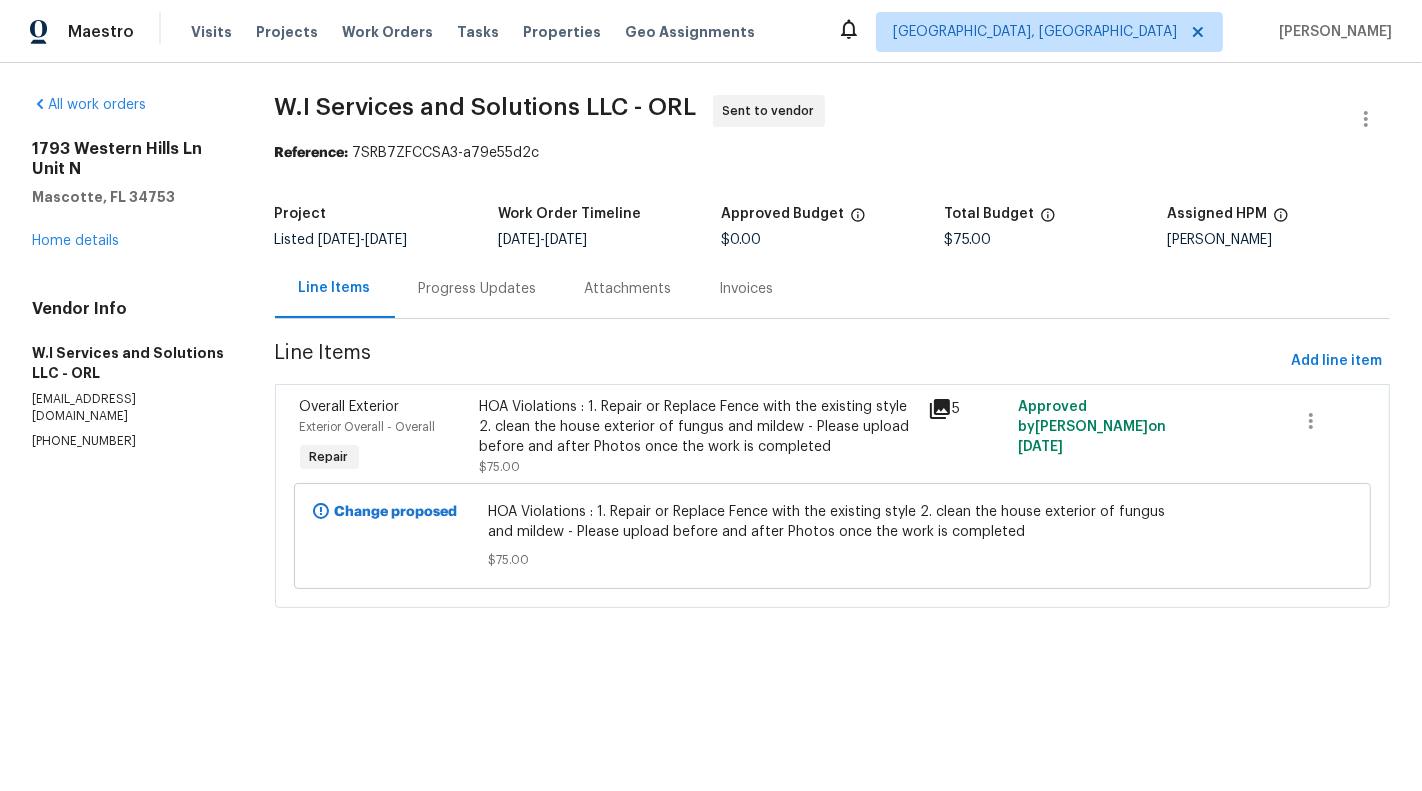click on "[PHONE_NUMBER]" at bounding box center [129, 441] 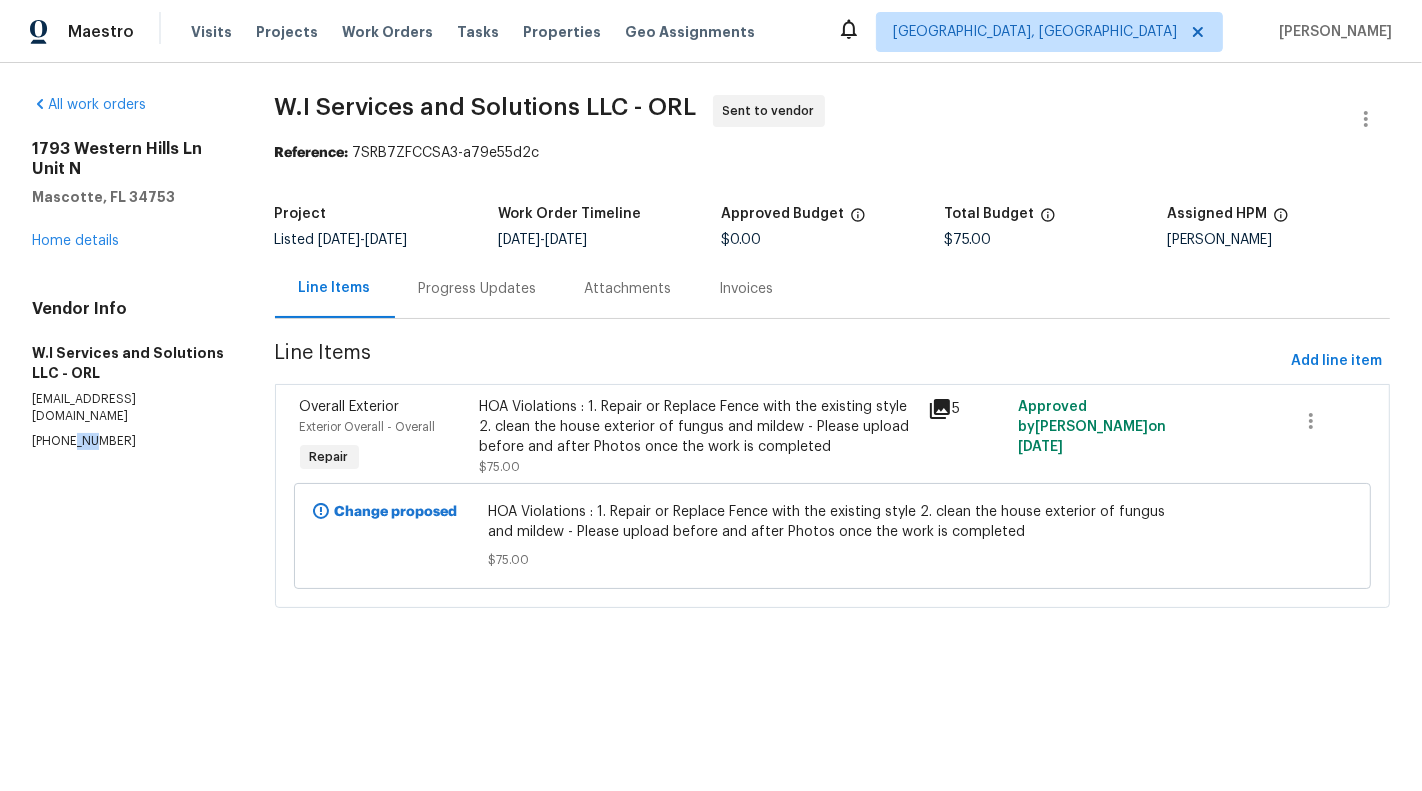 click on "[PHONE_NUMBER]" at bounding box center [129, 441] 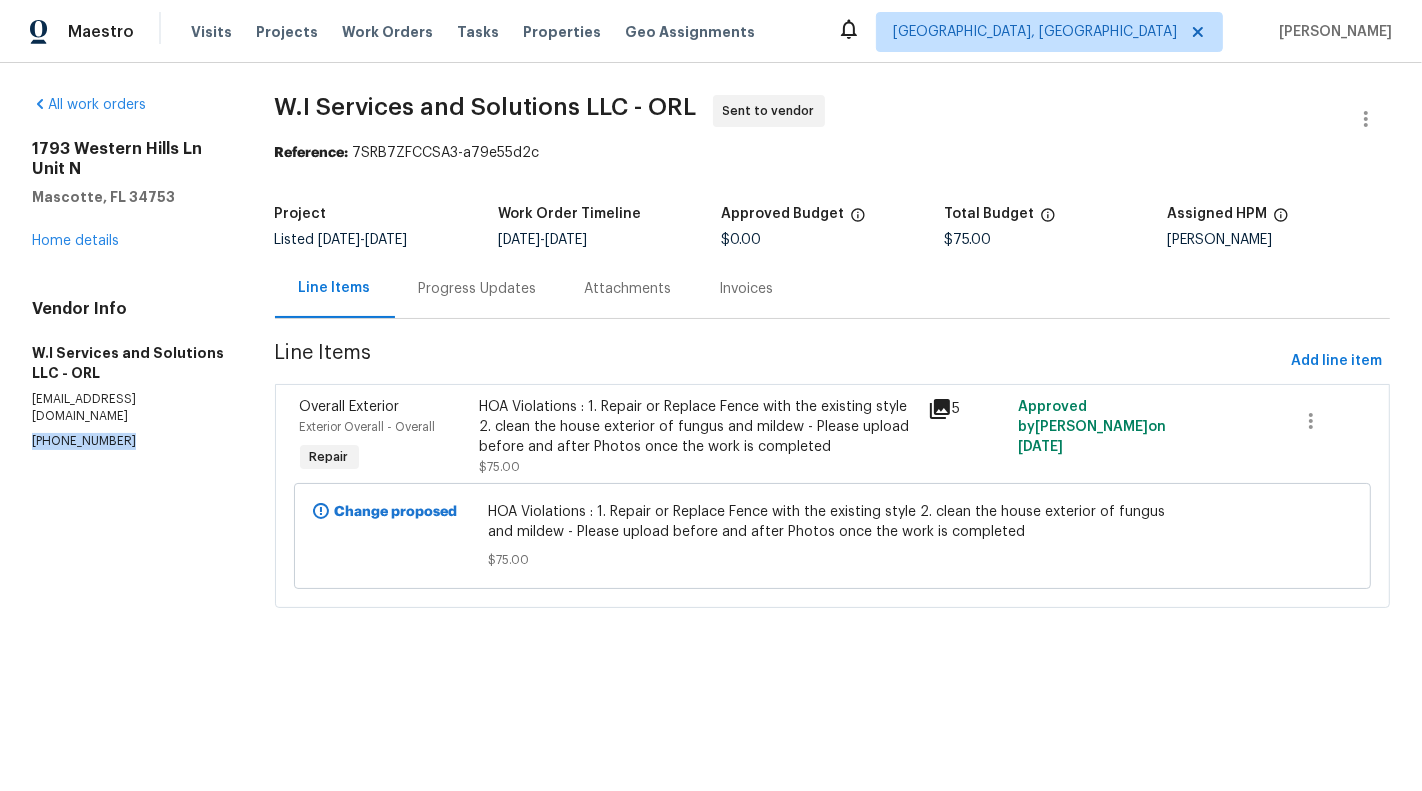 click on "[PHONE_NUMBER]" at bounding box center (129, 441) 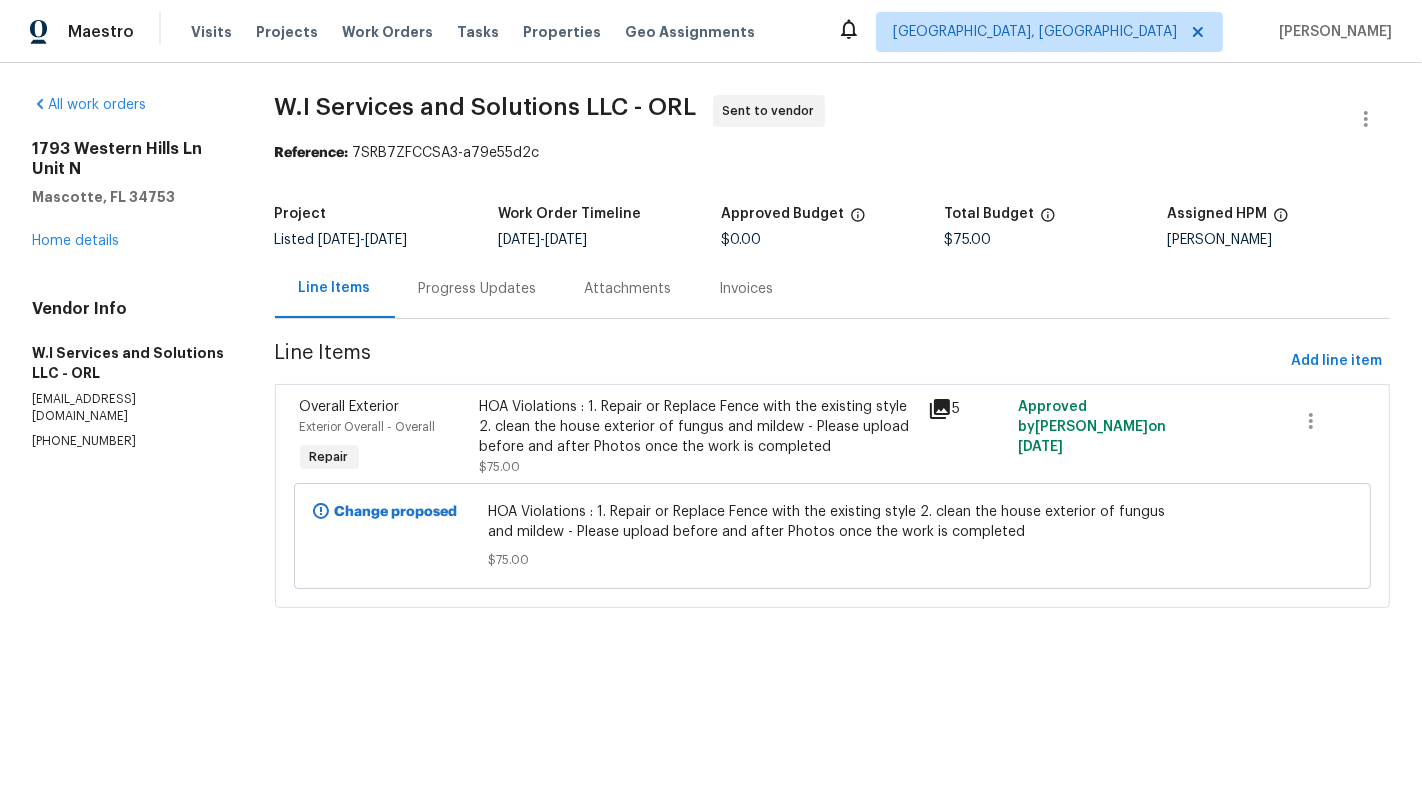 click on "HOA Violations : 1. Repair or Replace Fence with the existing style 2. clean the house exterior of fungus and mildew - Please upload before and after Photos once the work is completed" at bounding box center (832, 522) 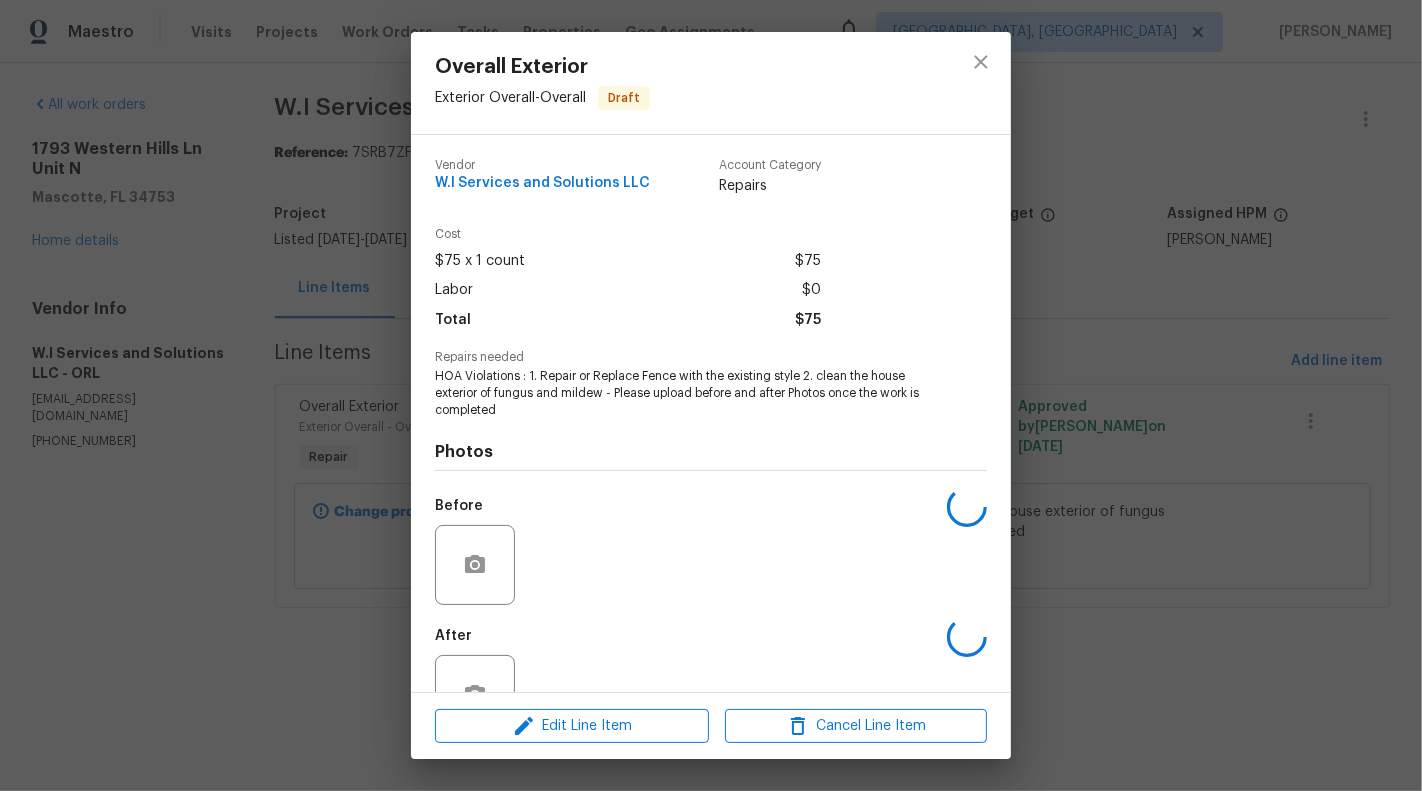 scroll, scrollTop: 63, scrollLeft: 0, axis: vertical 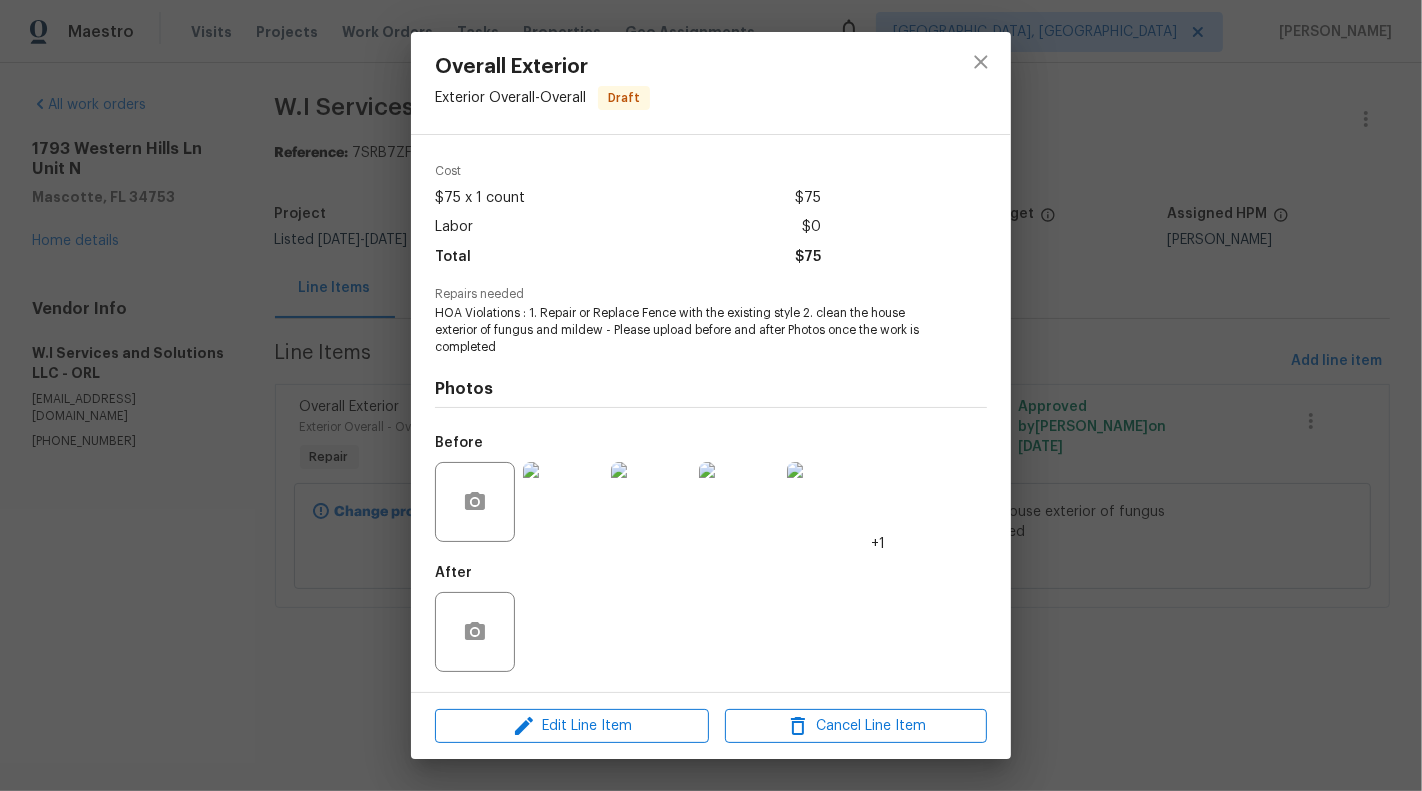 click at bounding box center (563, 502) 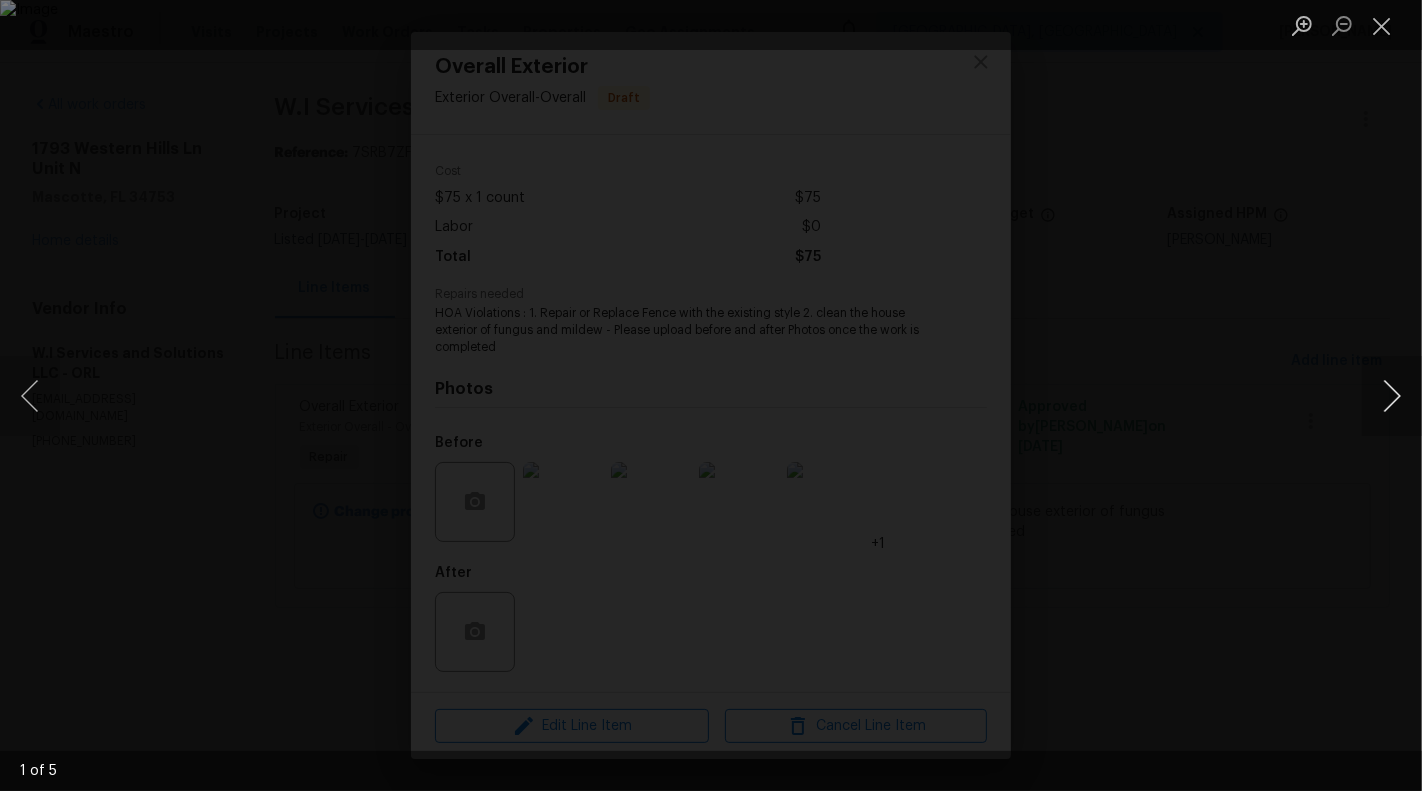 click at bounding box center (1392, 396) 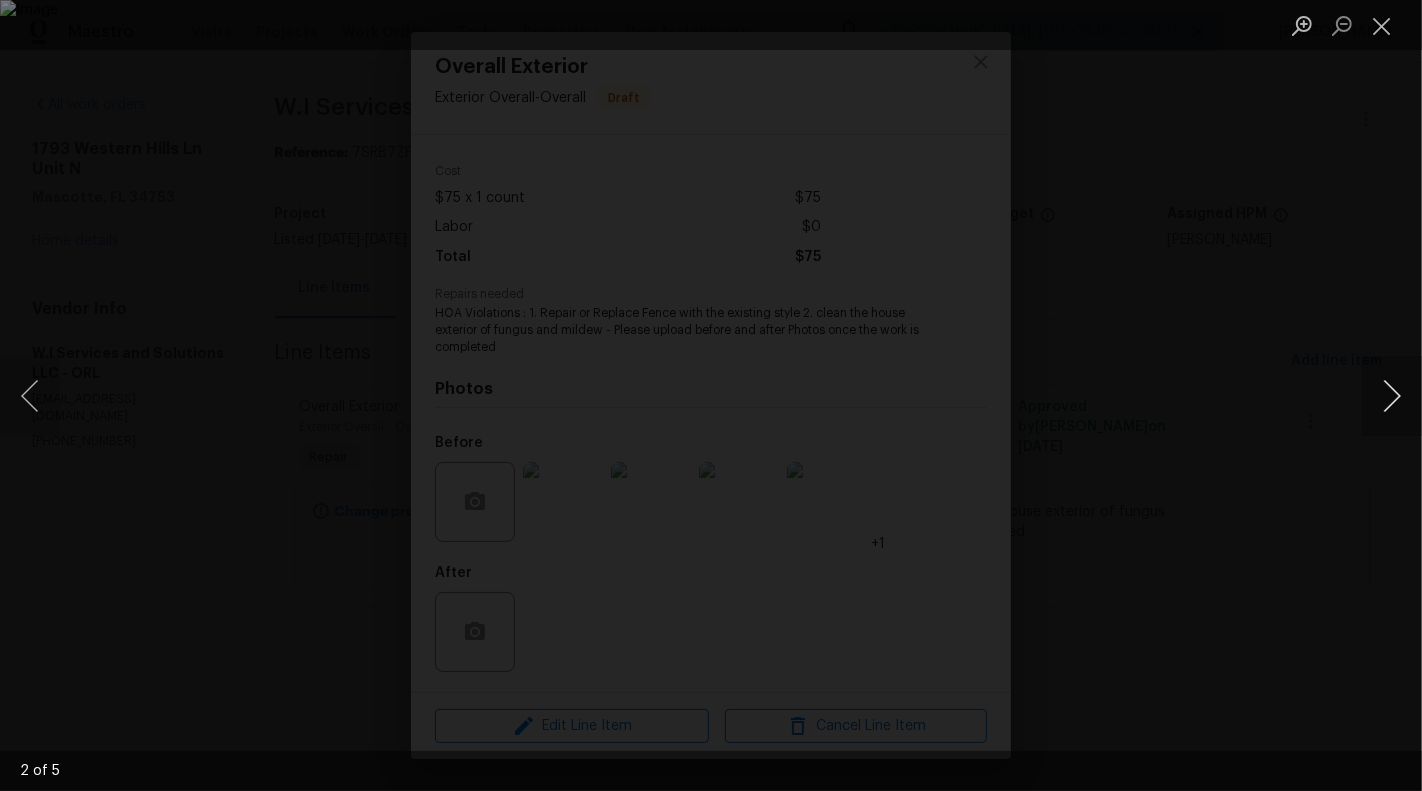 click at bounding box center [1392, 396] 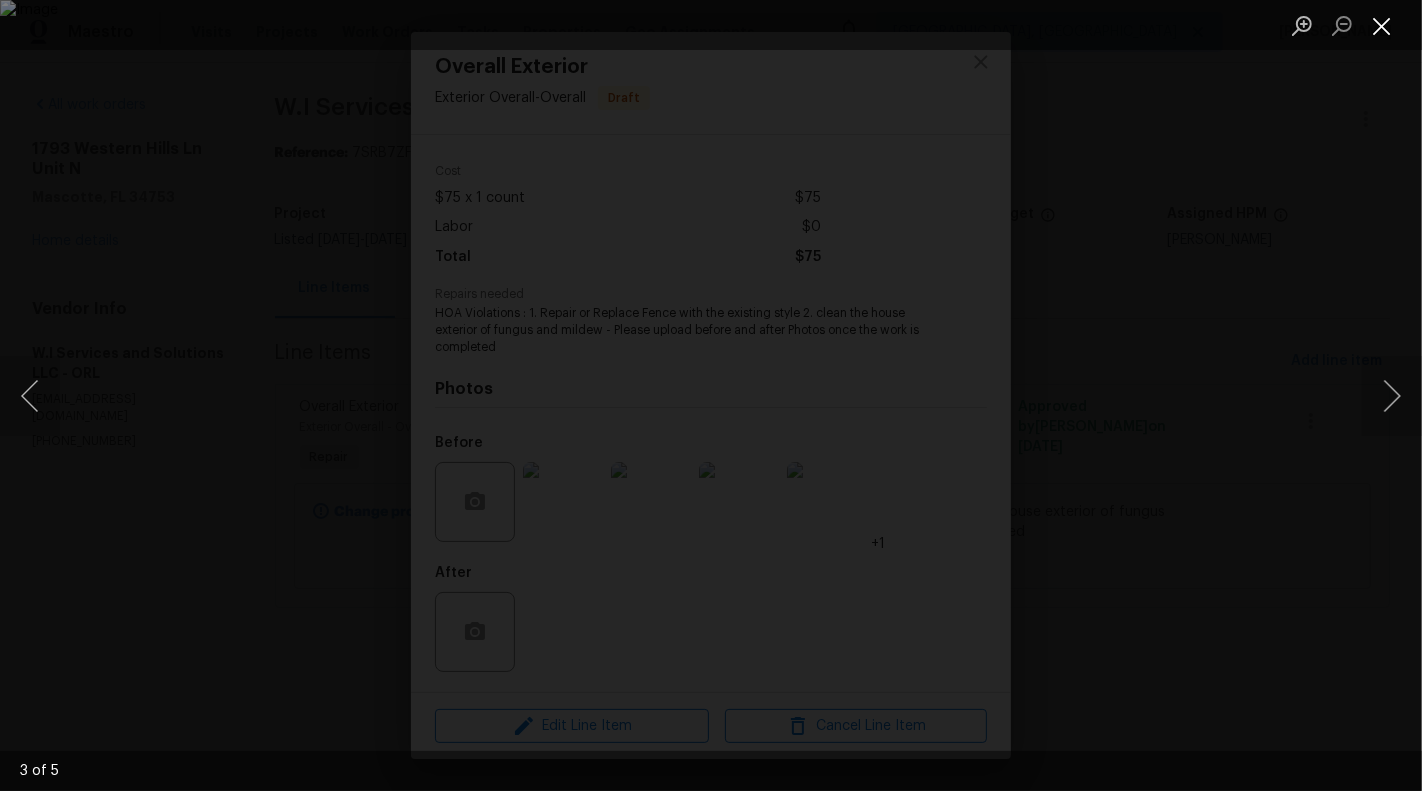 click at bounding box center [1382, 25] 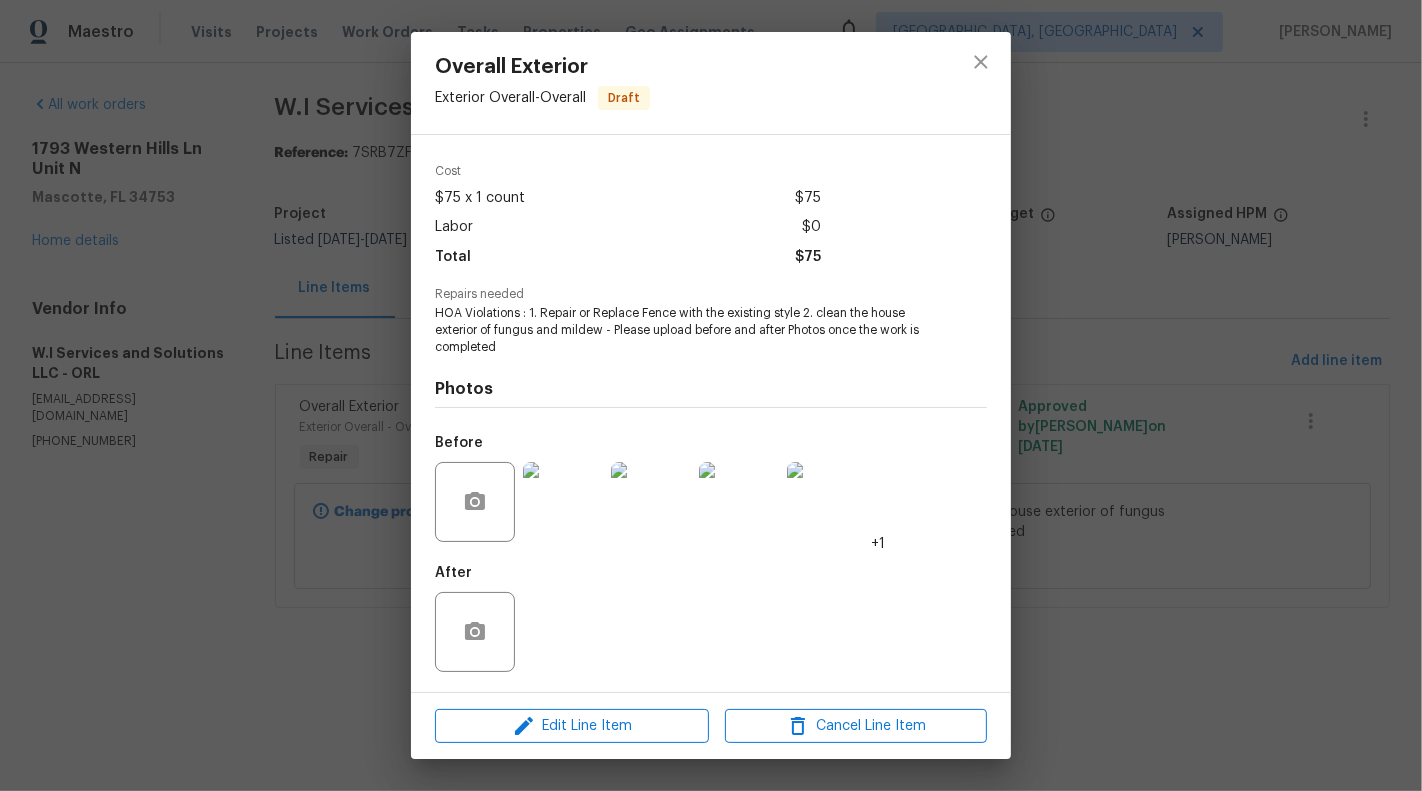 click on "Overall Exterior Exterior Overall  -  Overall Draft Vendor W.I Services and Solutions LLC Account Category Repairs Cost $75 x 1 count $75 Labor $0 Total $75 Repairs needed HOA Violations : 1. Repair or Replace Fence with the existing style 2. clean the house exterior of fungus and mildew - Please upload before and after Photos once the work is completed Photos Before  +1 After  Edit Line Item  Cancel Line Item" at bounding box center (711, 395) 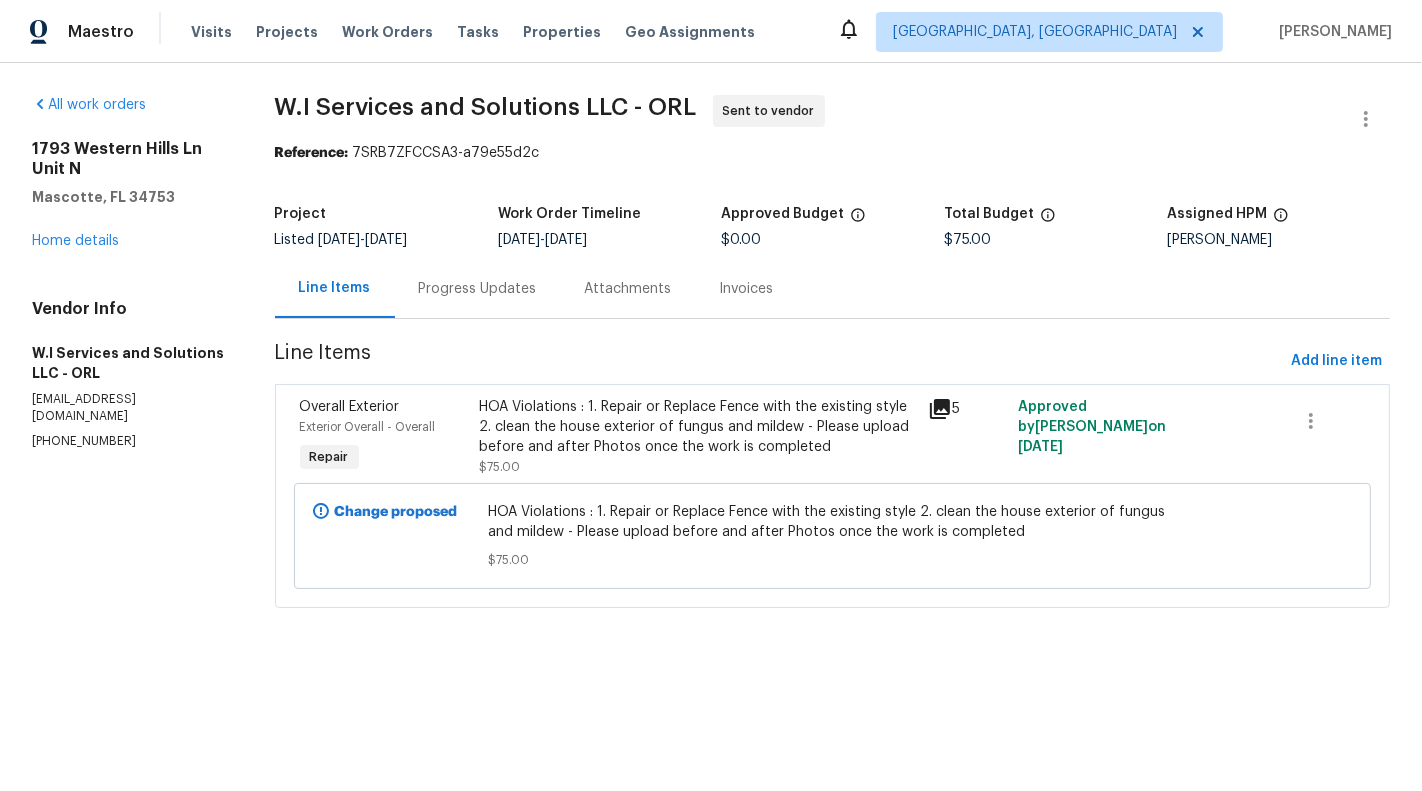 click on "Progress Updates" at bounding box center (478, 288) 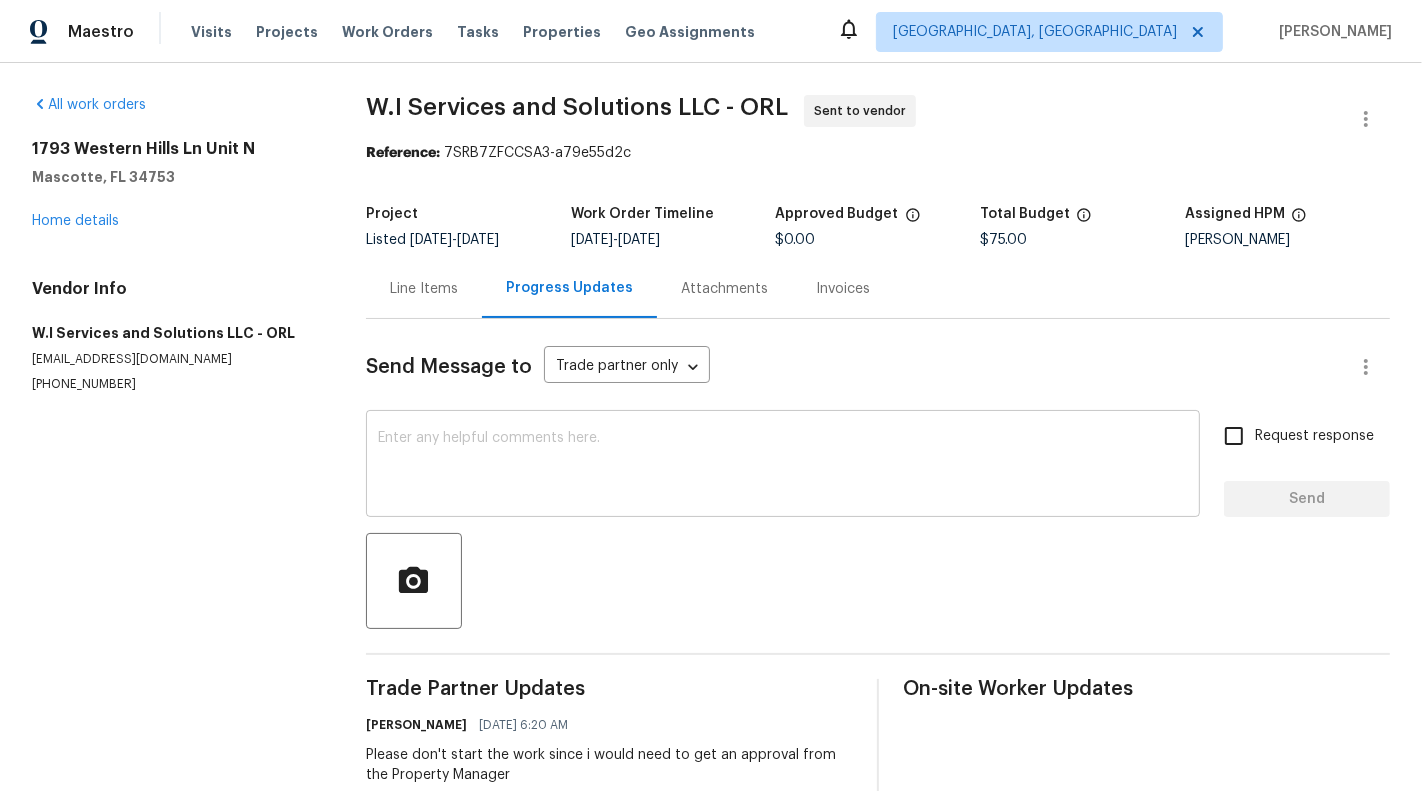 click at bounding box center [783, 466] 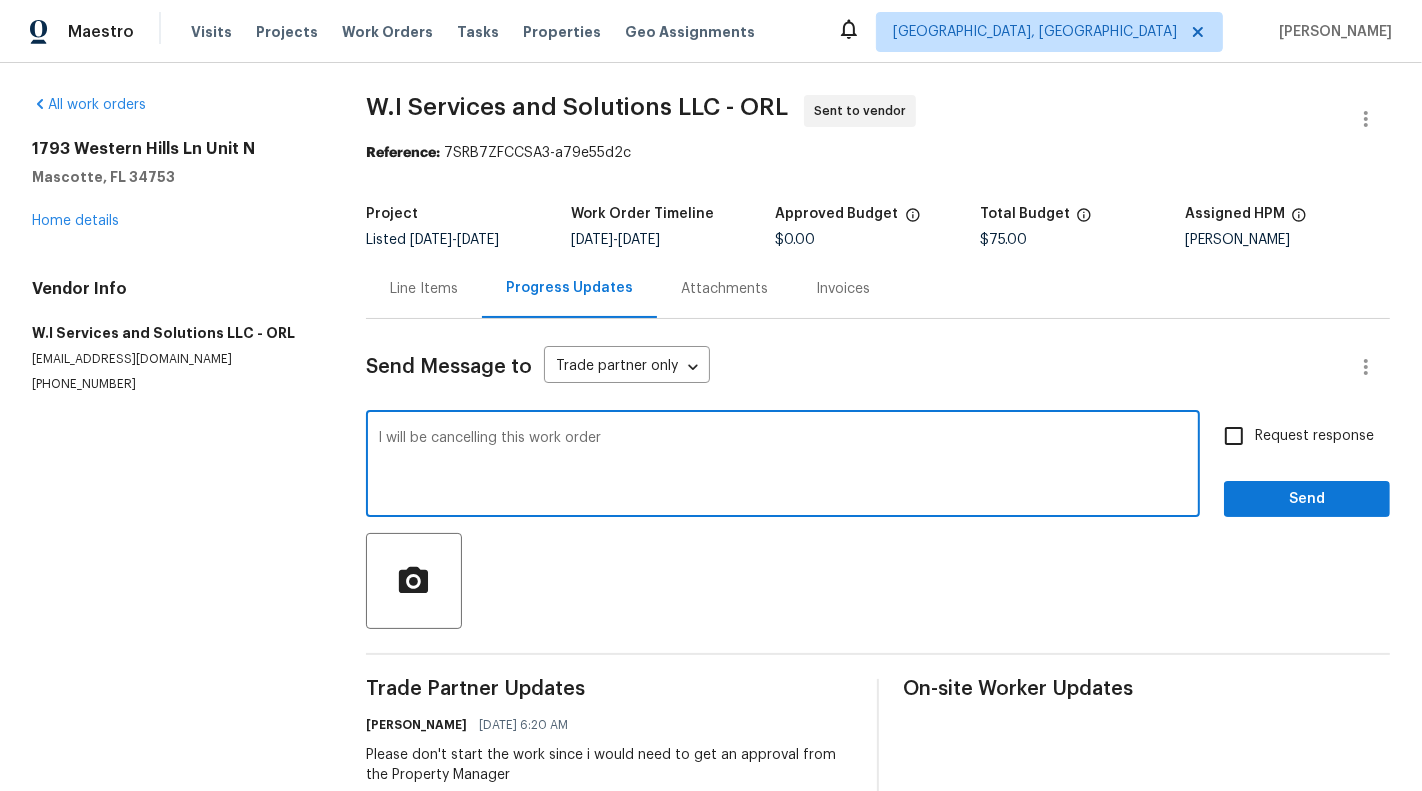 type on "I will be cancelling this work order" 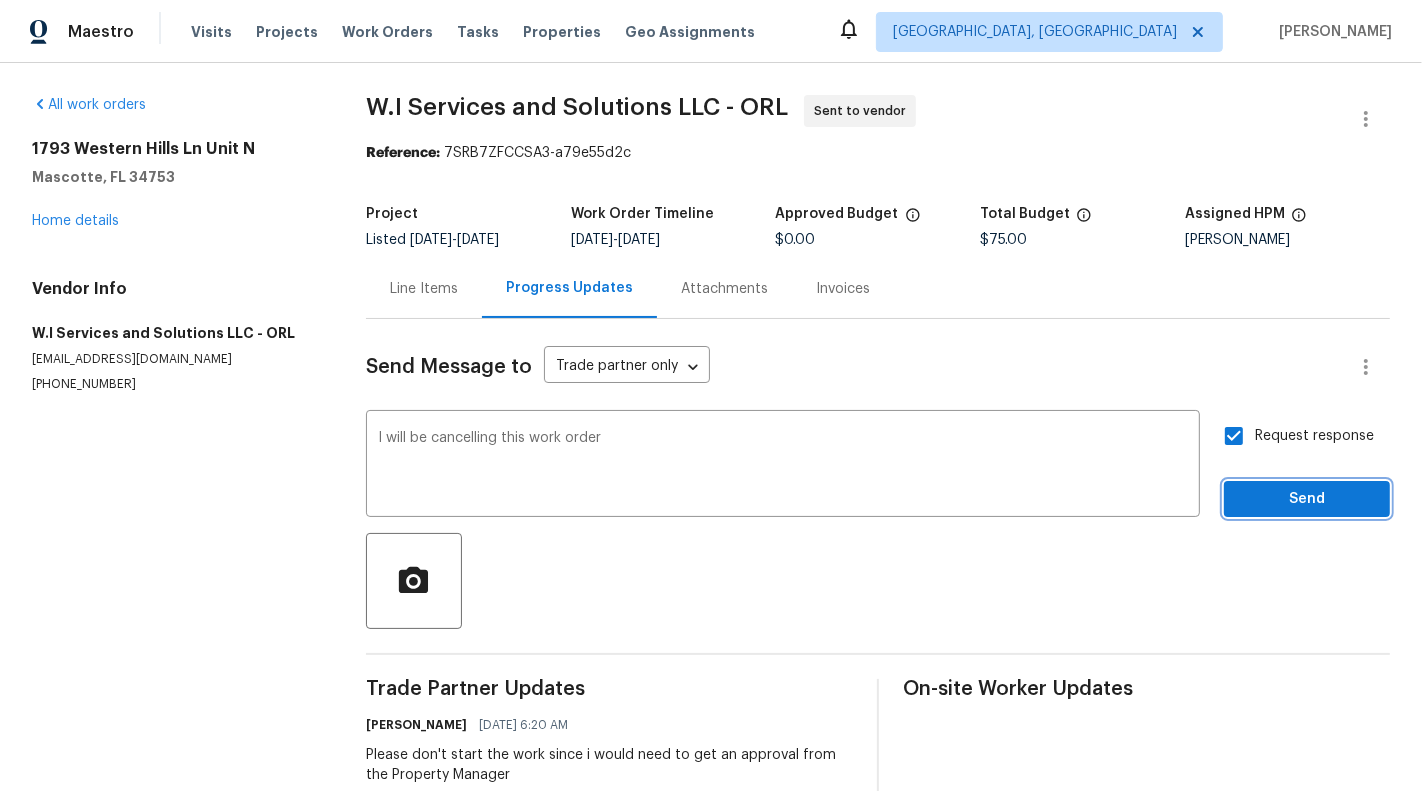 click on "Send" at bounding box center [1307, 499] 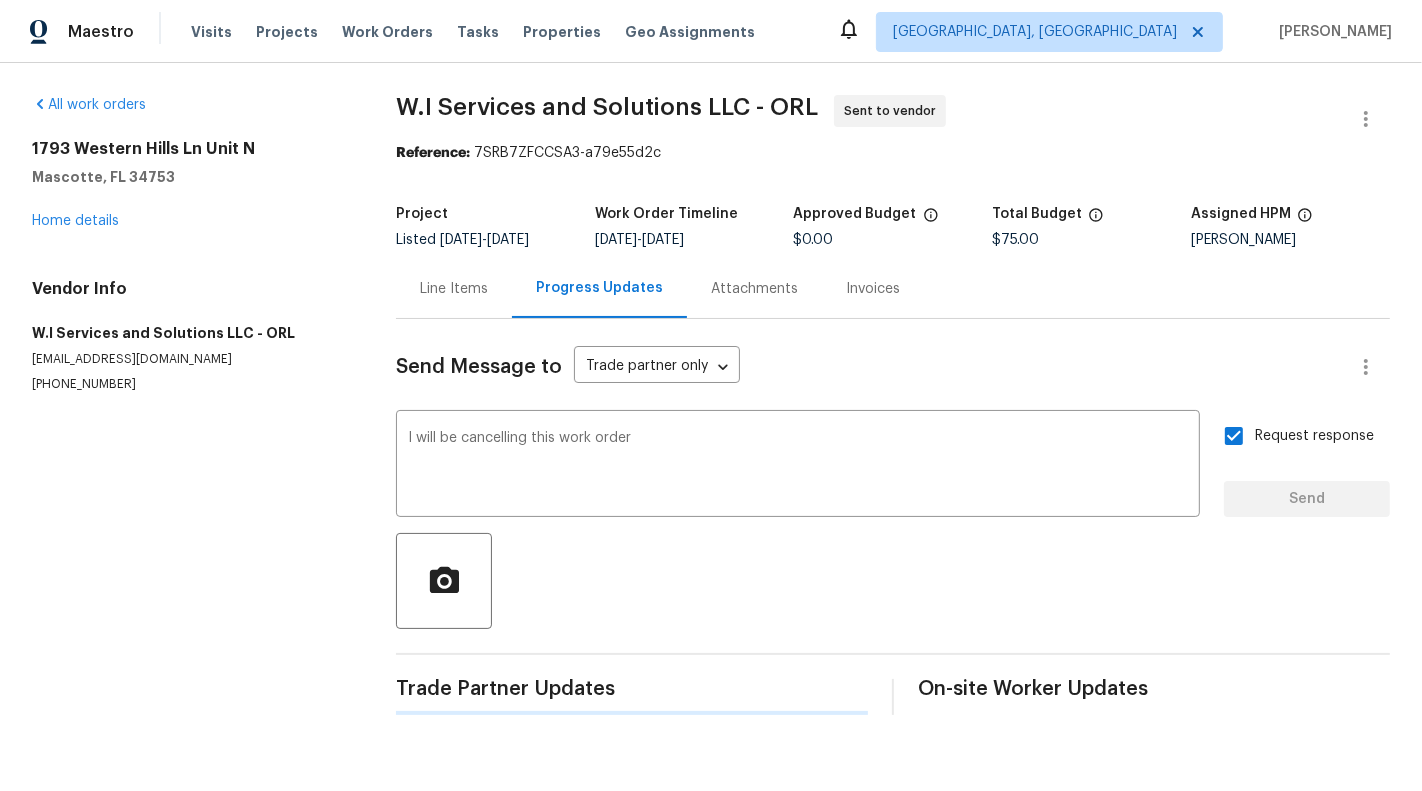 type 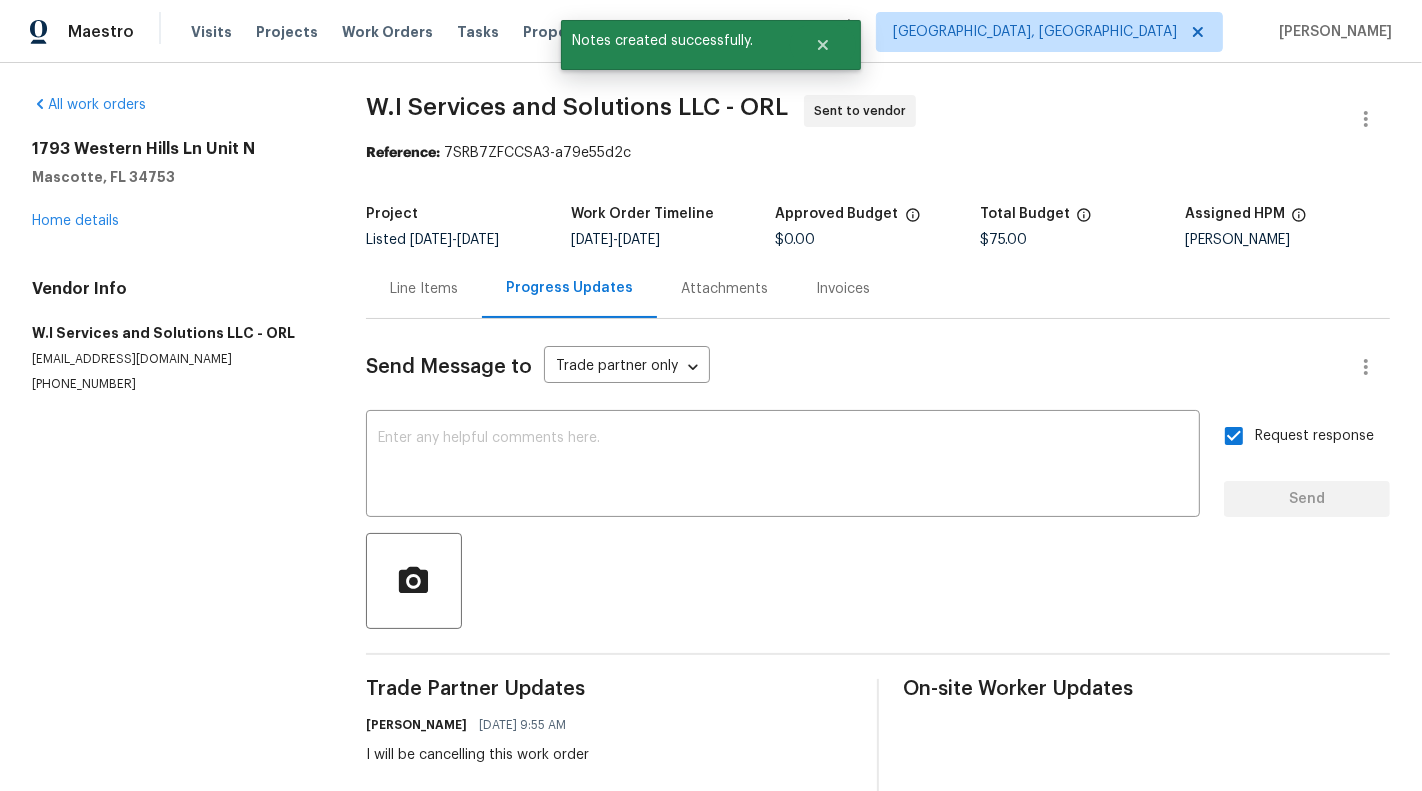 click on "Line Items" at bounding box center [424, 289] 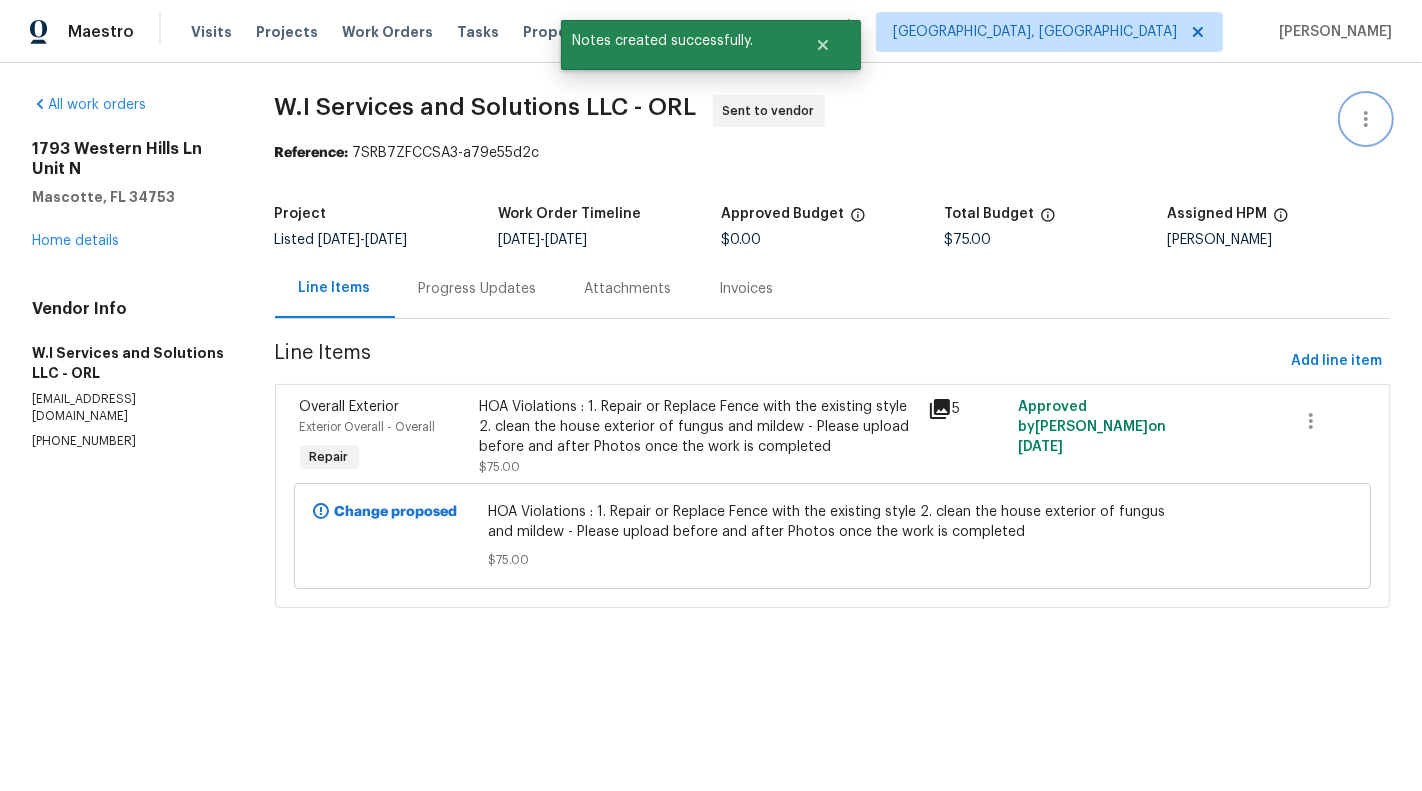 click 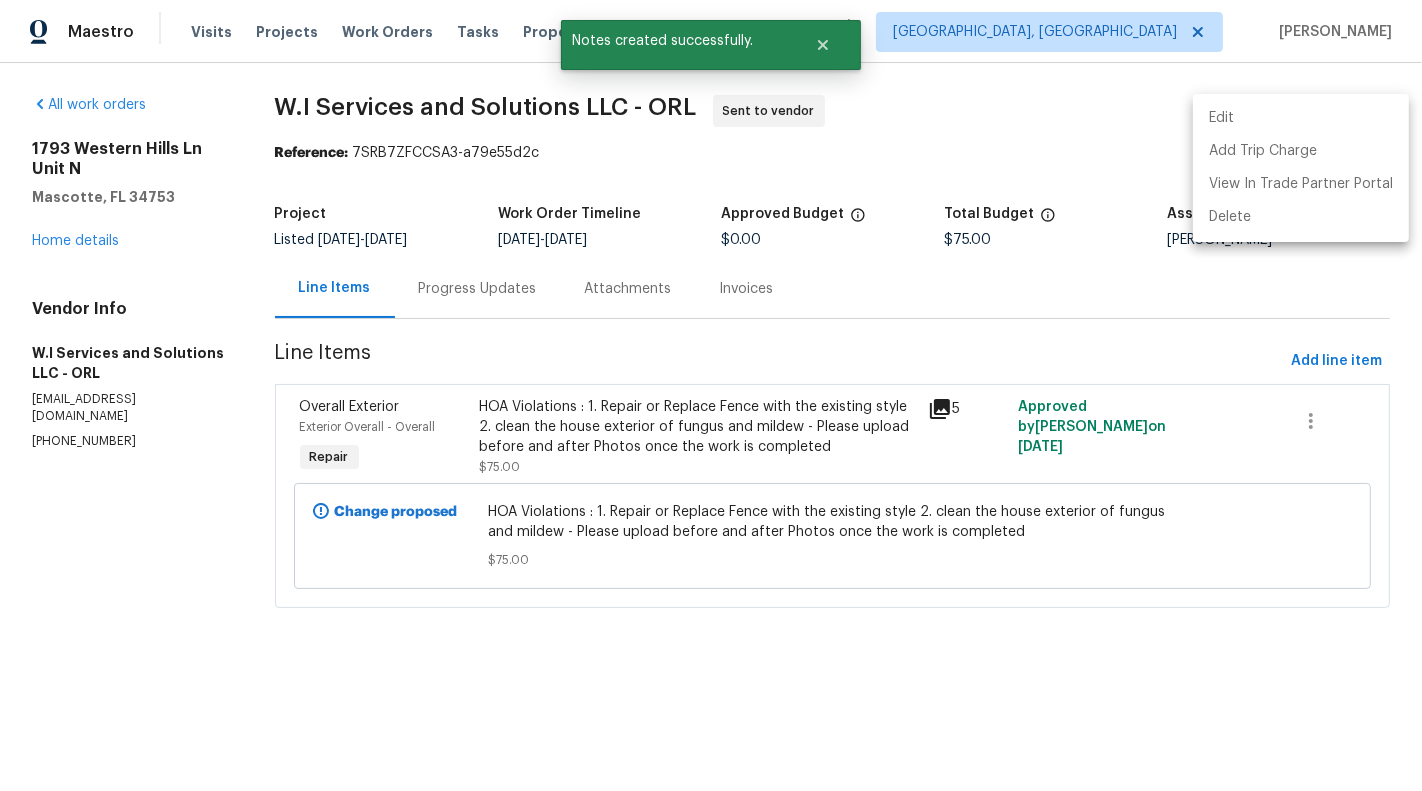click on "Edit" at bounding box center [1301, 118] 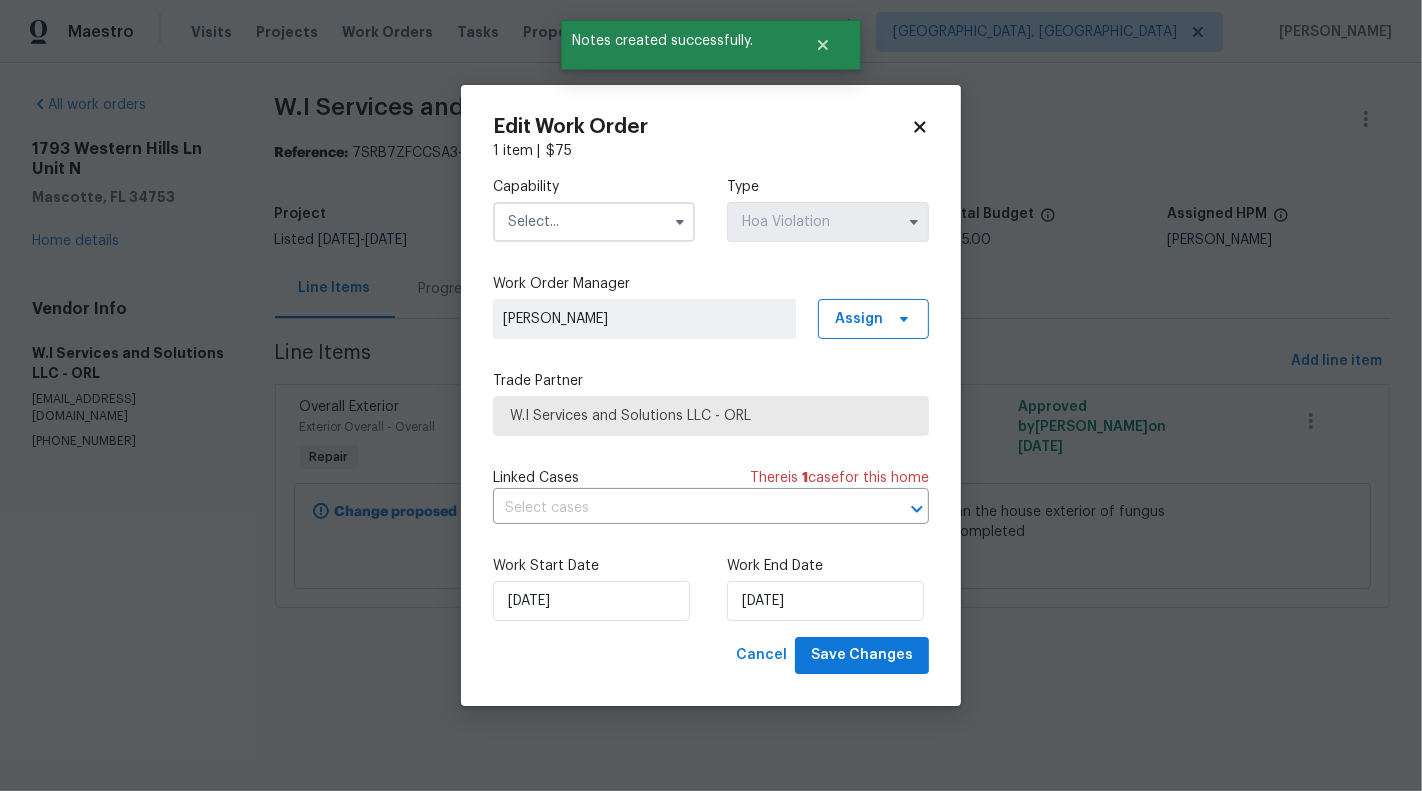 click 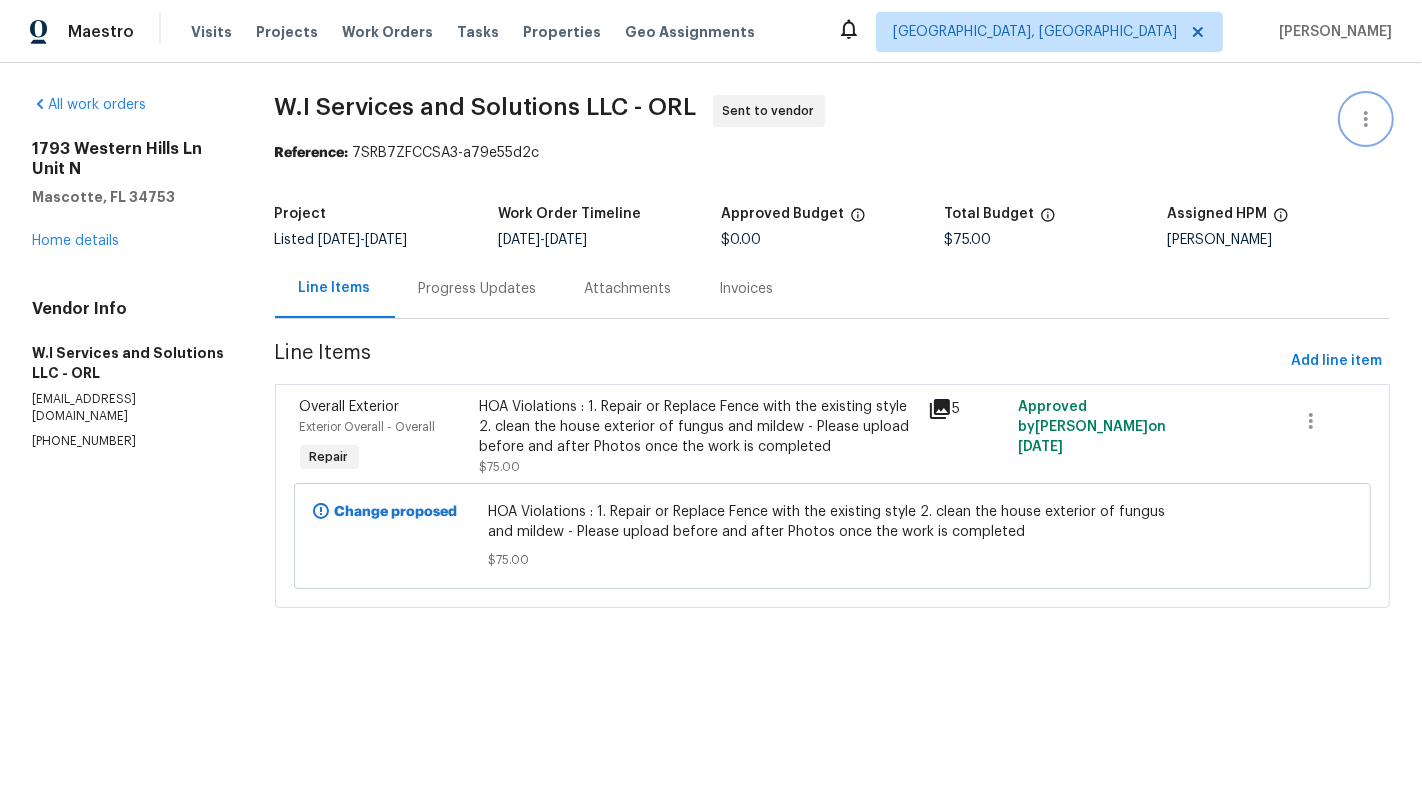 click 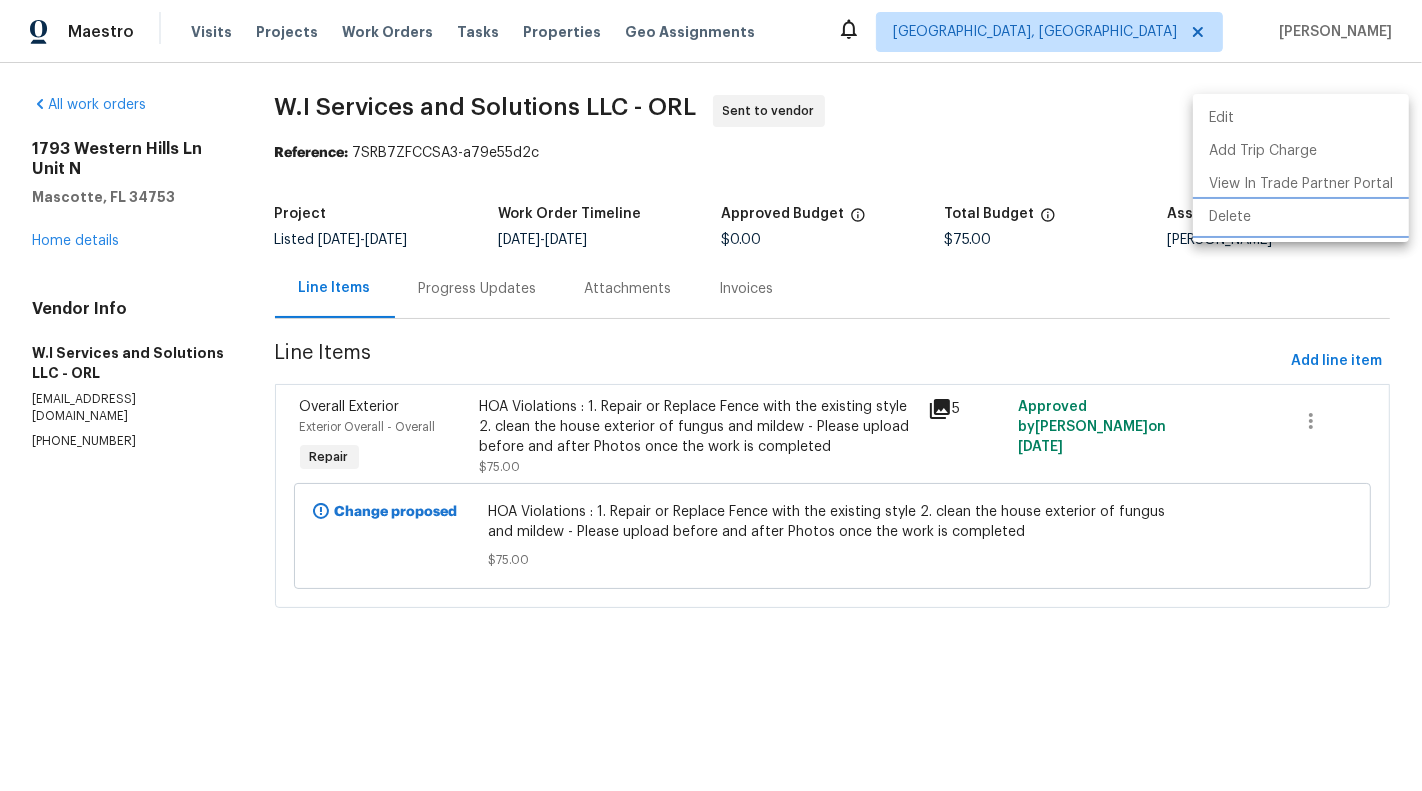 click on "Delete" at bounding box center [1301, 217] 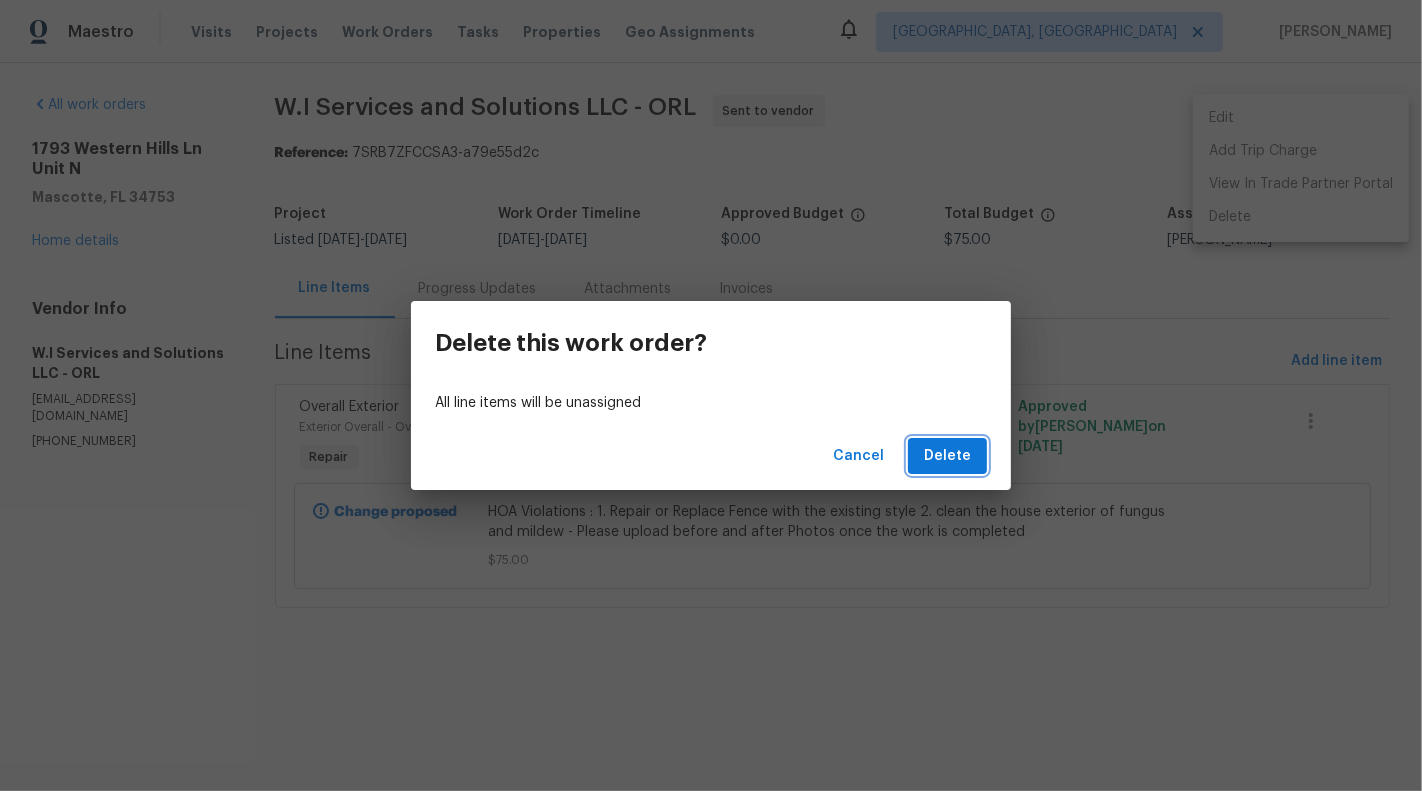 click on "Delete" at bounding box center [947, 456] 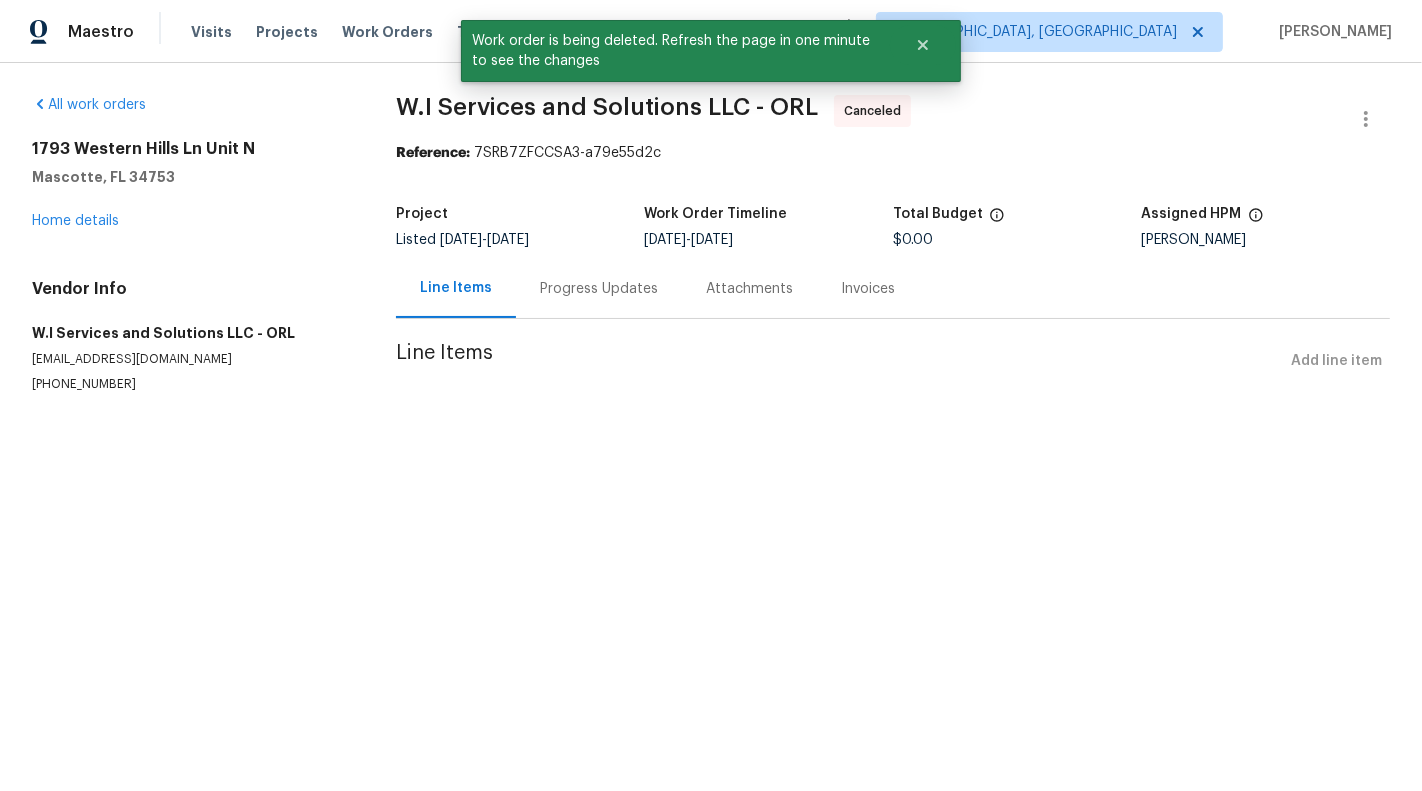 click on "[STREET_ADDRESS] Home details" at bounding box center [190, 185] 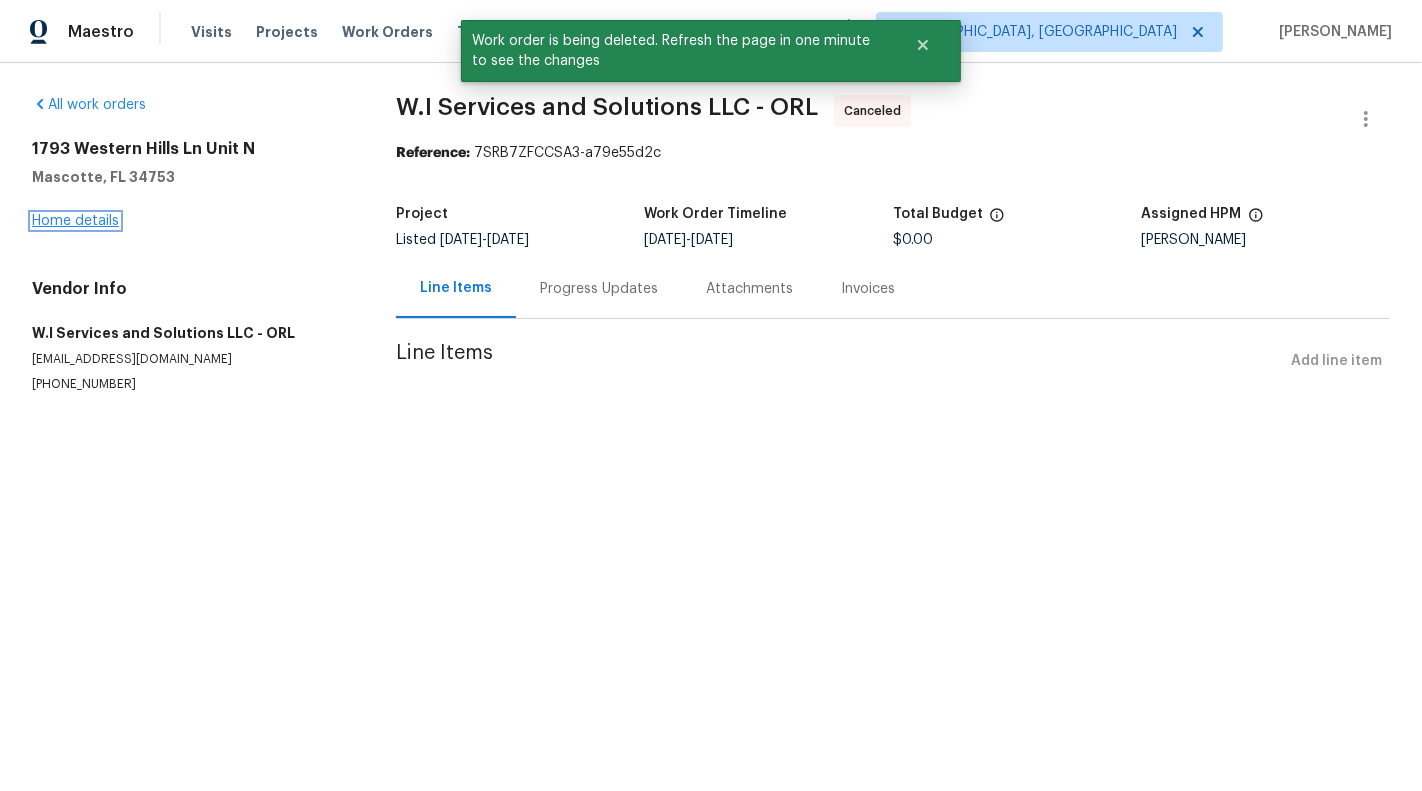 click on "Home details" at bounding box center [75, 221] 